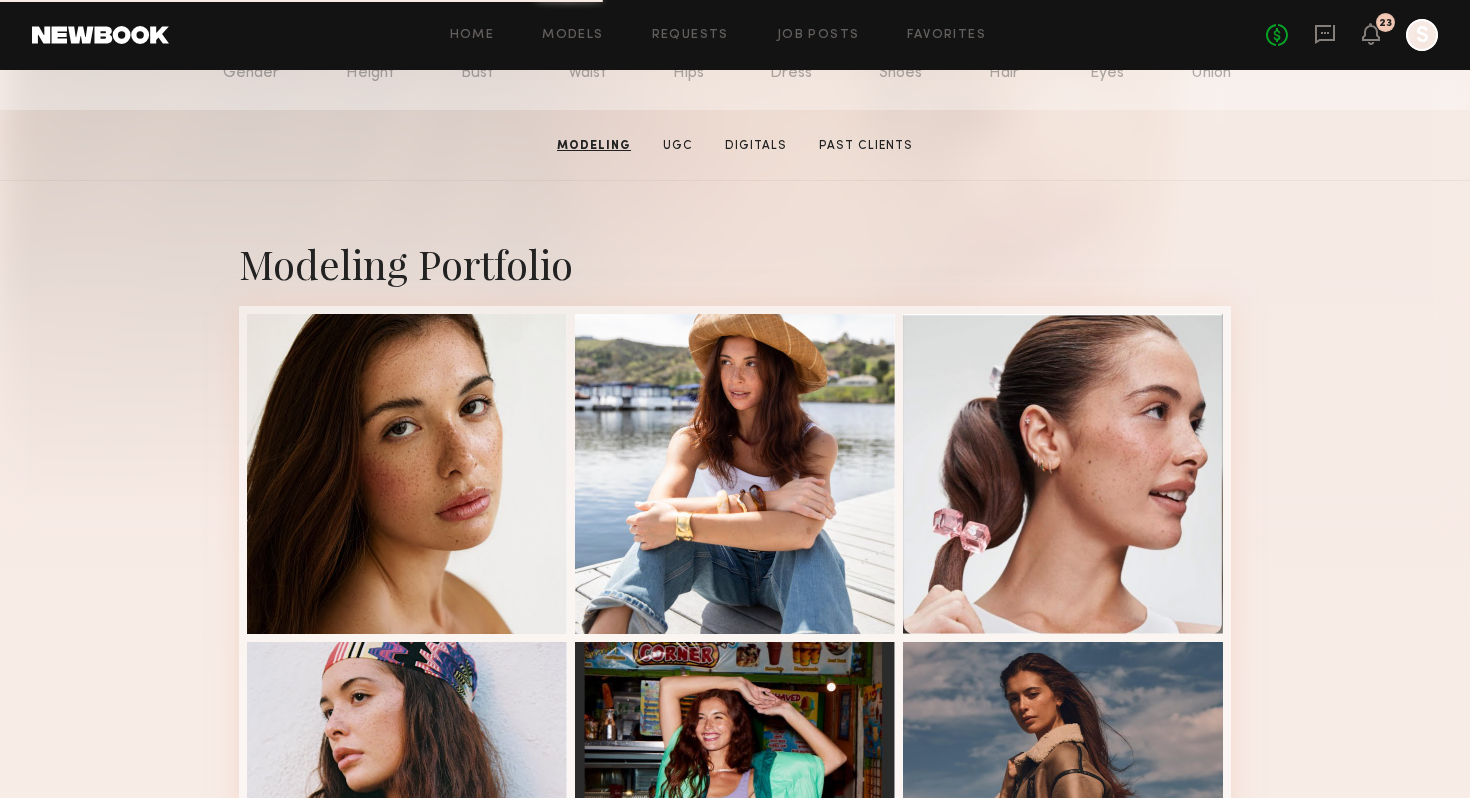 scroll, scrollTop: 0, scrollLeft: 0, axis: both 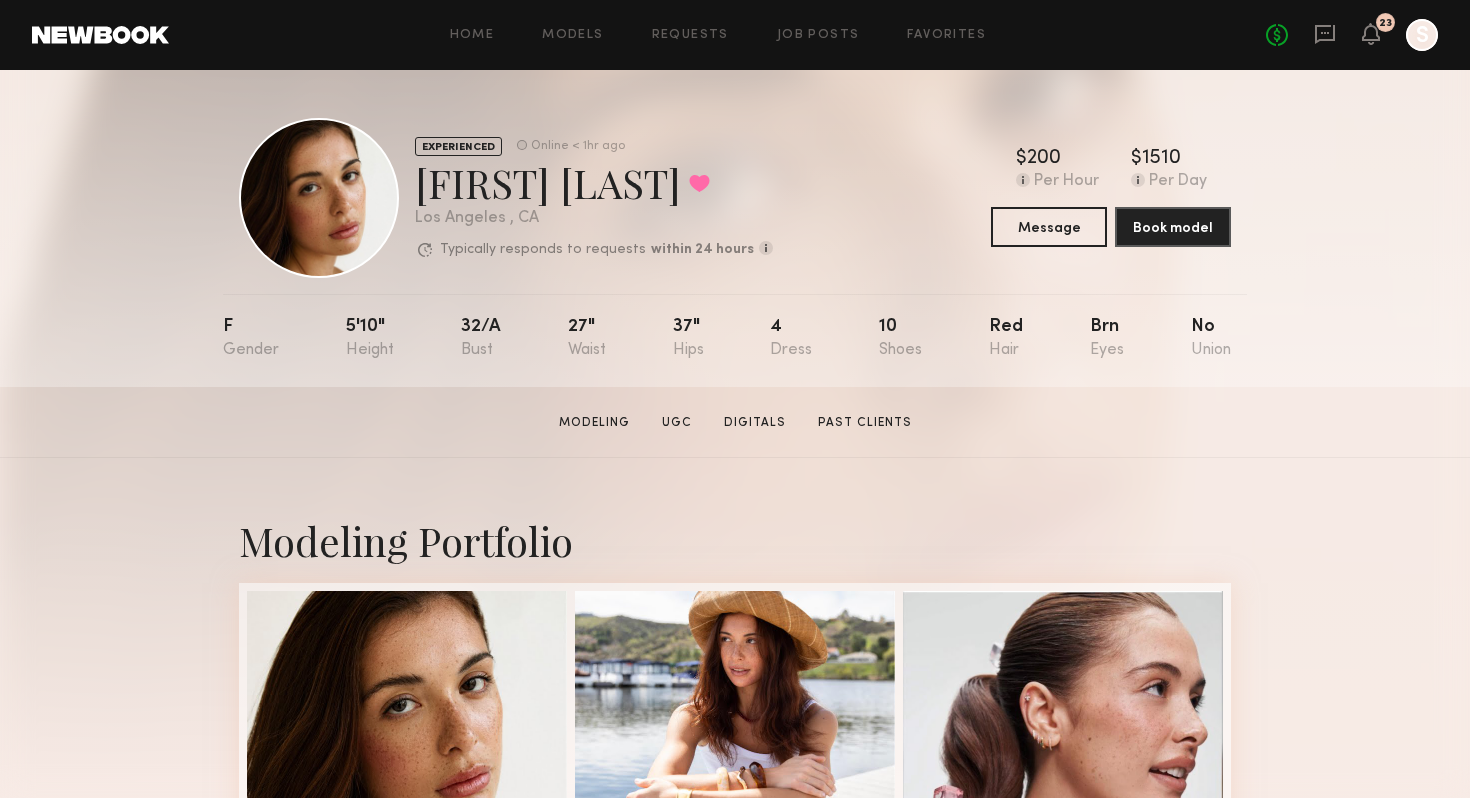 click 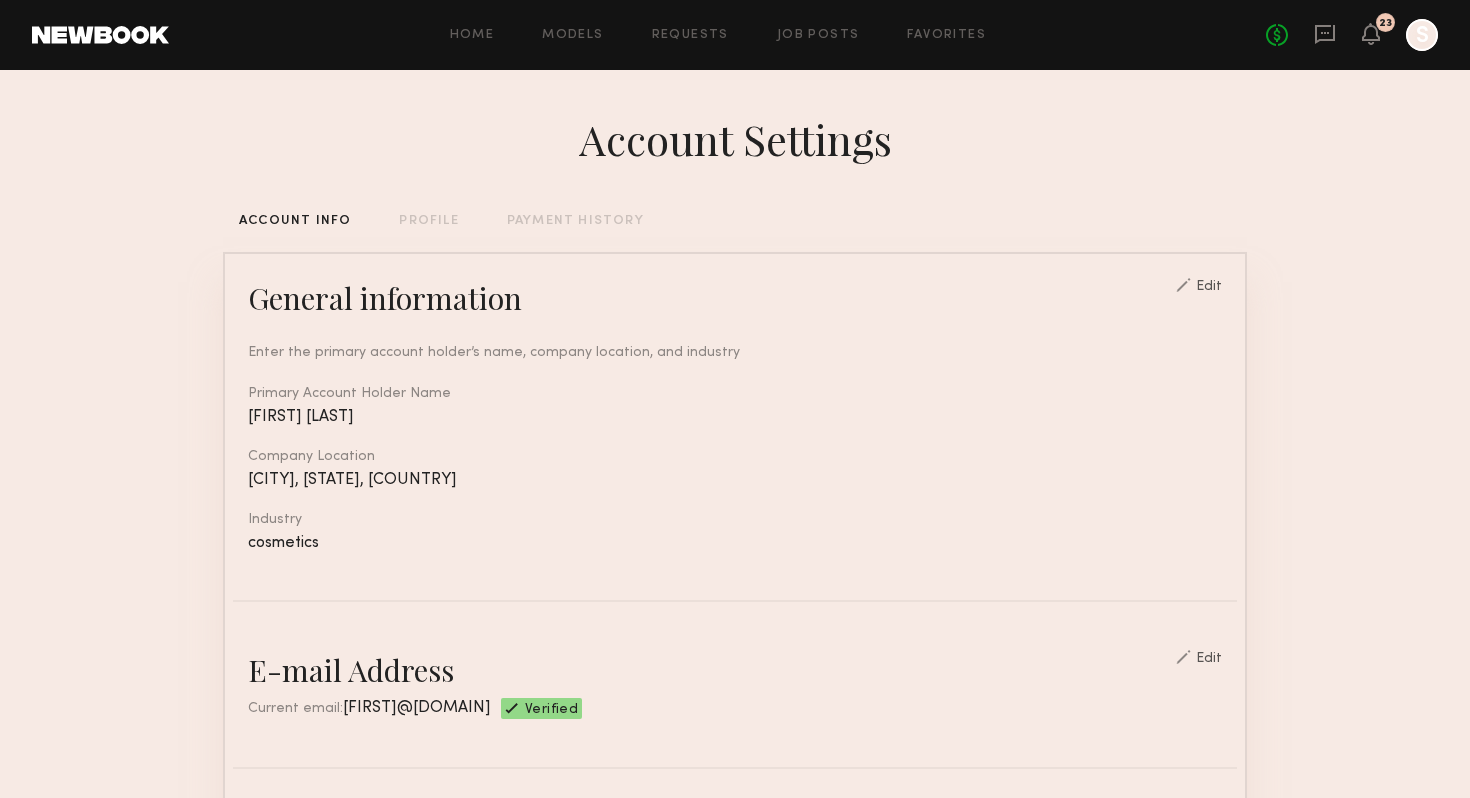 click on "Home Models Requests Job Posts Favorites Sign Out" 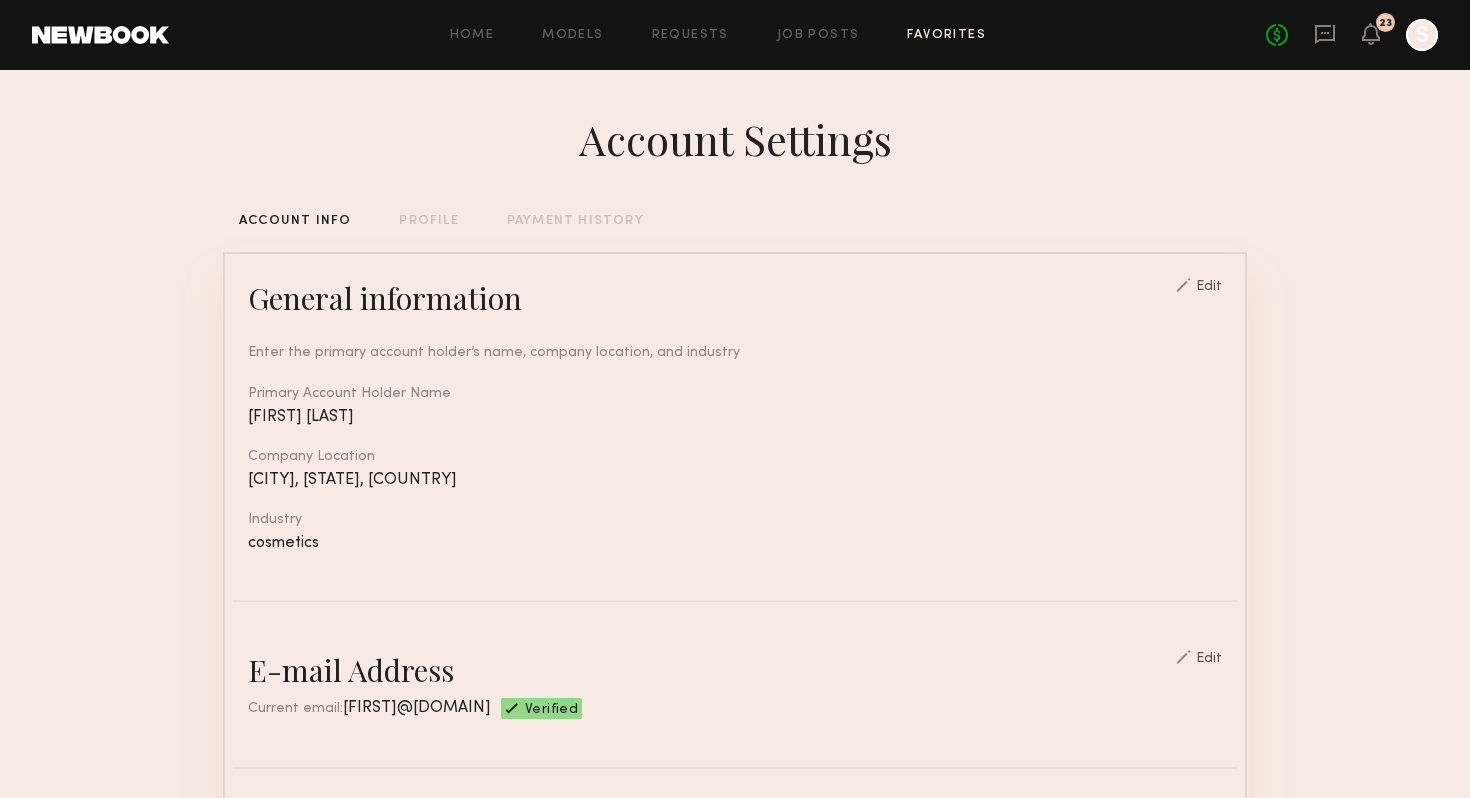 click on "Favorites" 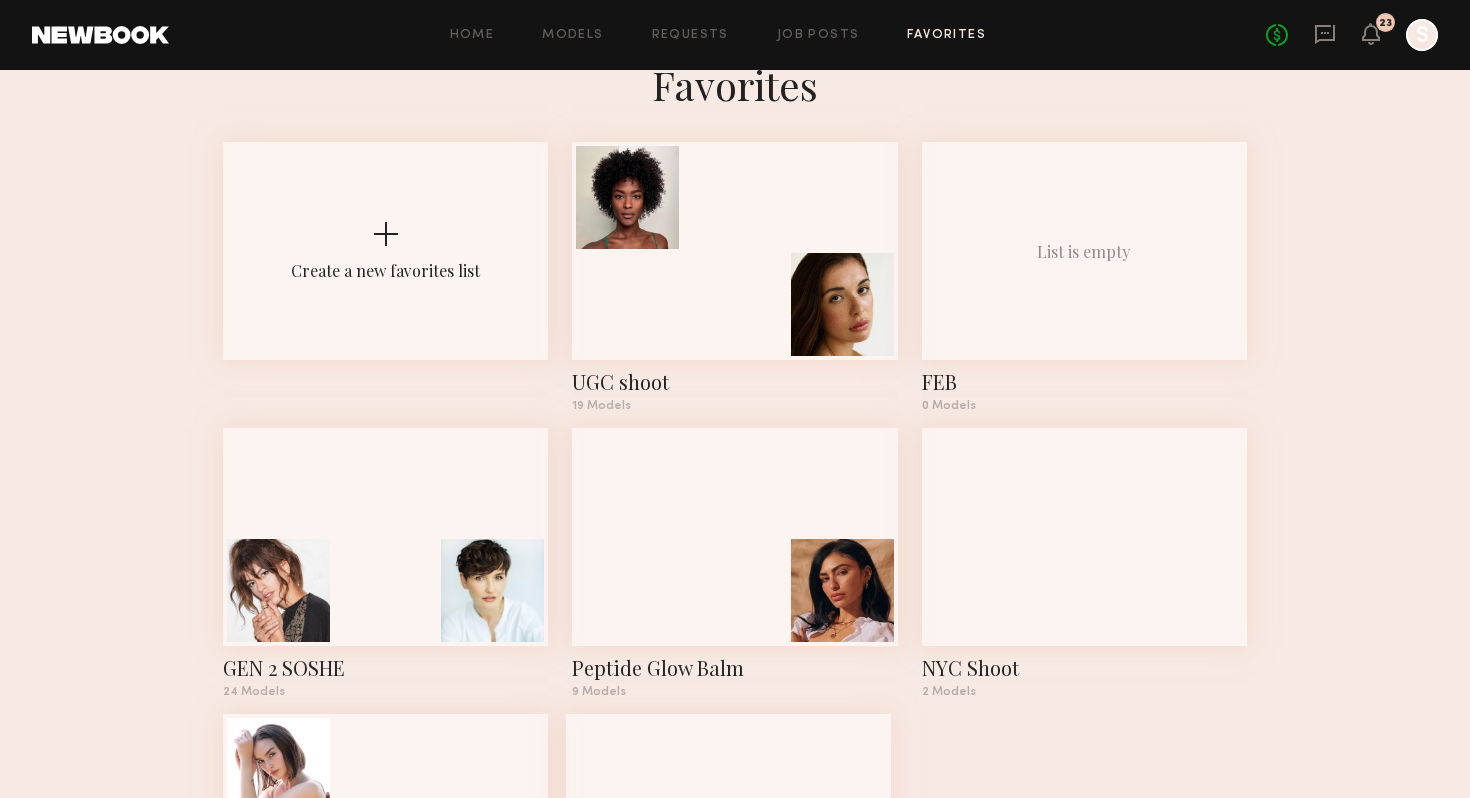 scroll, scrollTop: 6, scrollLeft: 0, axis: vertical 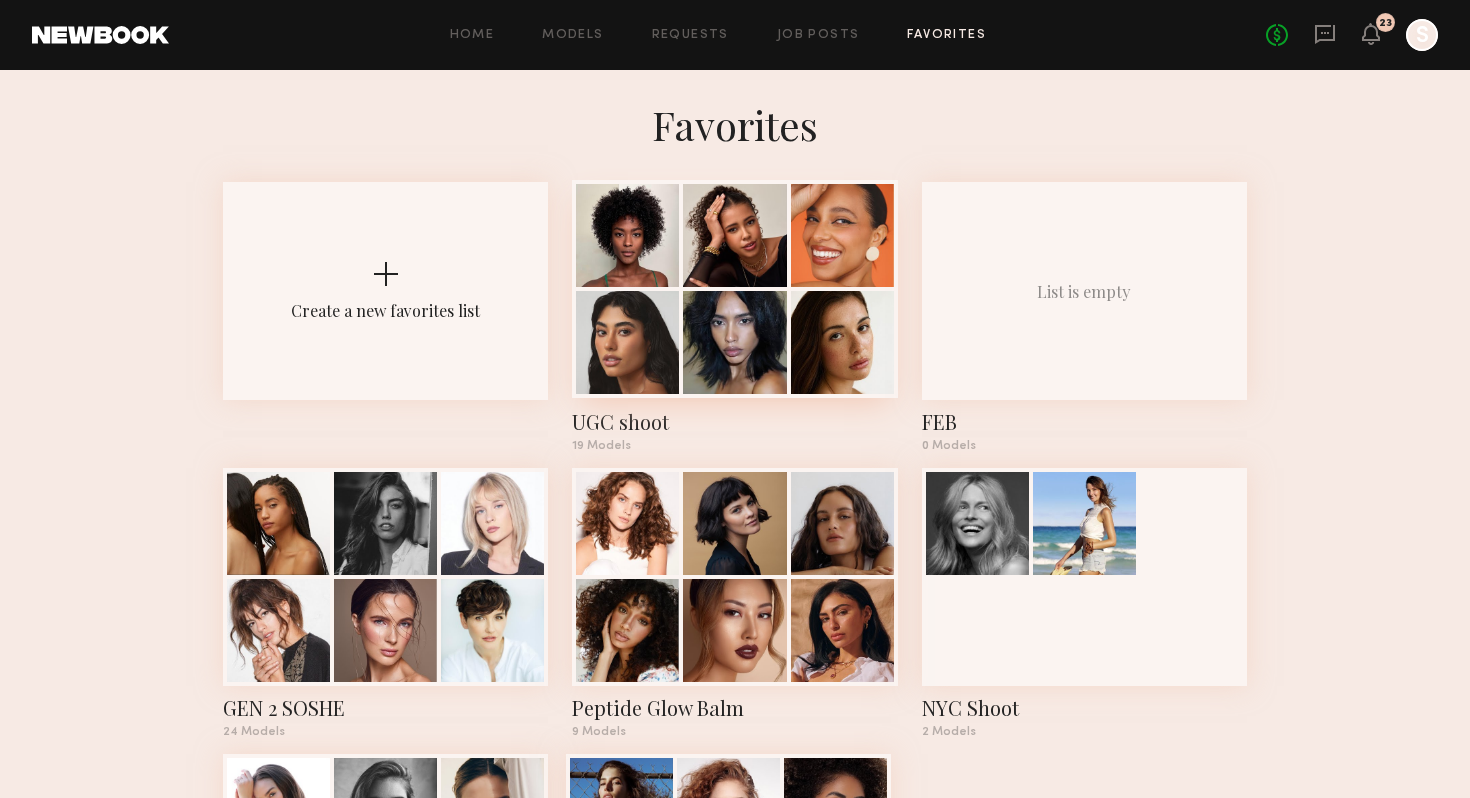 click 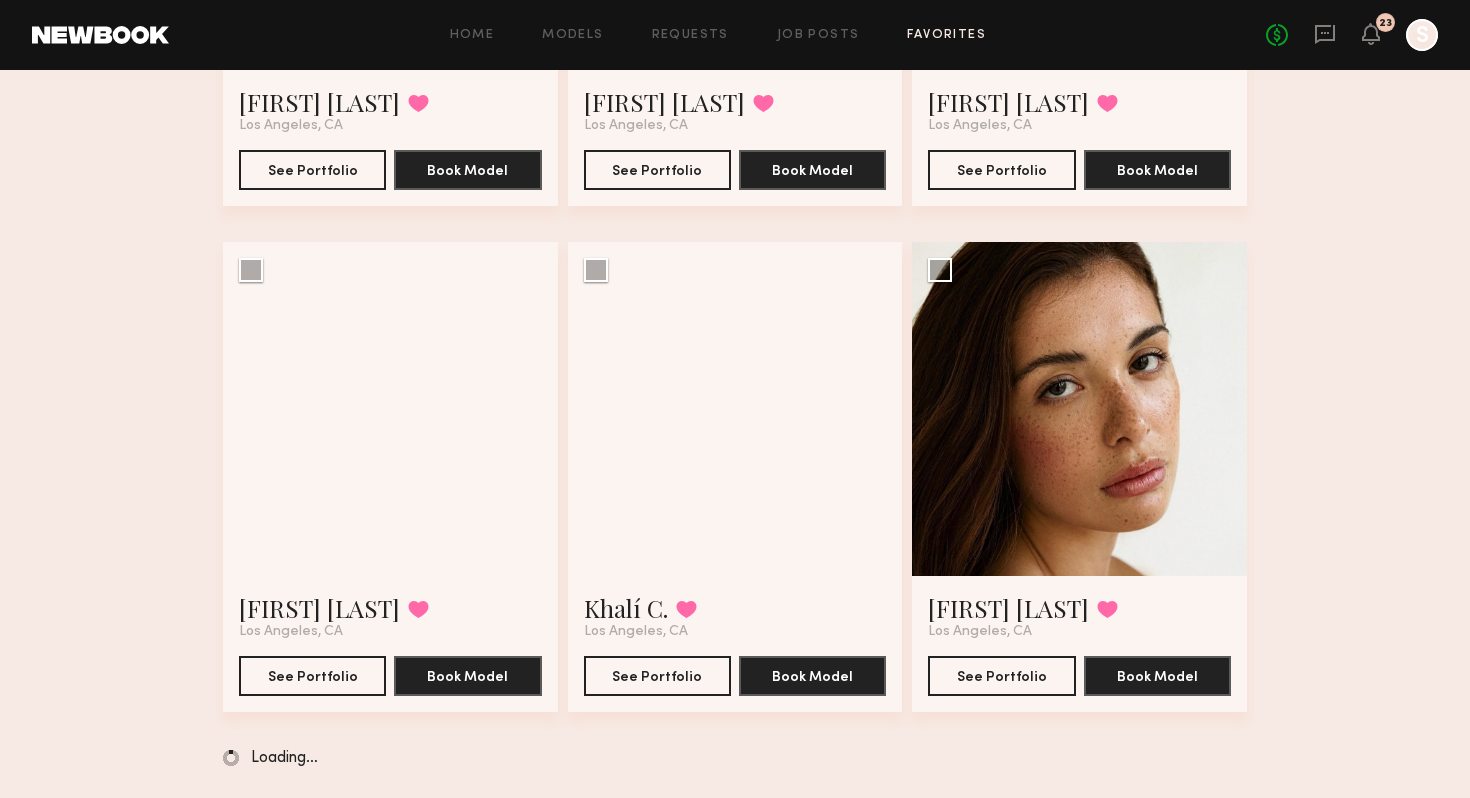 scroll, scrollTop: 0, scrollLeft: 0, axis: both 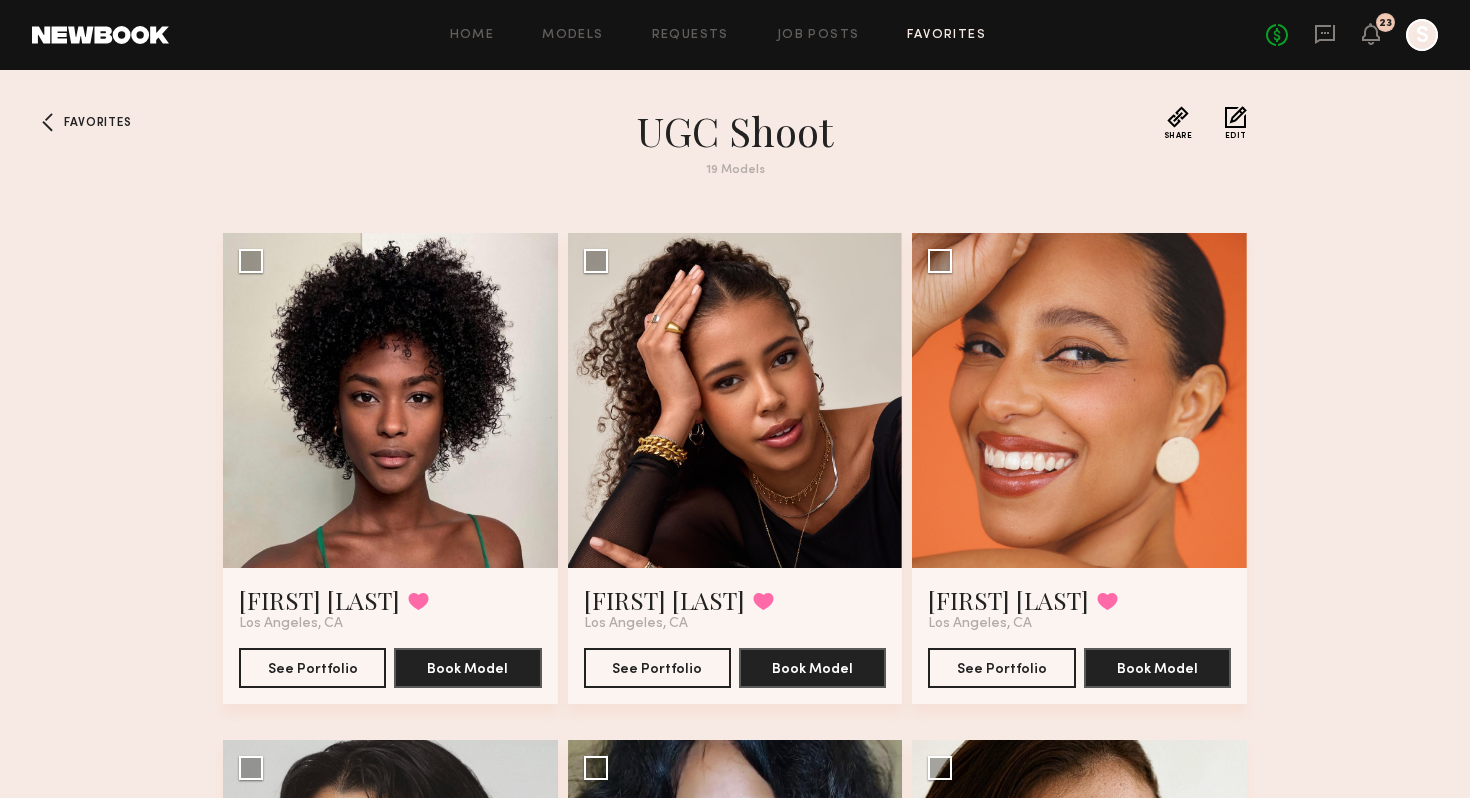 click on "UGC shoot" 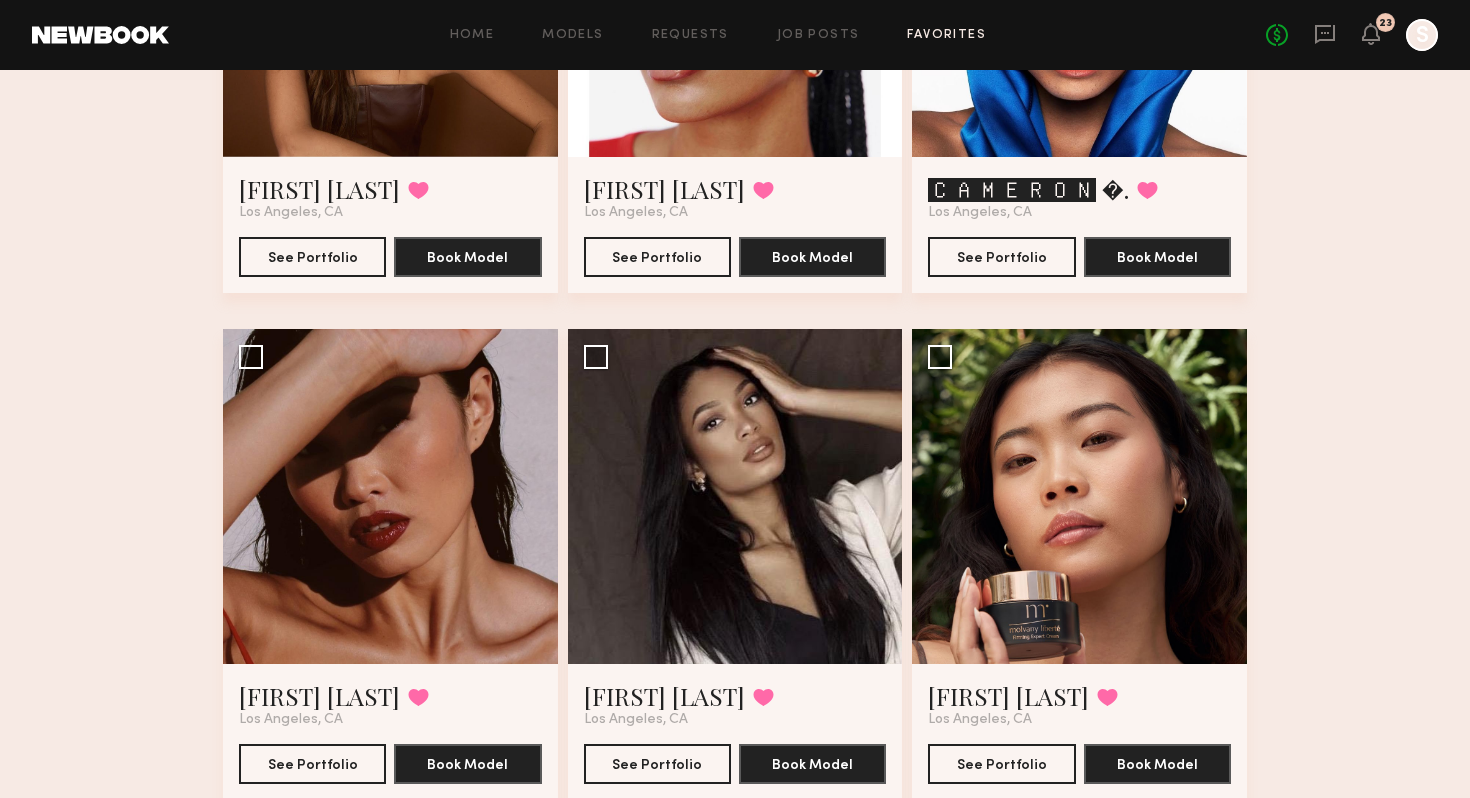 scroll, scrollTop: 0, scrollLeft: 0, axis: both 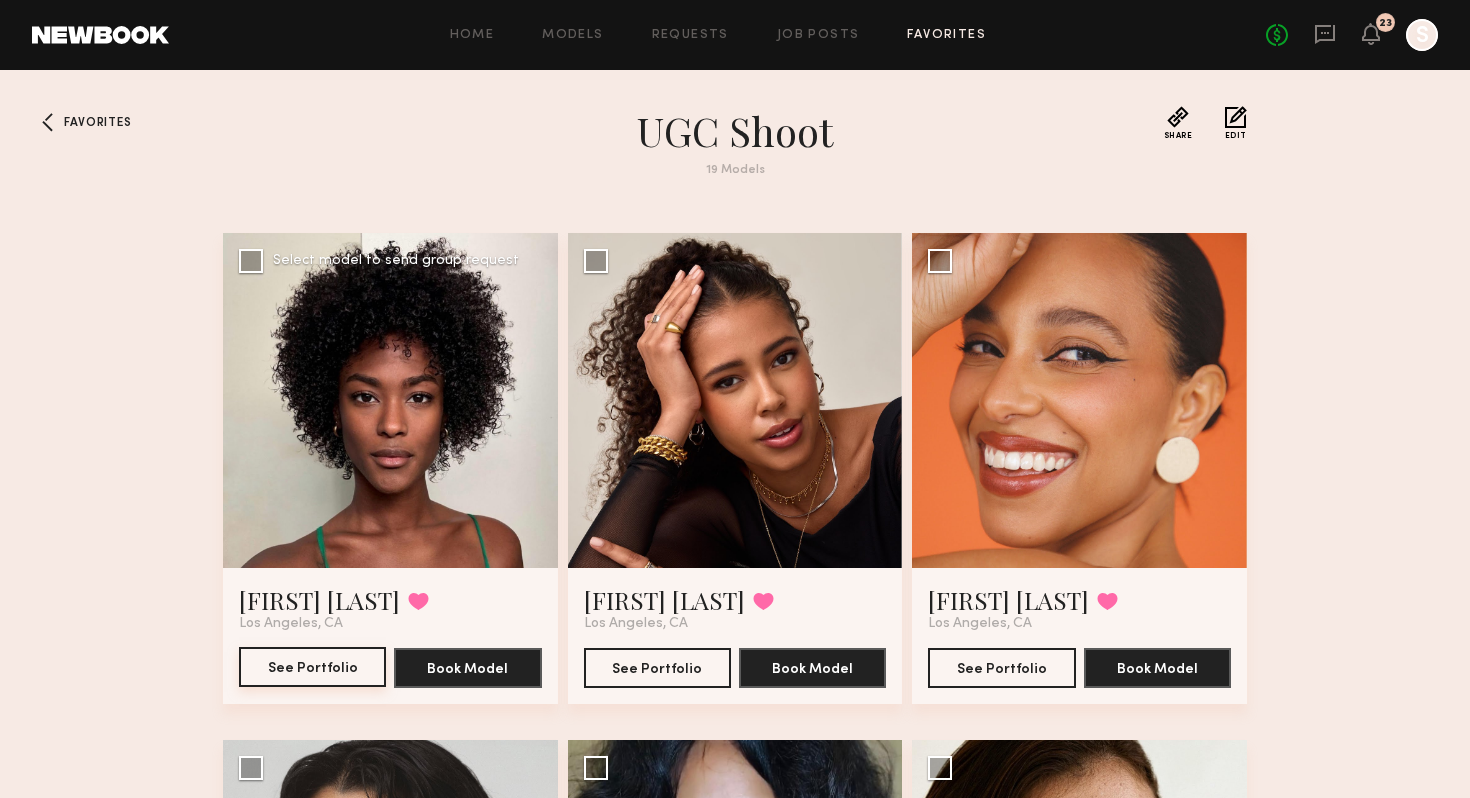 click on "See Portfolio" 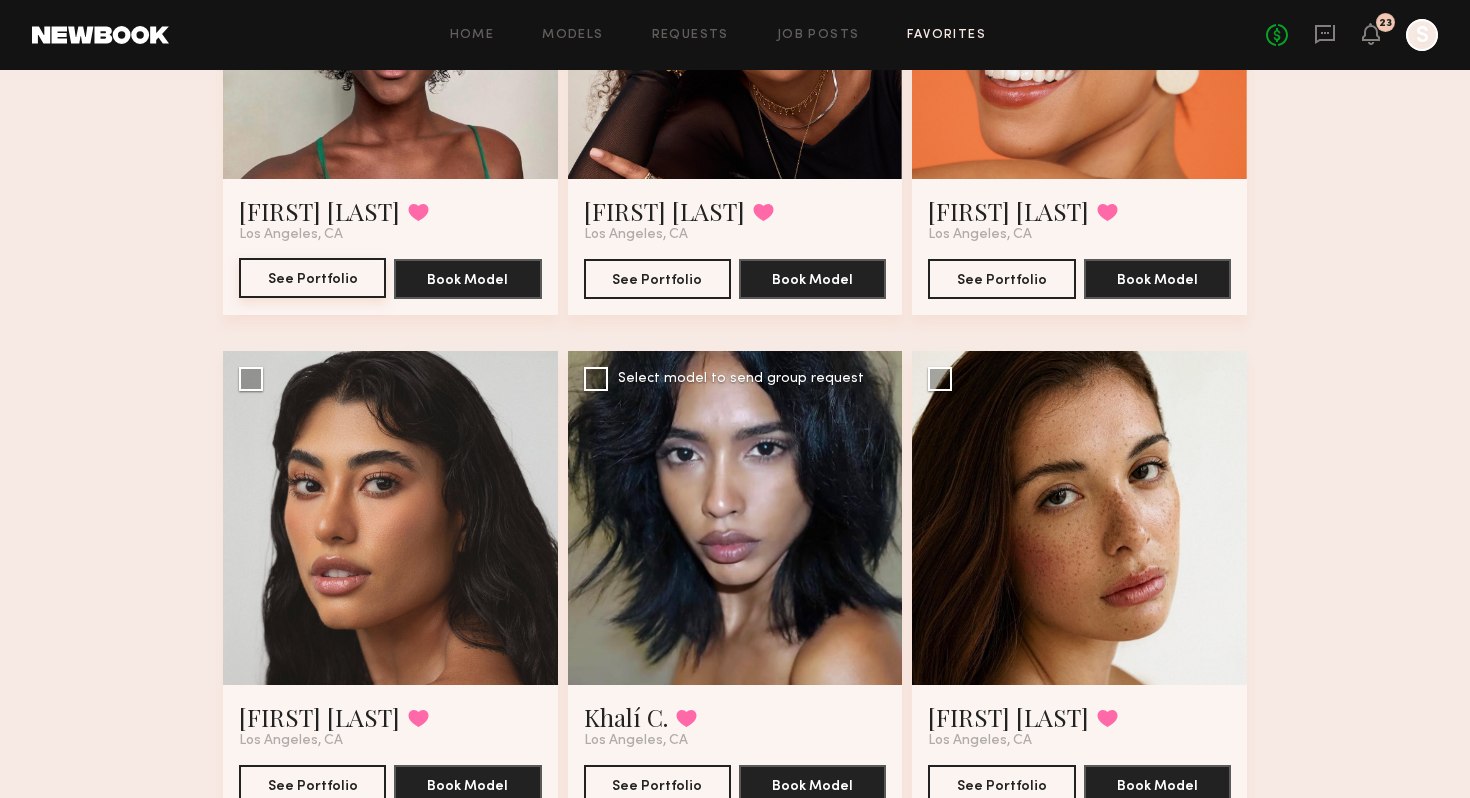 scroll, scrollTop: 406, scrollLeft: 0, axis: vertical 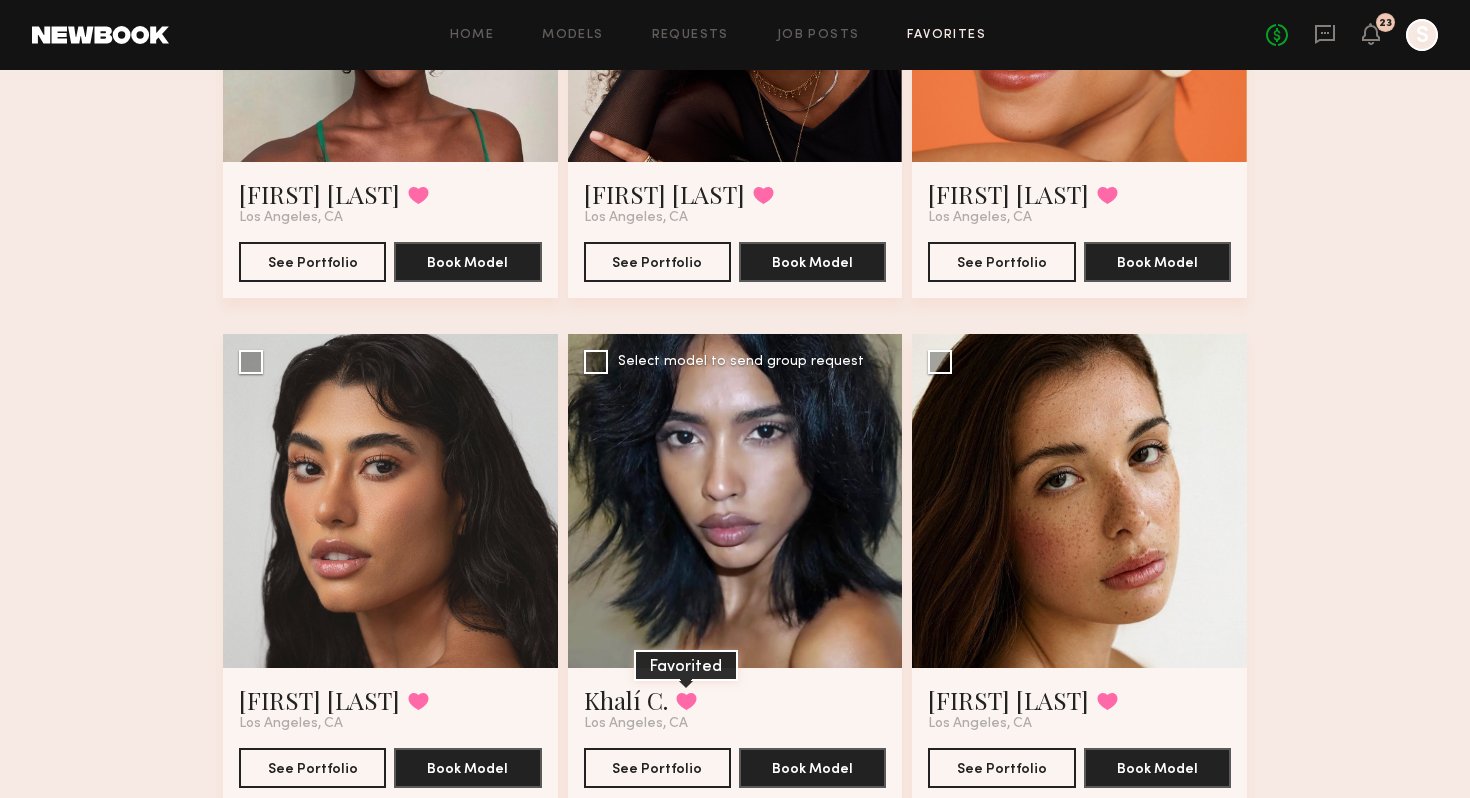 click 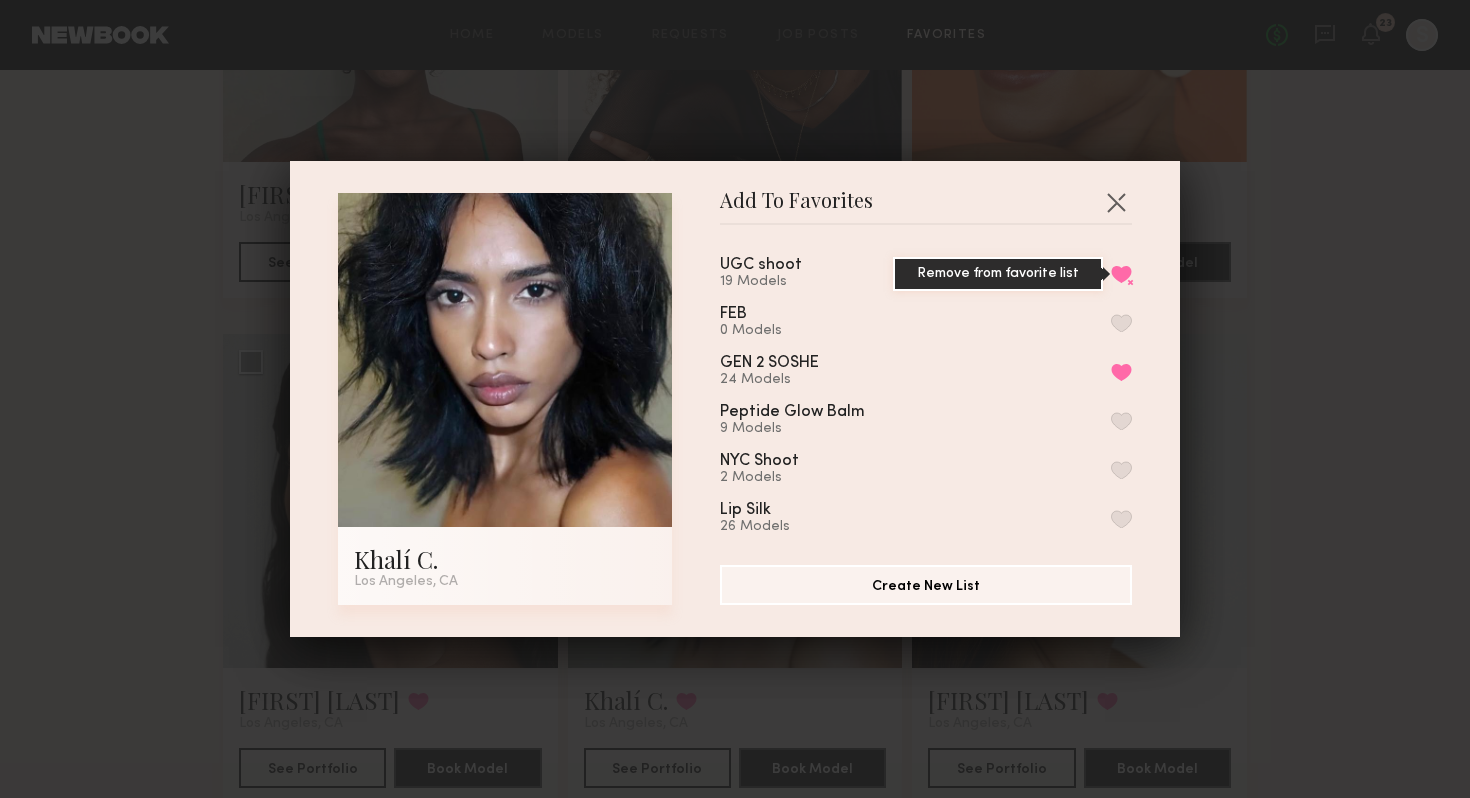 click on "Remove from favorite list" at bounding box center [1121, 274] 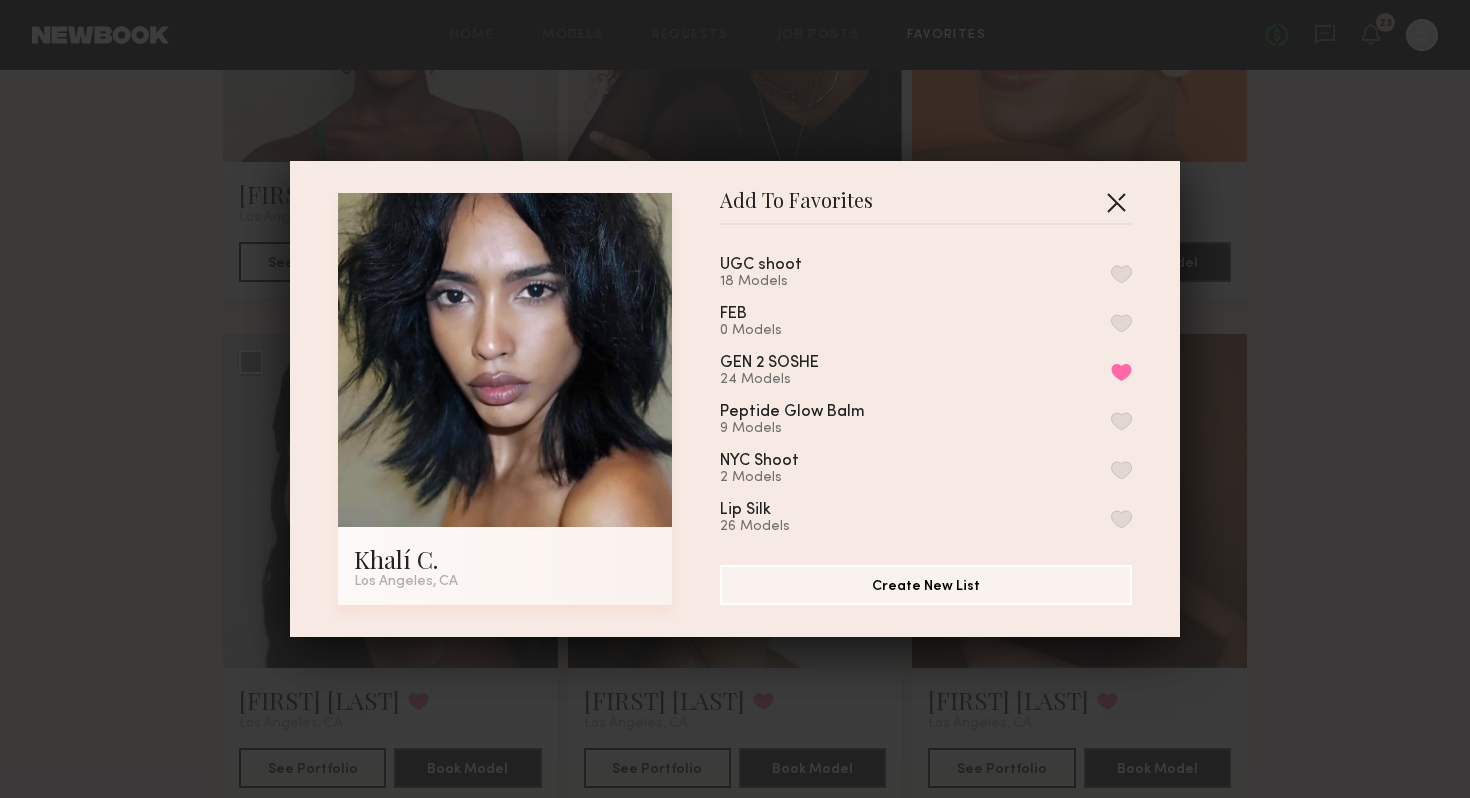 click at bounding box center (1116, 202) 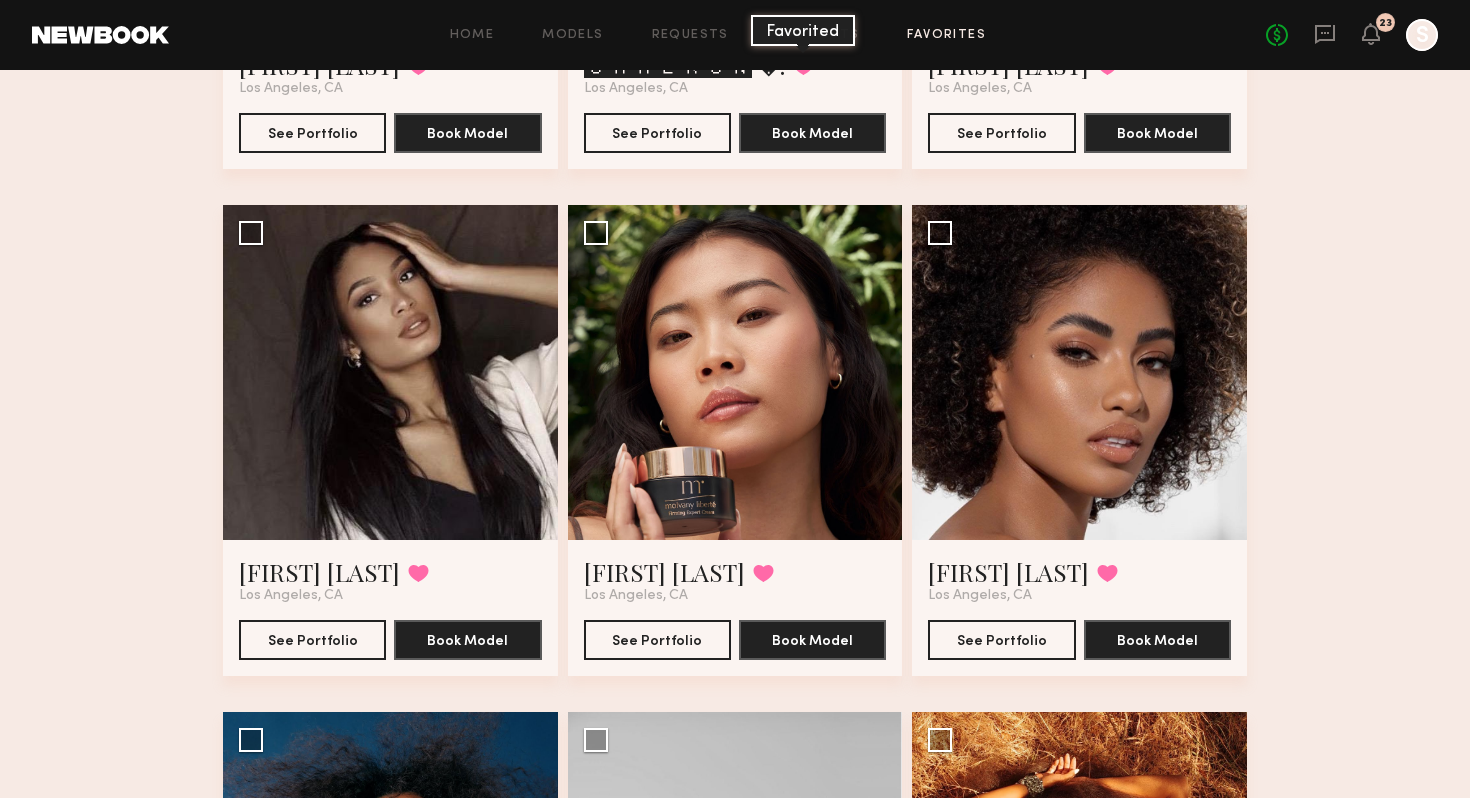 scroll, scrollTop: 1607, scrollLeft: 0, axis: vertical 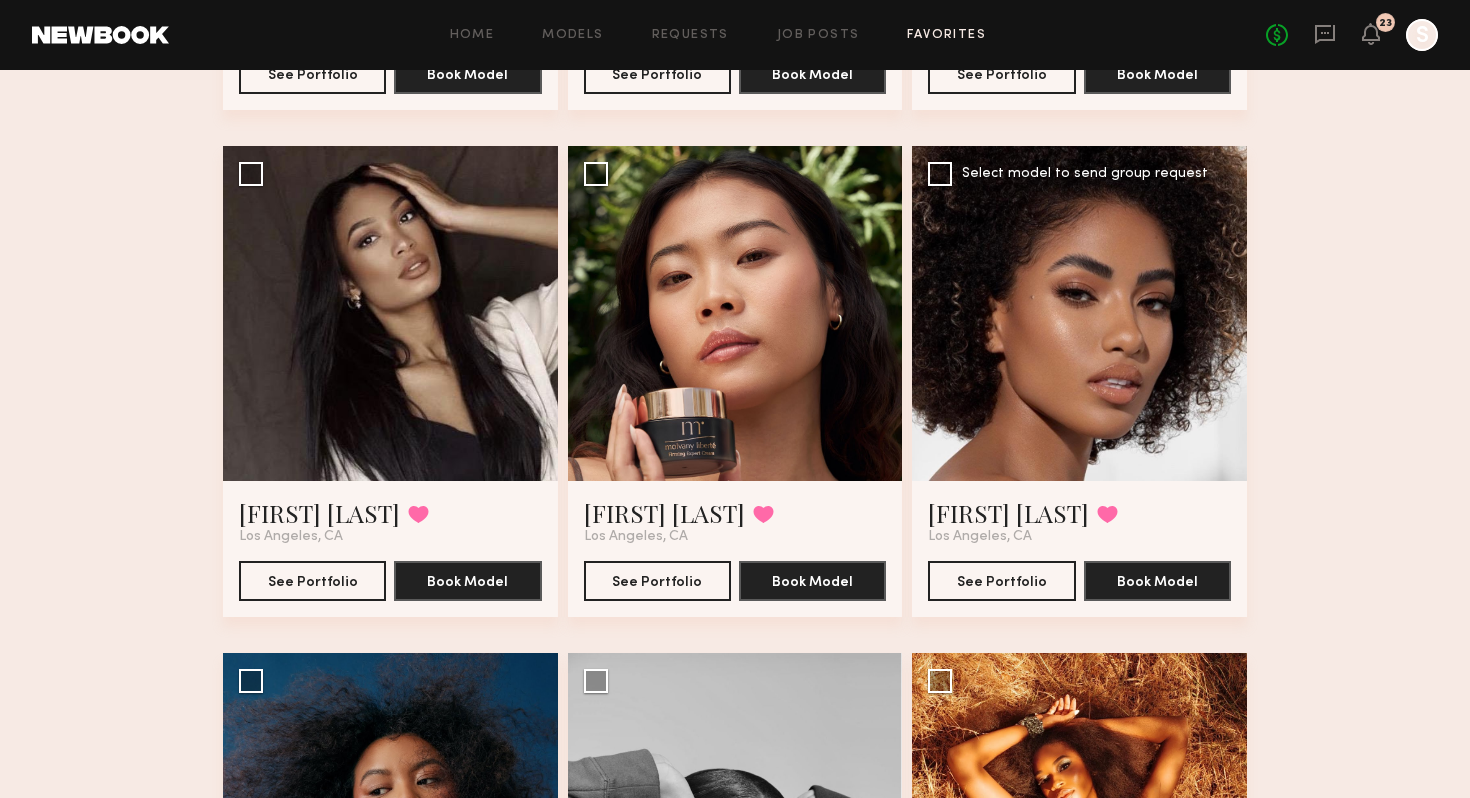 click 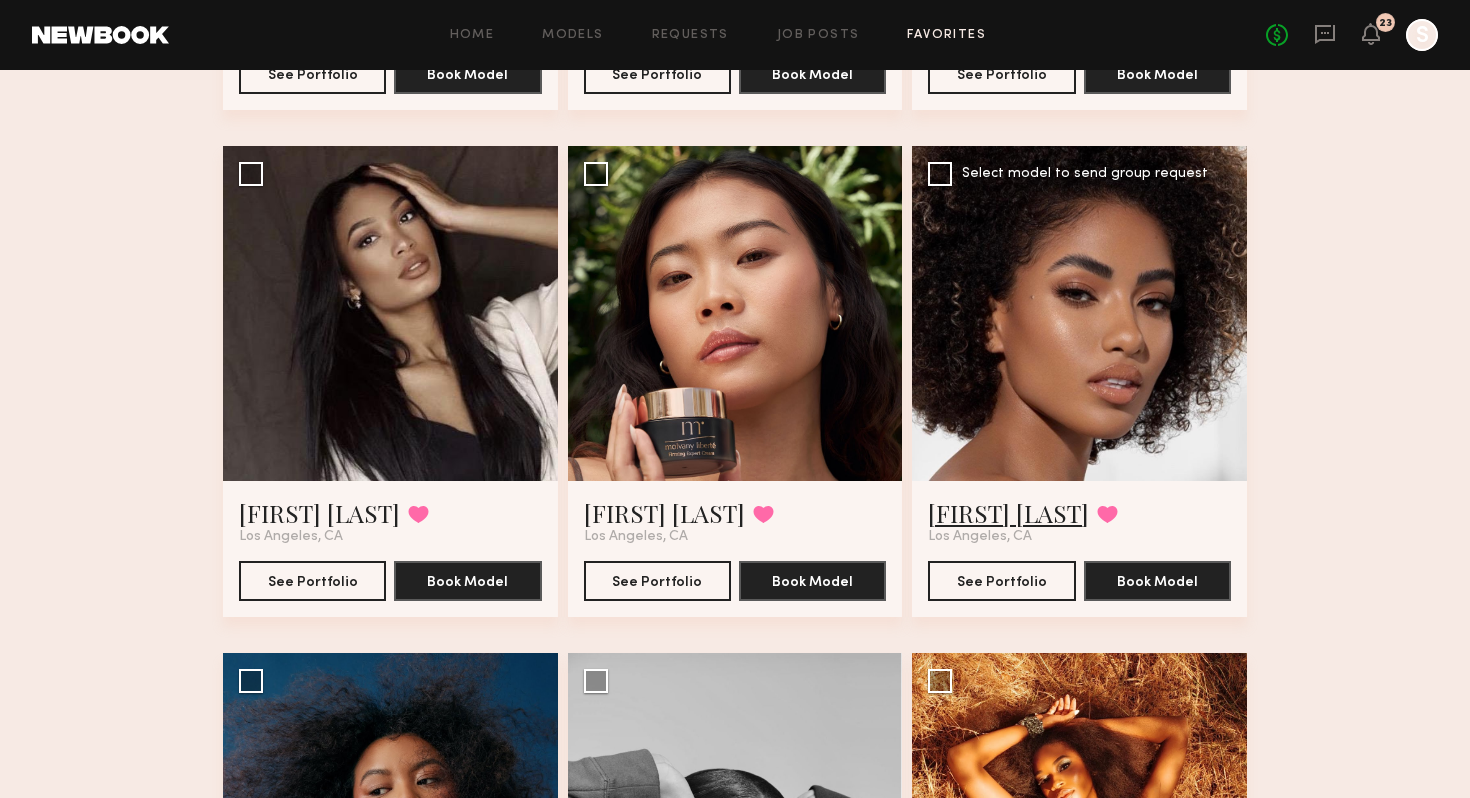 click on "Melissa B." 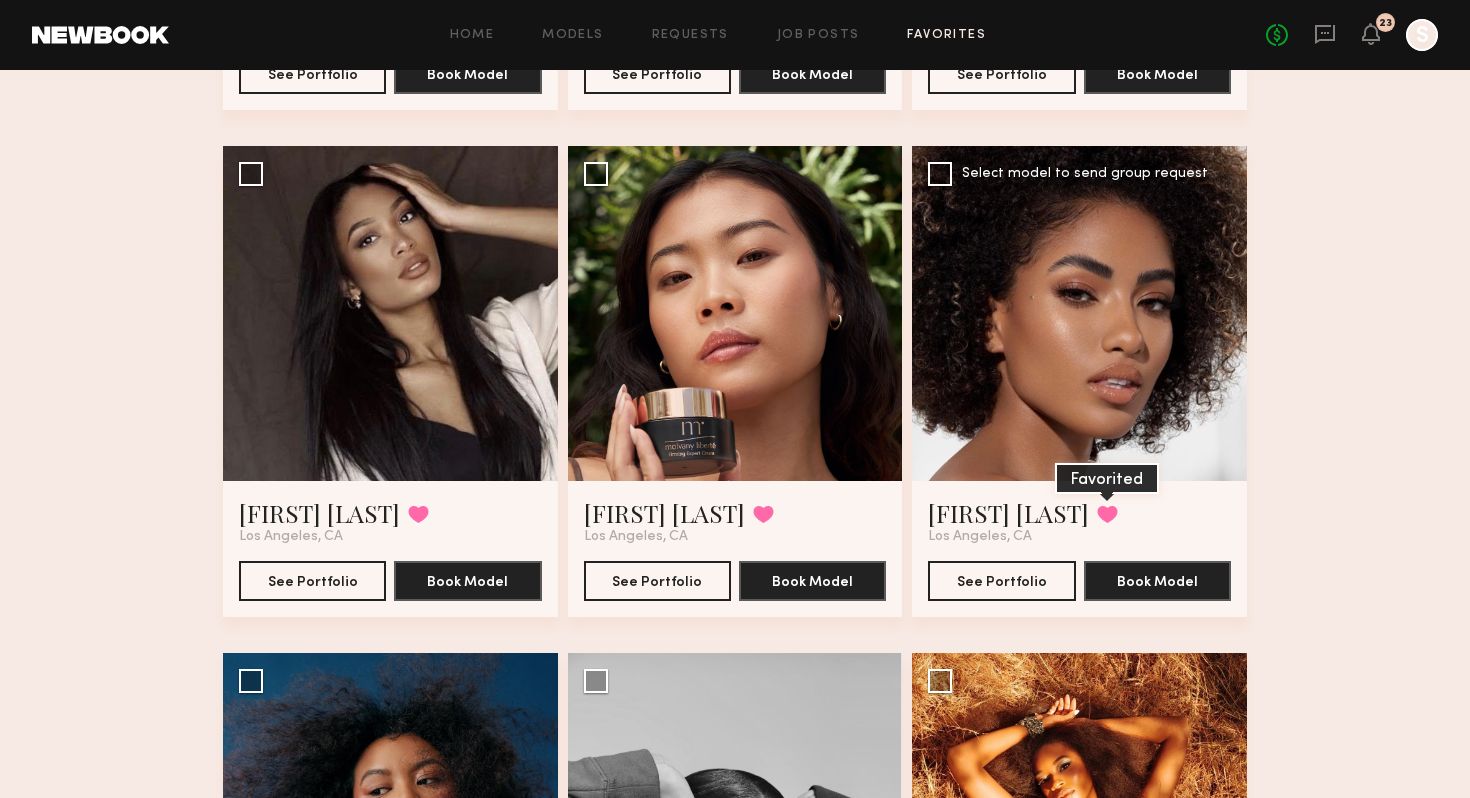 click 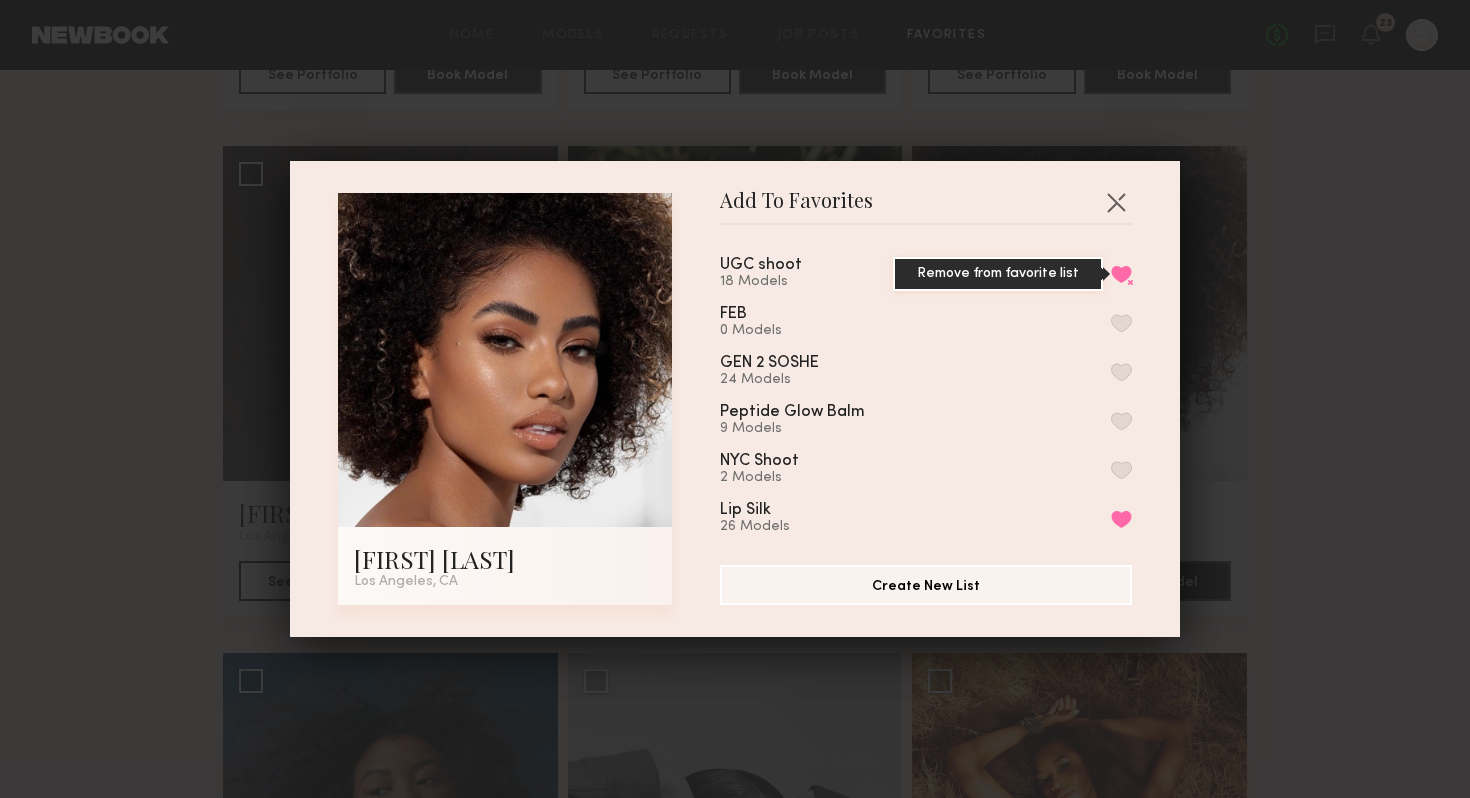 click on "Remove from favorite list" at bounding box center (1121, 274) 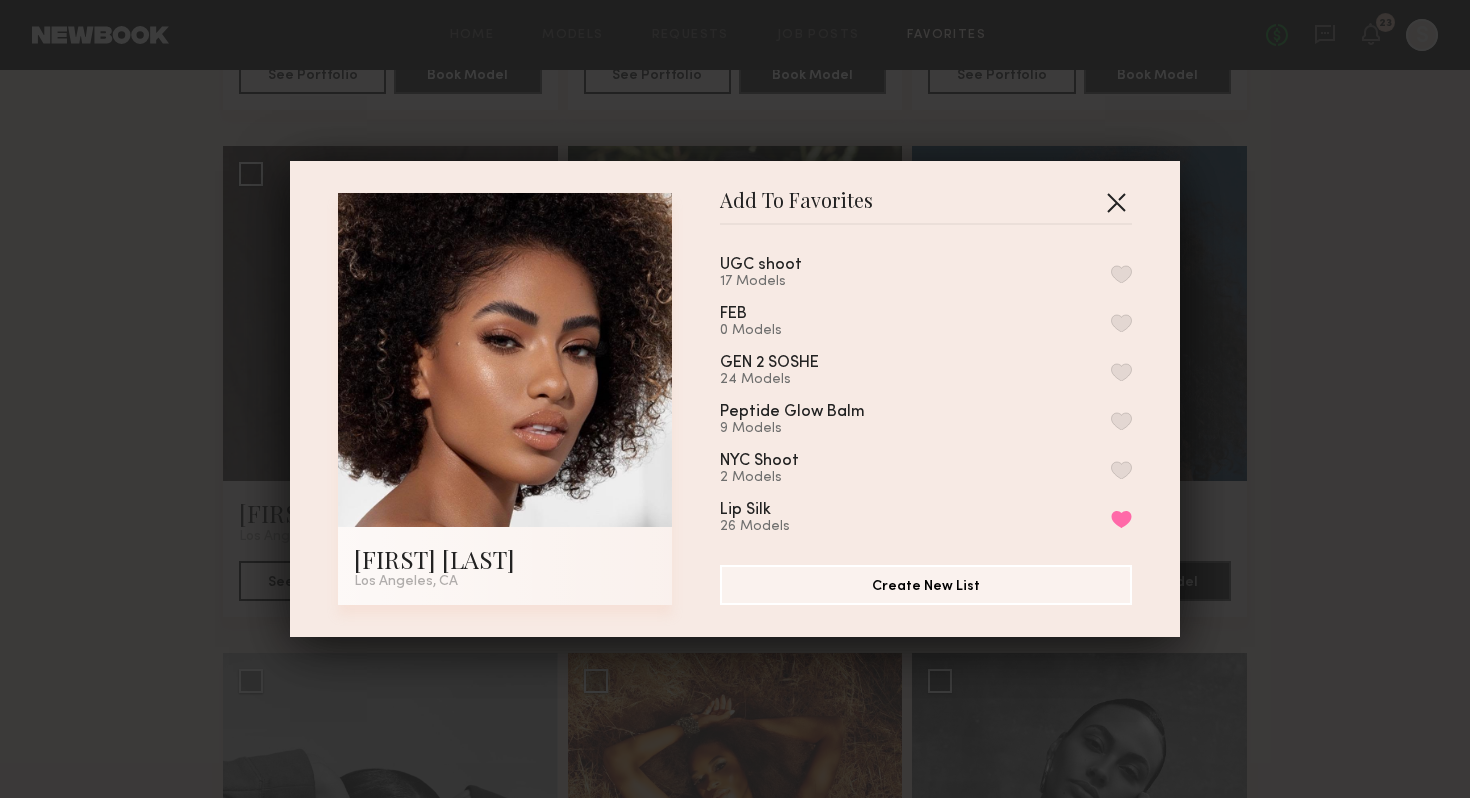 click at bounding box center [1116, 202] 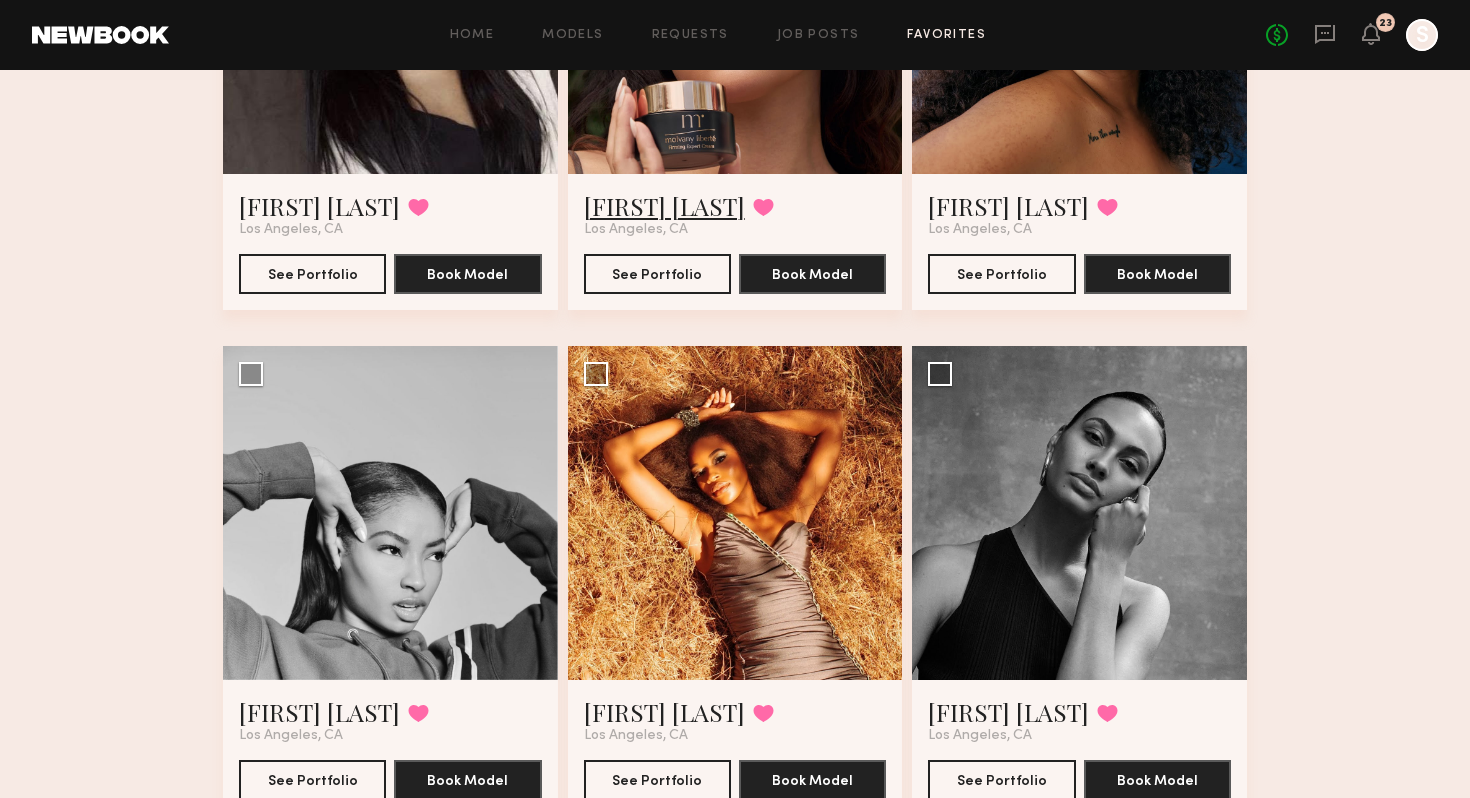 scroll, scrollTop: 2113, scrollLeft: 0, axis: vertical 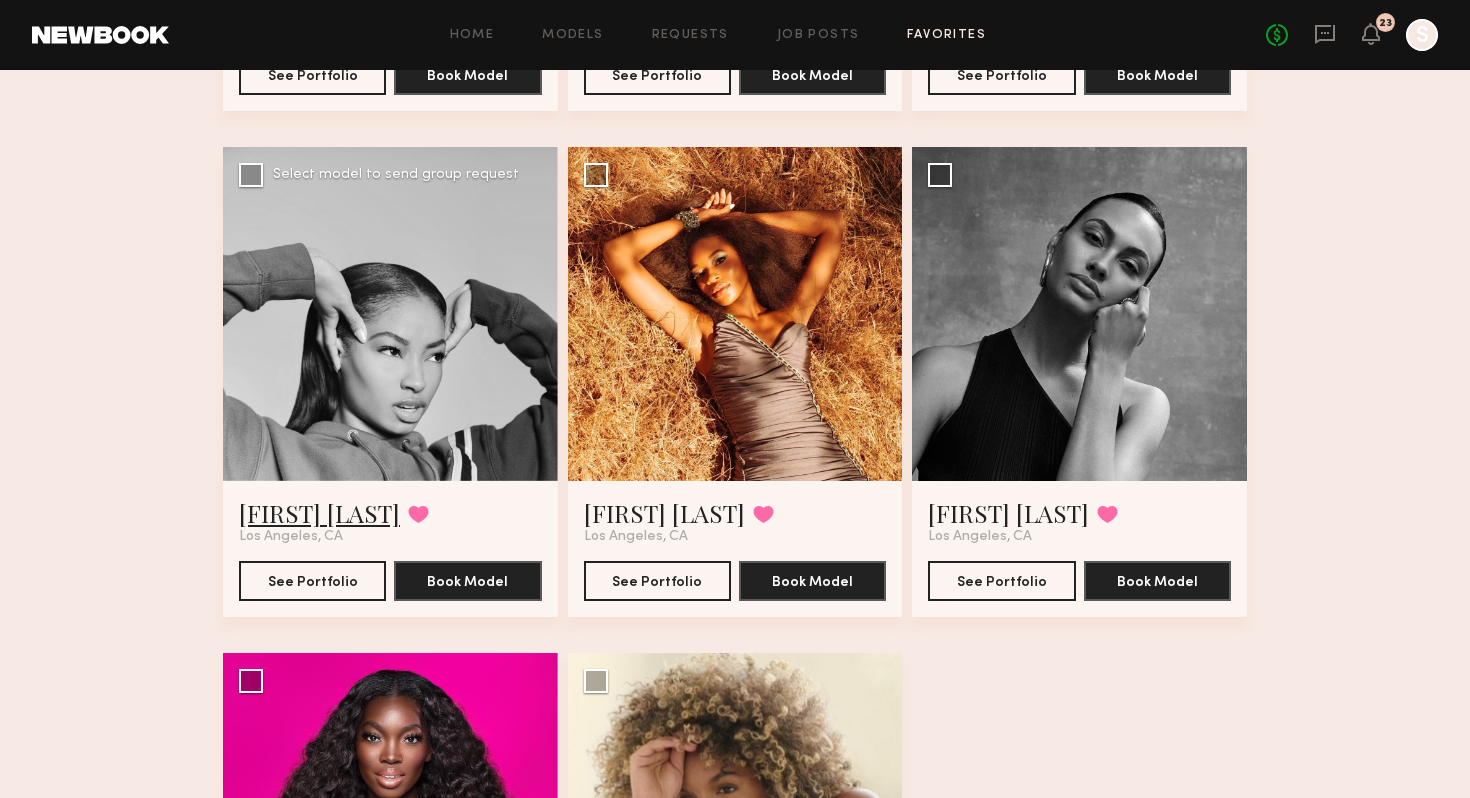 click on "Asia A." 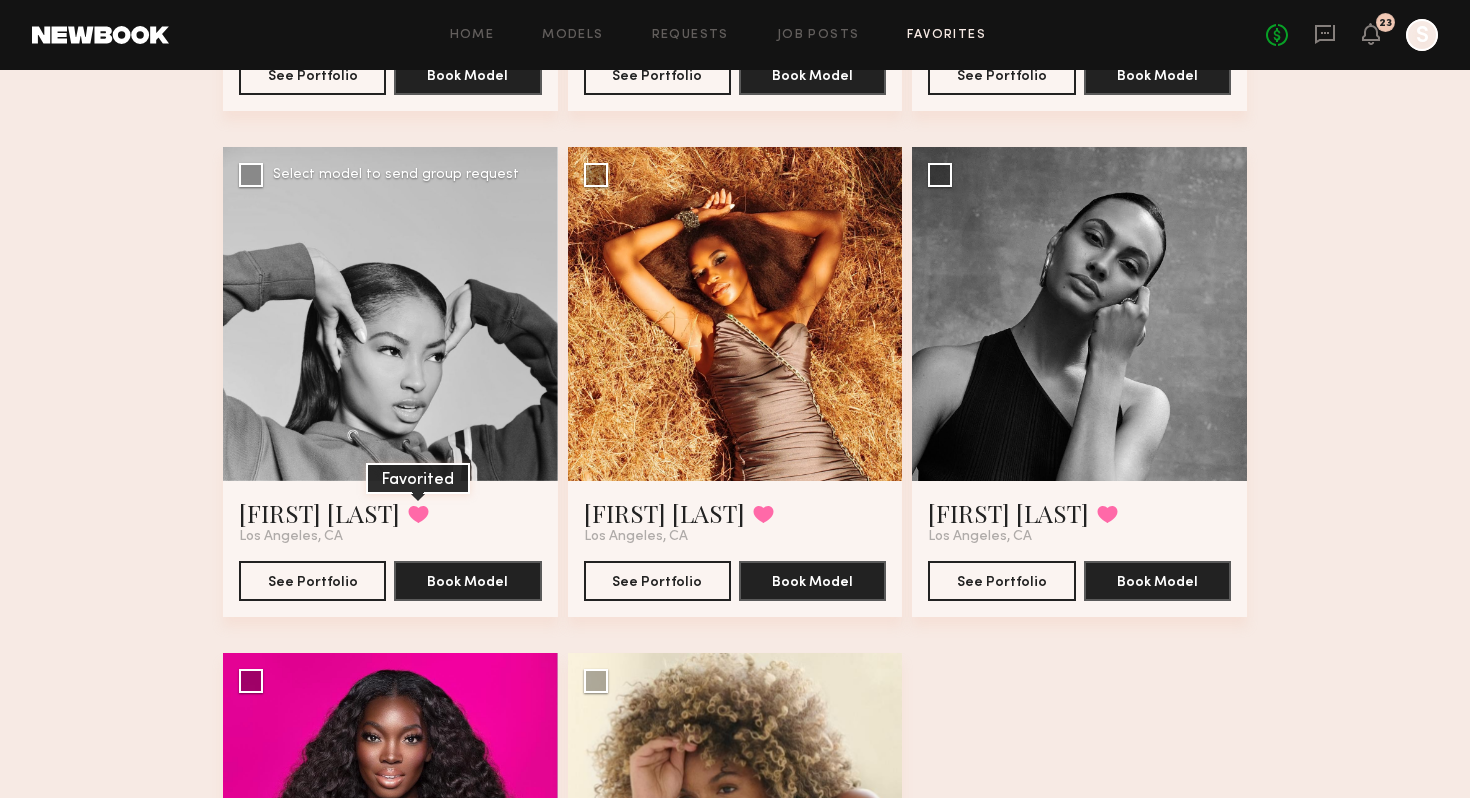 click 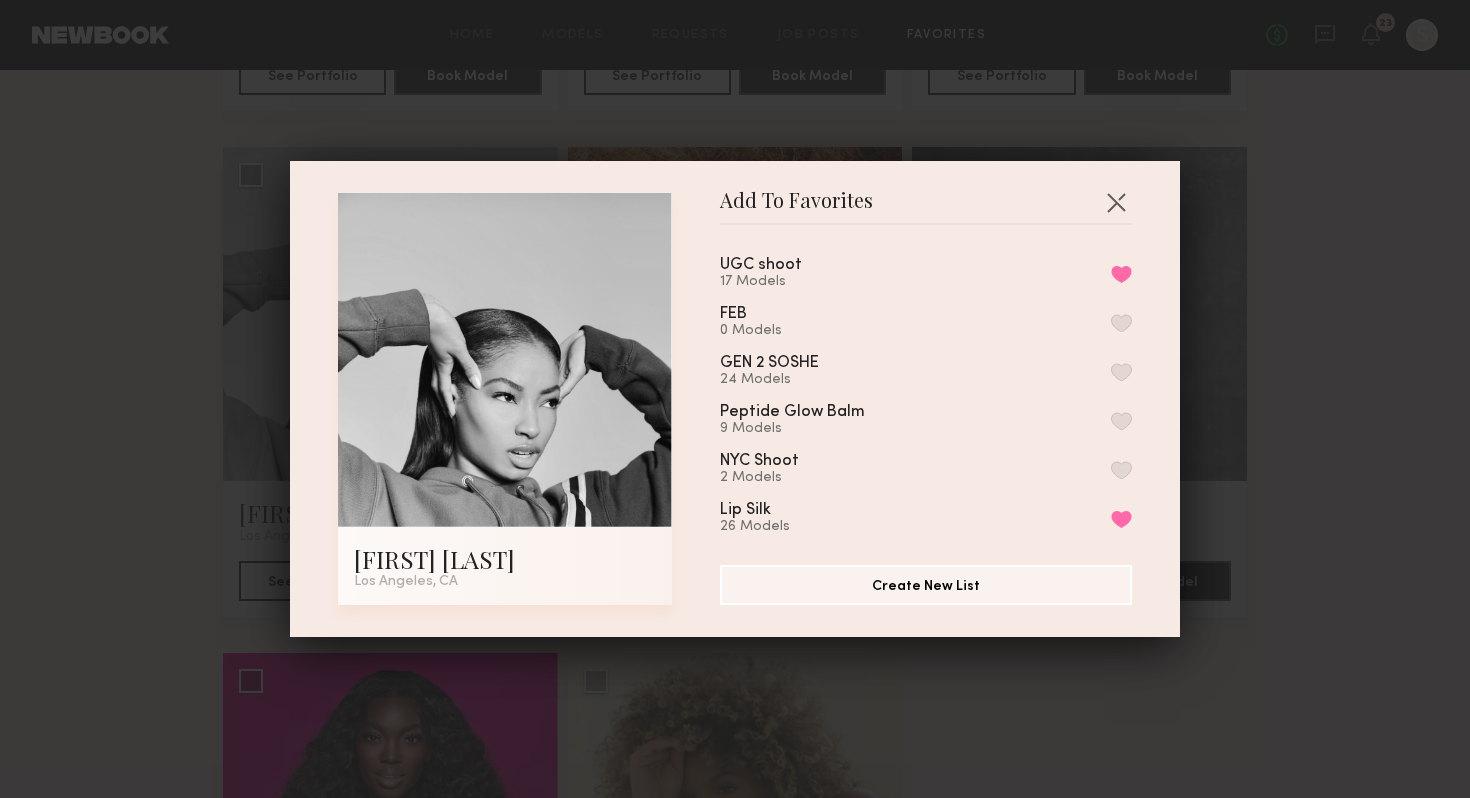 click on "UGC shoot 17   Models Remove from favorite list FEB 0   Models GEN 2 SOSHE 24   Models Peptide Glow Balm 9   Models NYC Shoot 2   Models Lip Silk 26   Models Remove from favorite list My Favorites 7   Models" at bounding box center (936, 387) 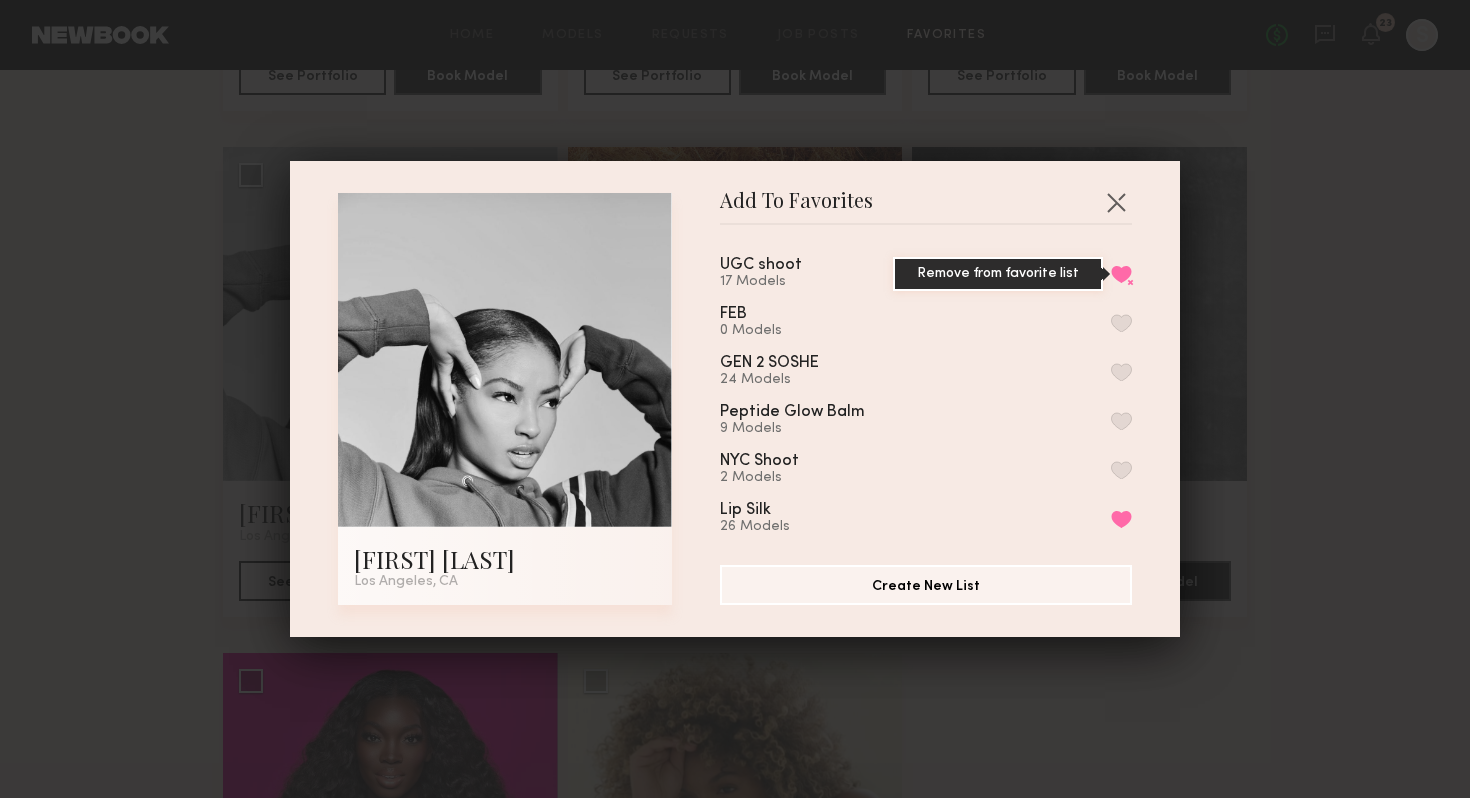click on "Remove from favorite list" at bounding box center [1121, 274] 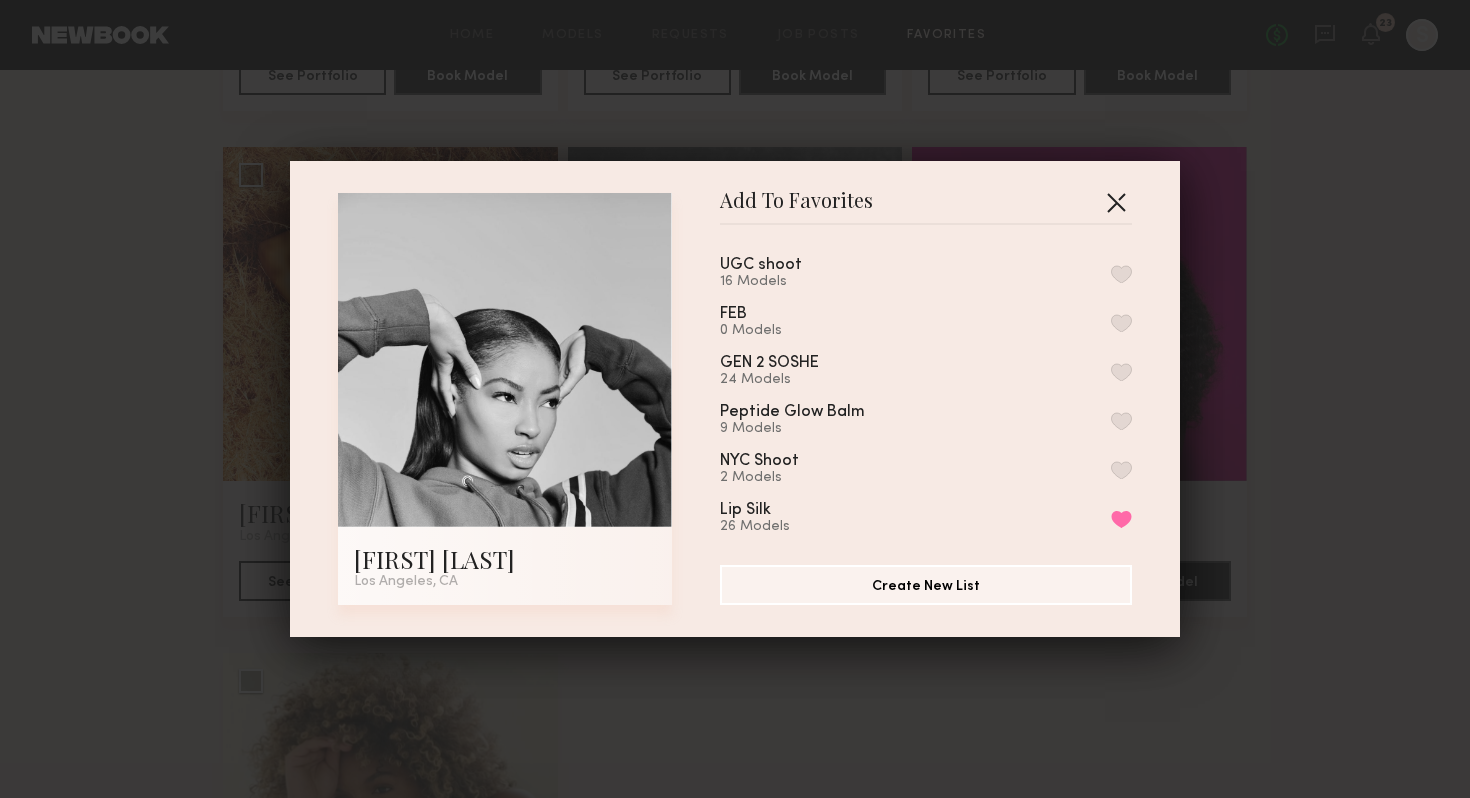 click at bounding box center (1116, 202) 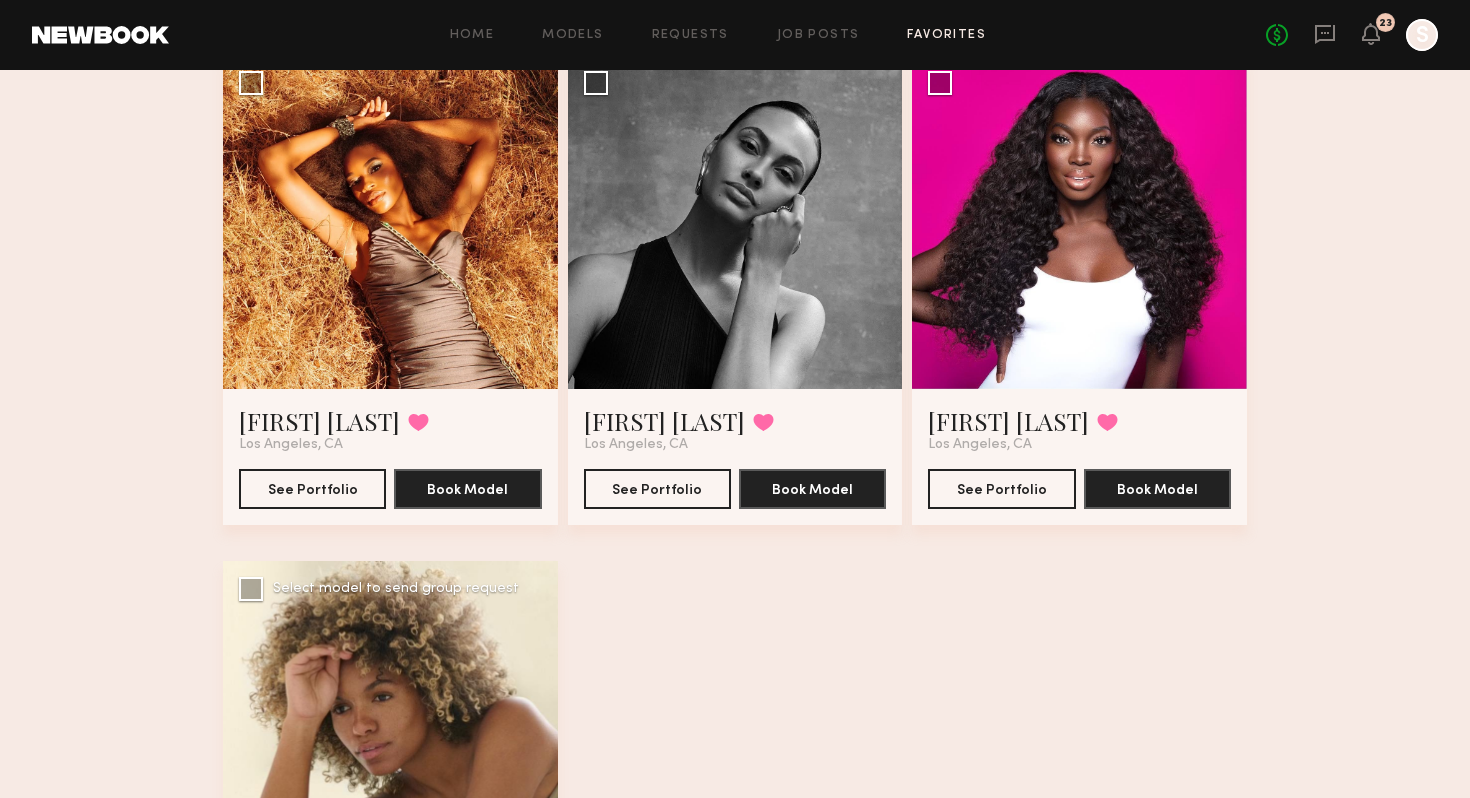 scroll, scrollTop: 2103, scrollLeft: 0, axis: vertical 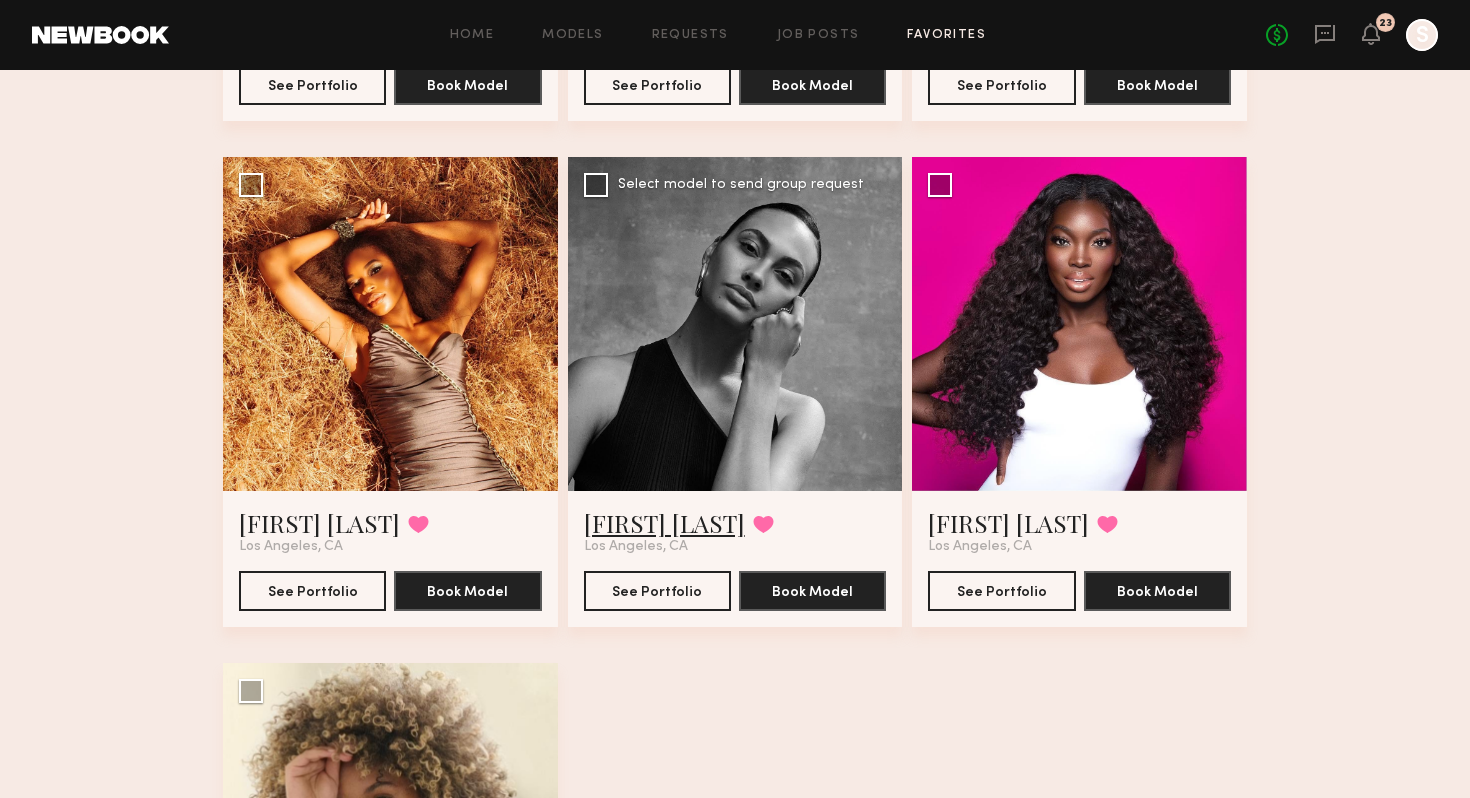 click on "Jayden R." 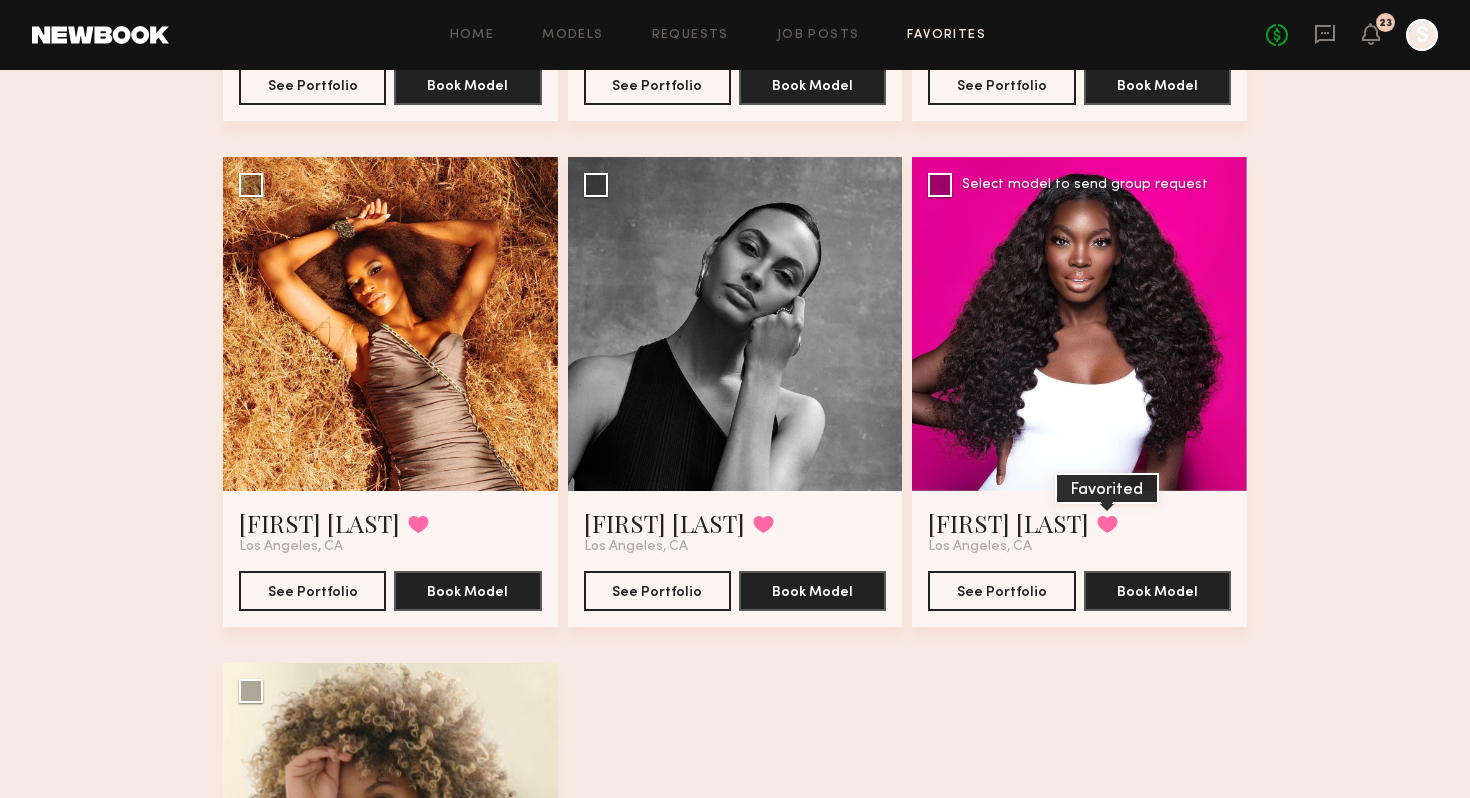 click 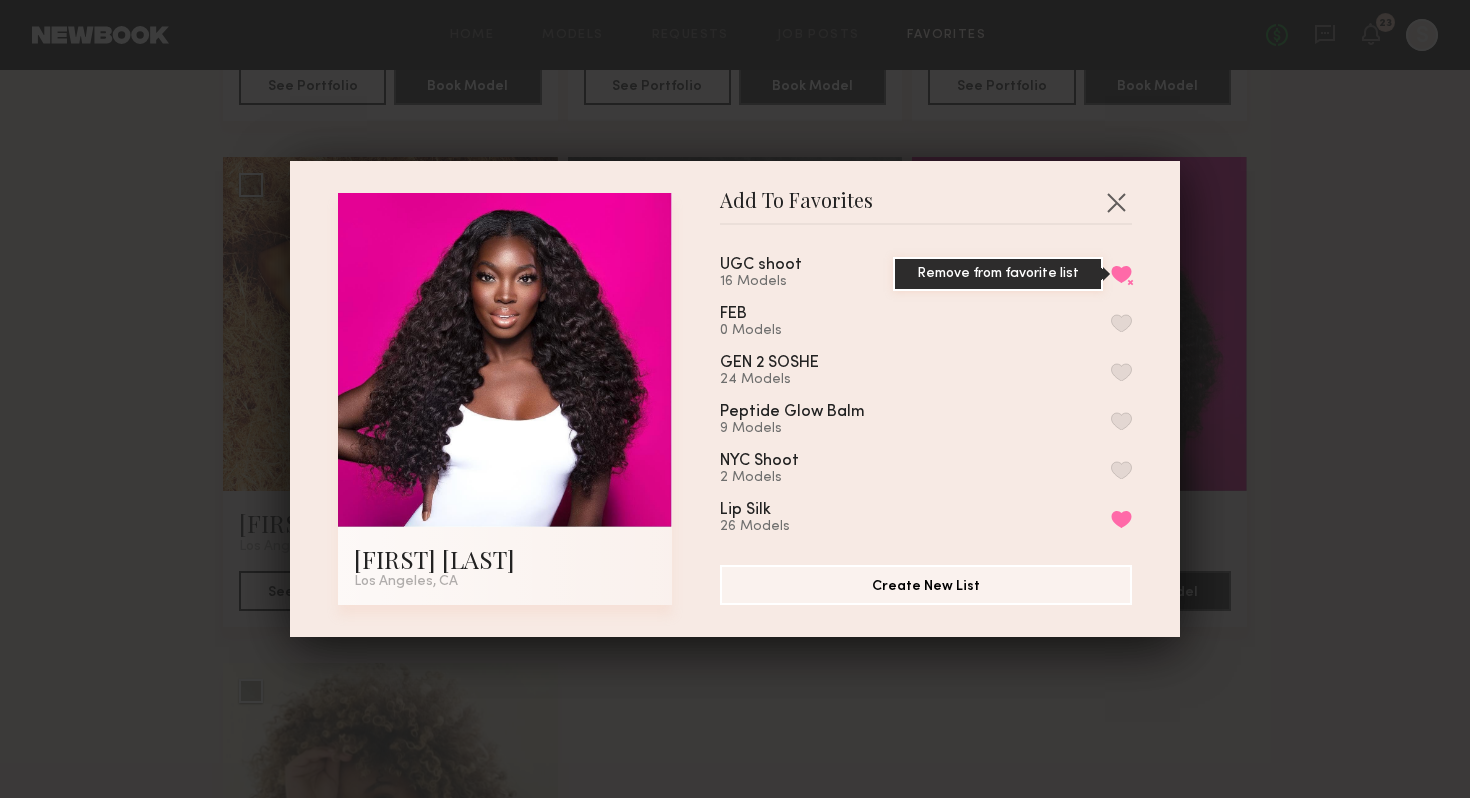 click on "Remove from favorite list" at bounding box center (1121, 274) 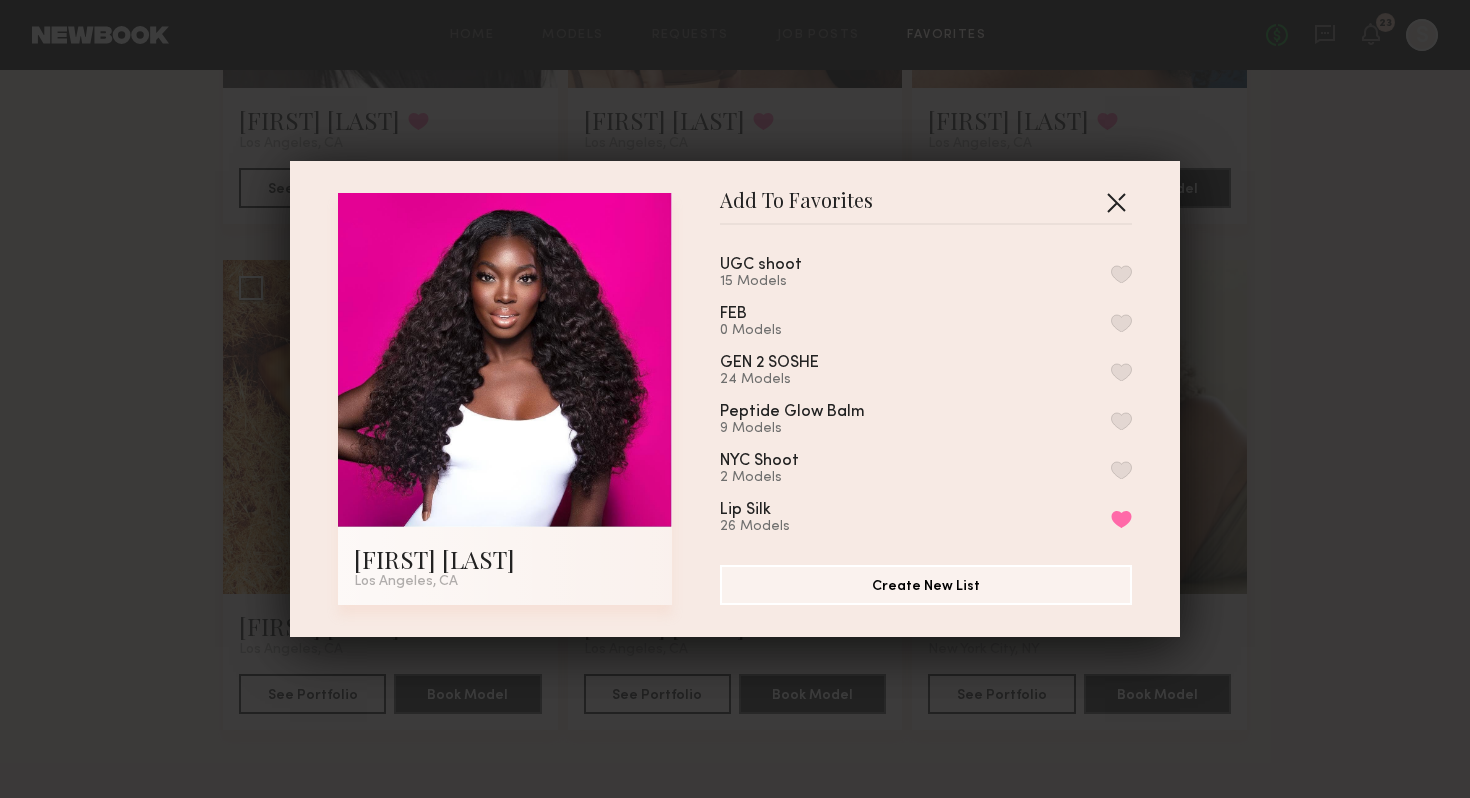 scroll, scrollTop: 1999, scrollLeft: 0, axis: vertical 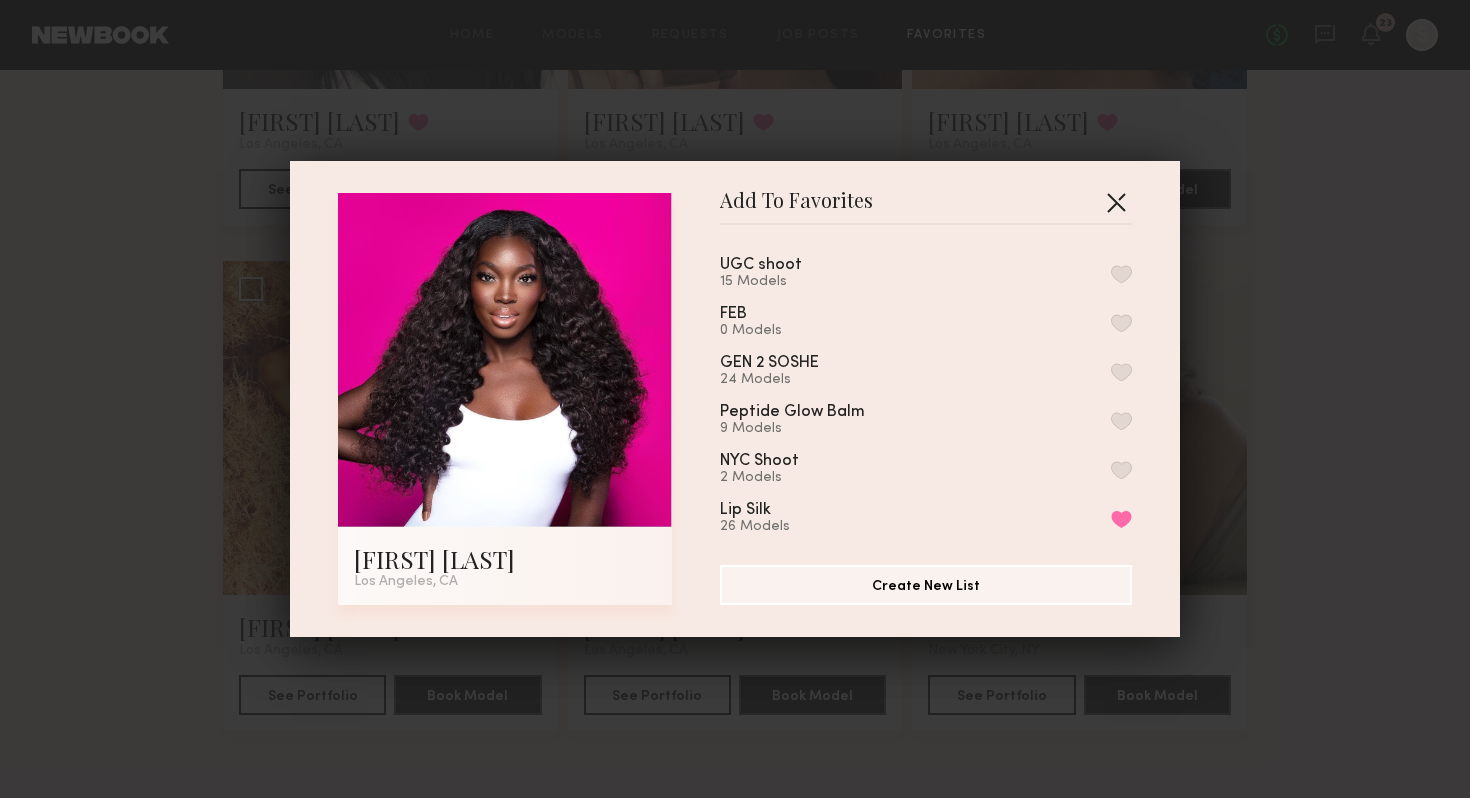 click at bounding box center [1116, 202] 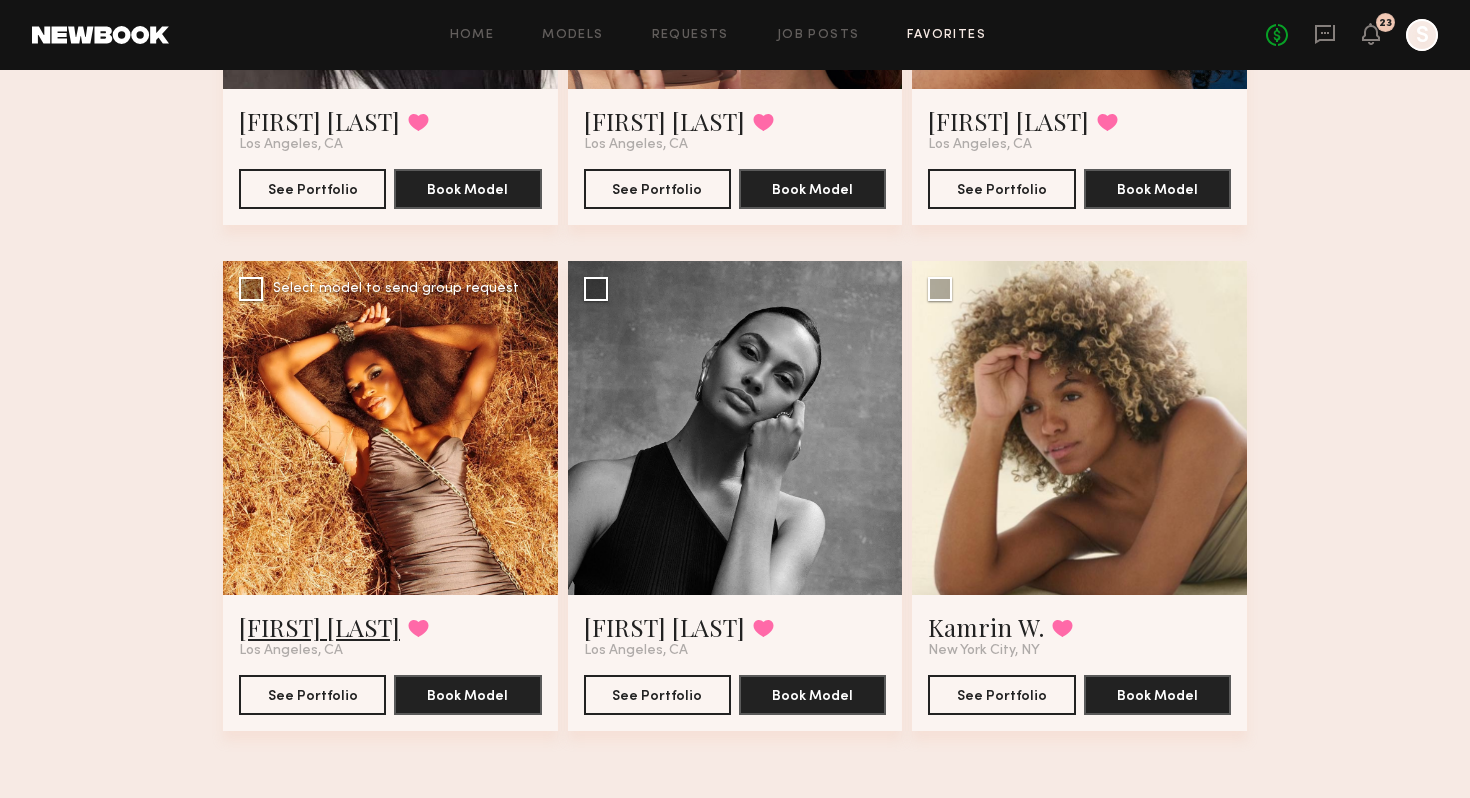 click on "Miya R." 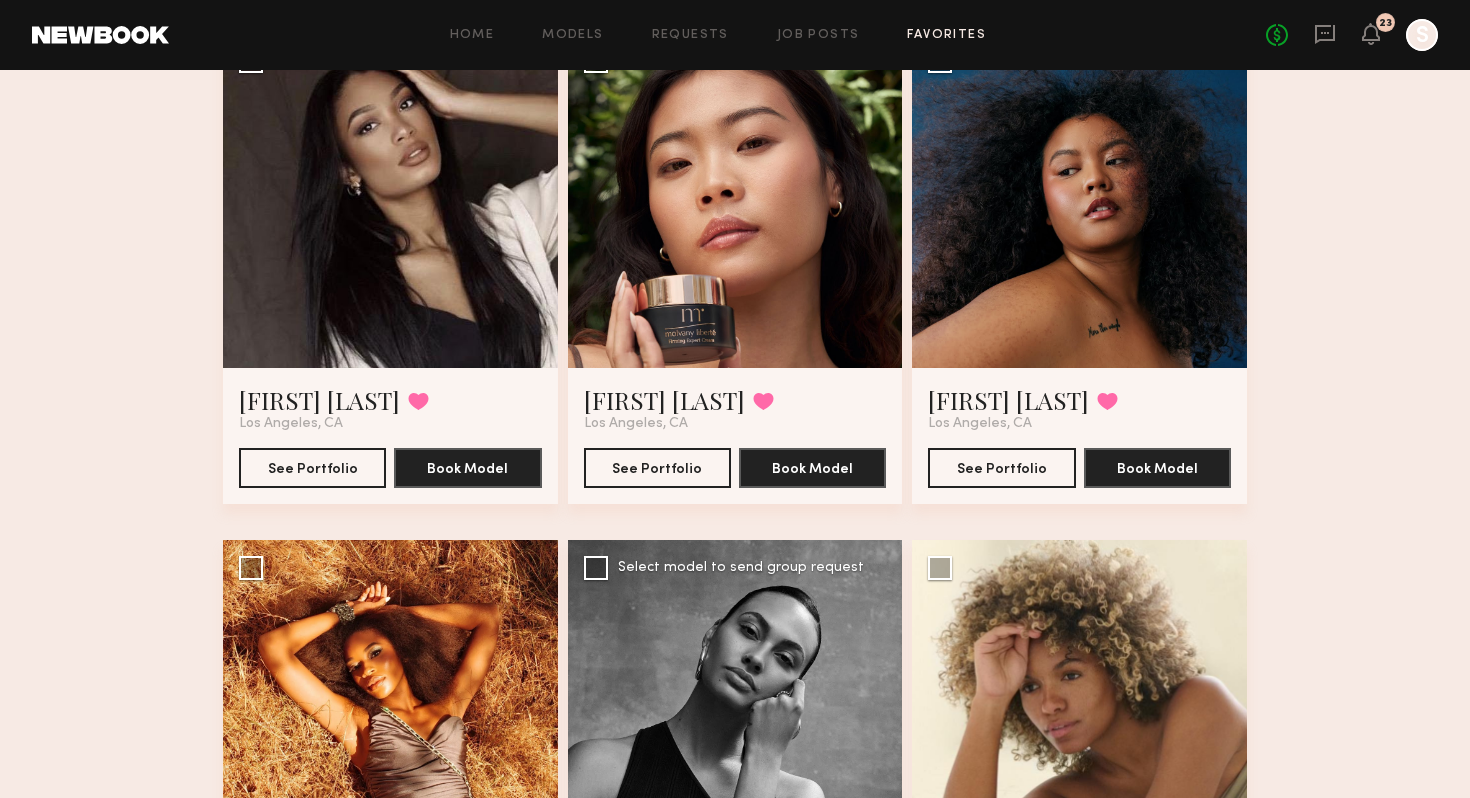 scroll, scrollTop: 1607, scrollLeft: 0, axis: vertical 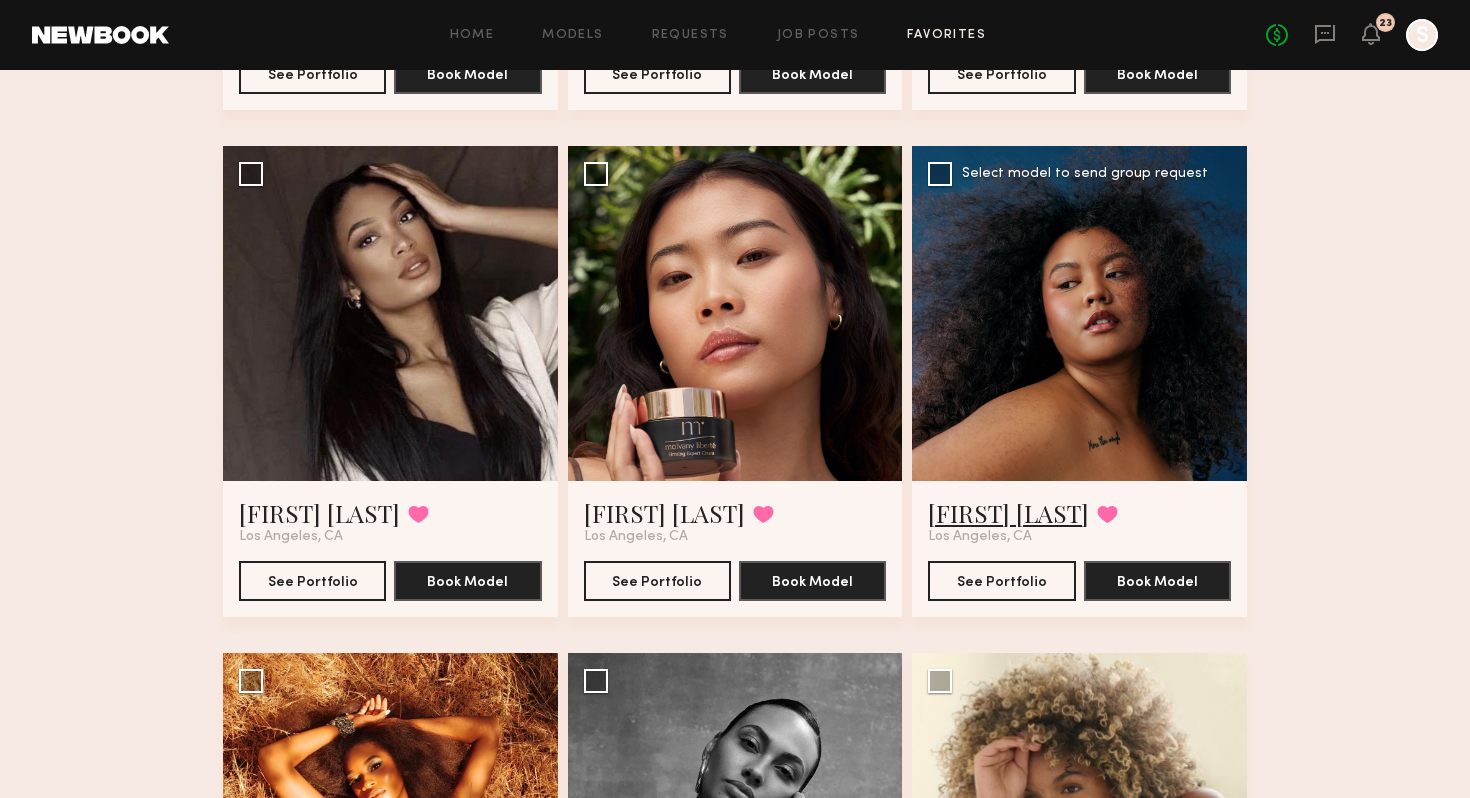 click on "Kiara L." 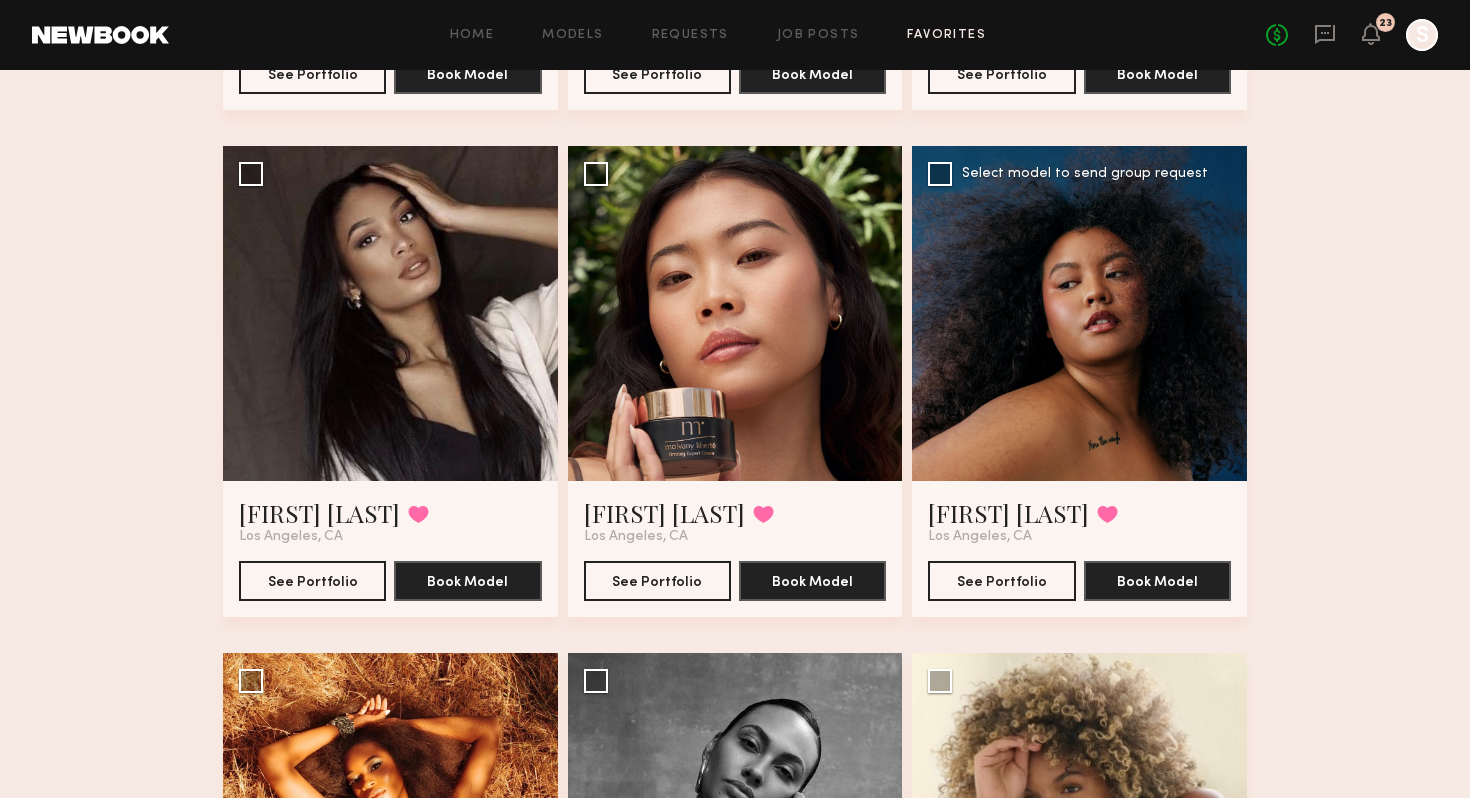 scroll, scrollTop: 1596, scrollLeft: 0, axis: vertical 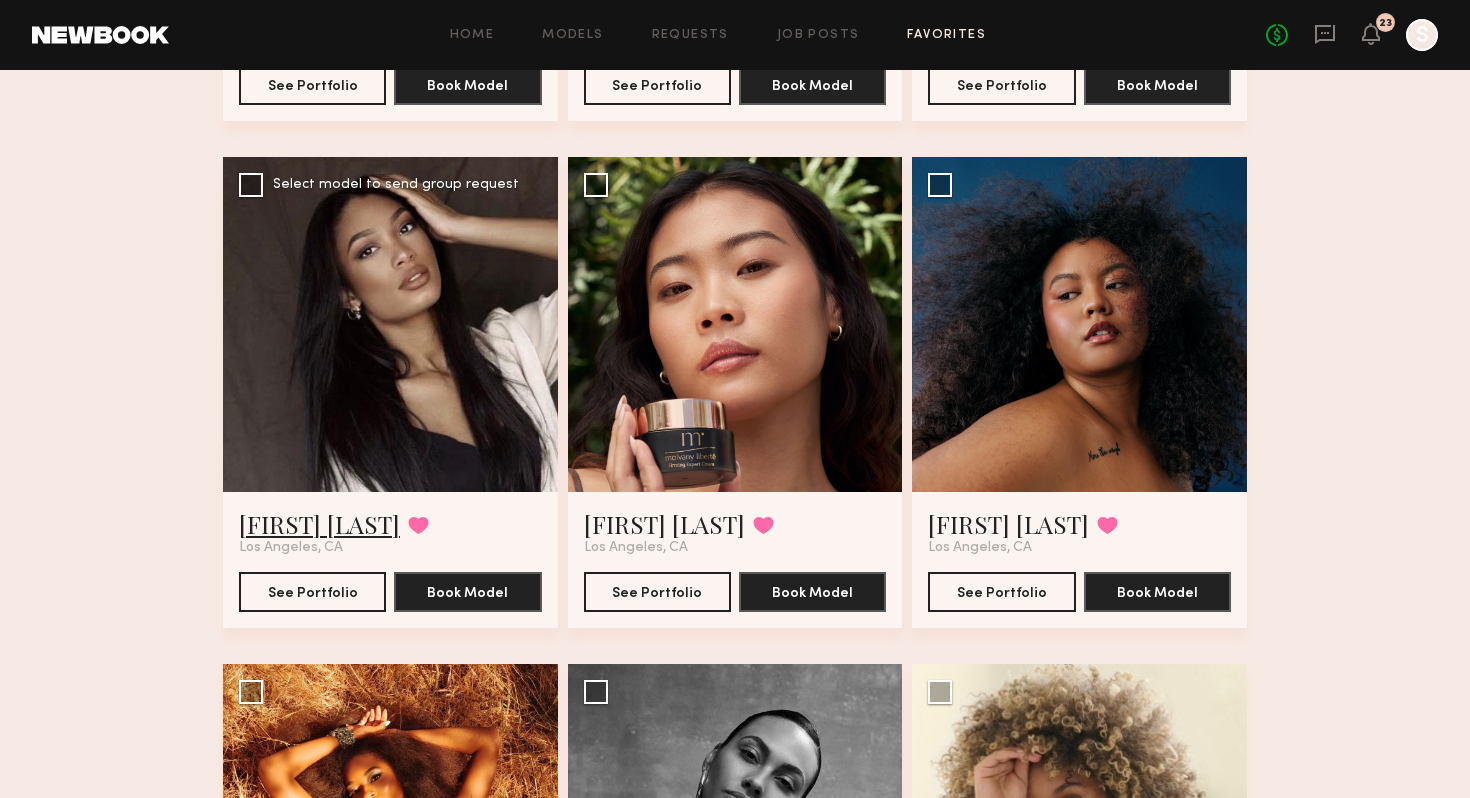 click on "Mallory C." 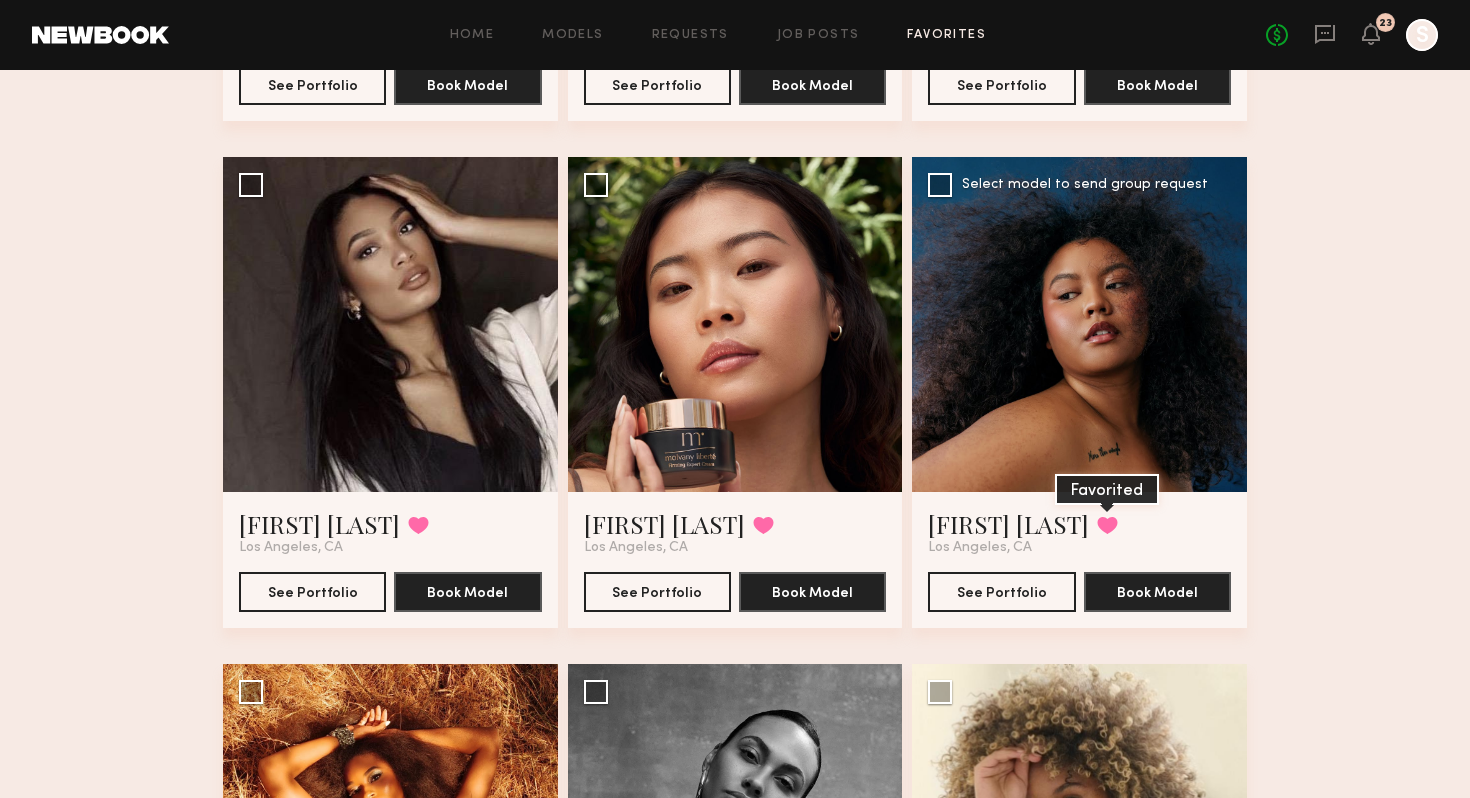 click 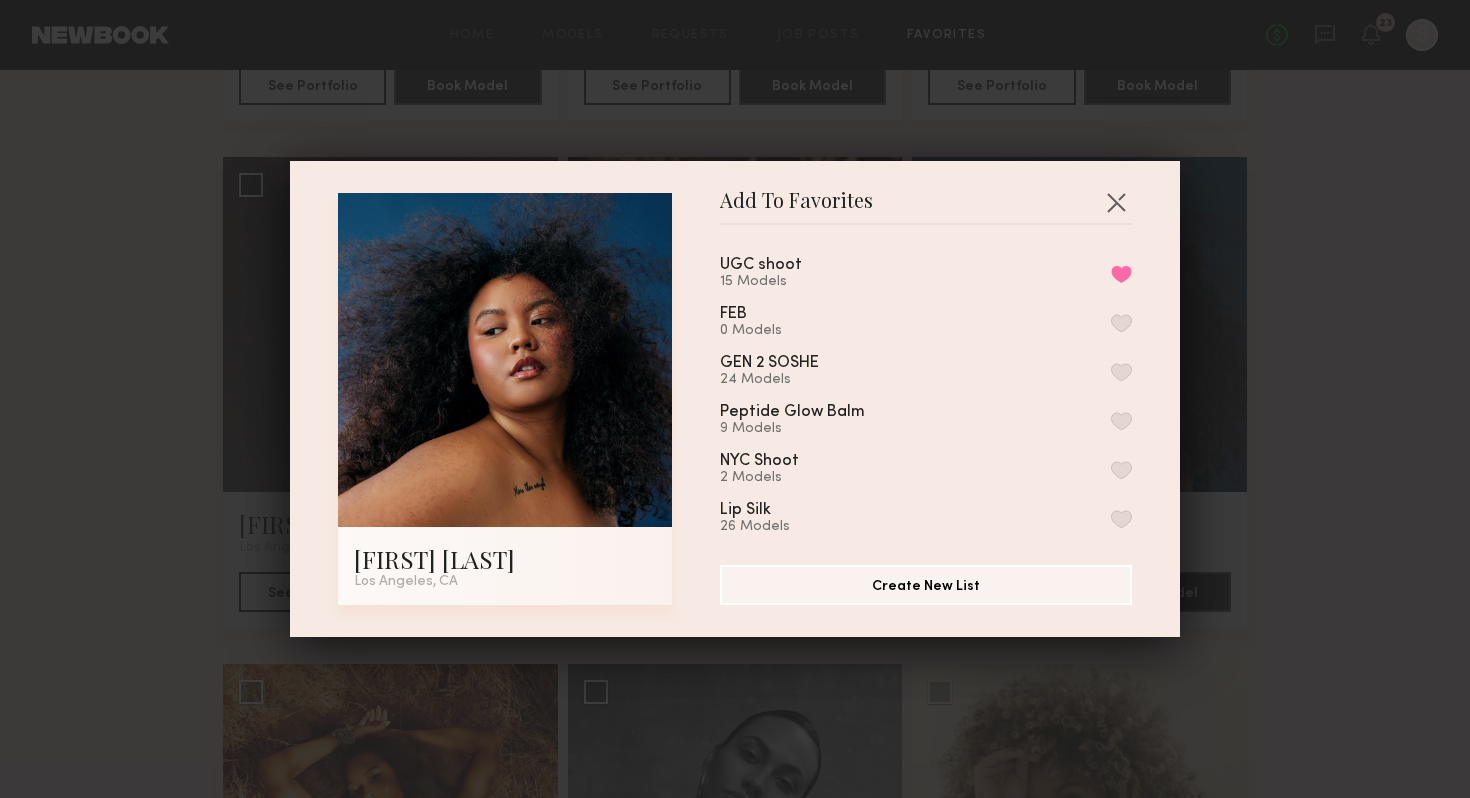click at bounding box center [1121, 372] 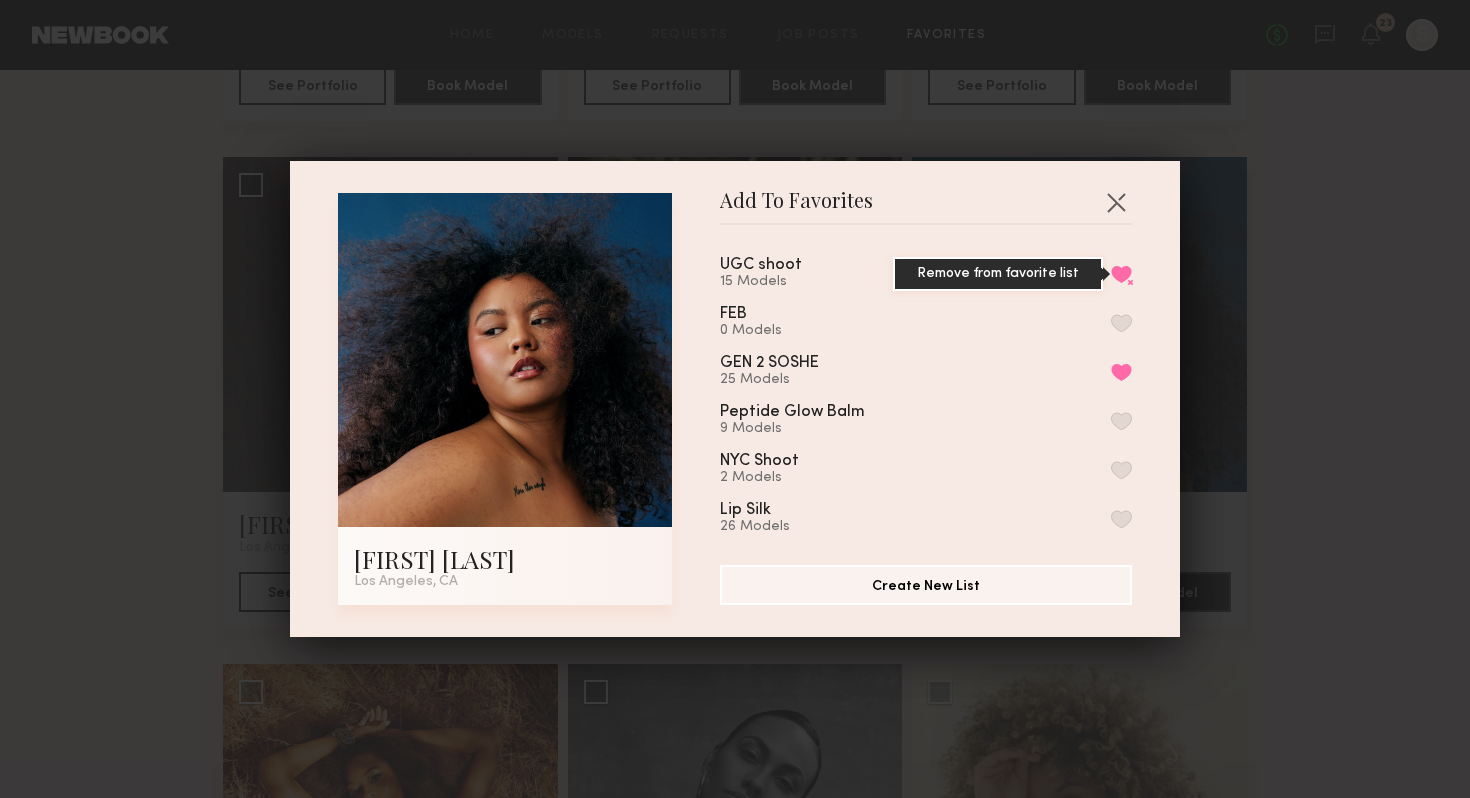 click on "Remove from favorite list" at bounding box center [1121, 274] 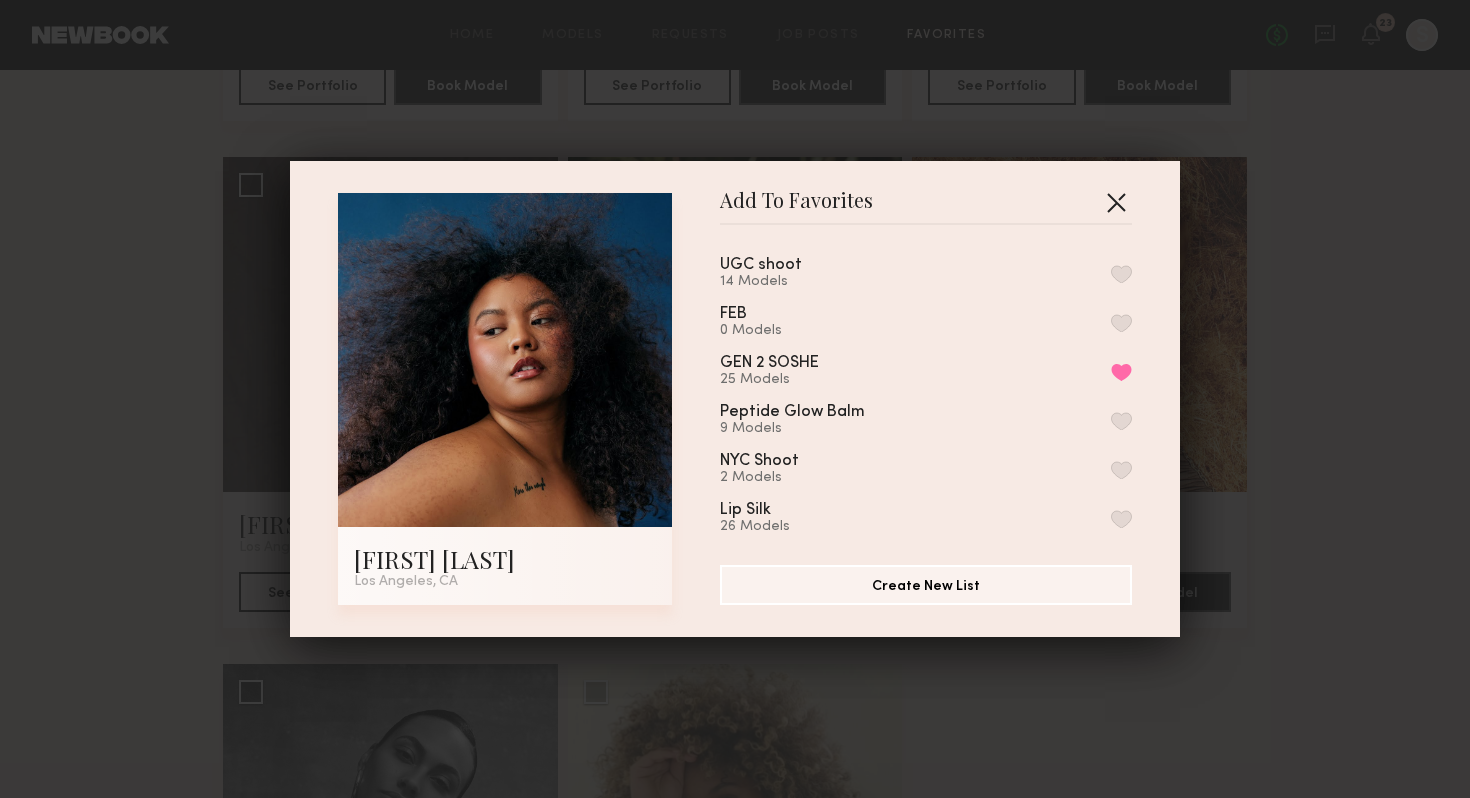 click at bounding box center [1116, 202] 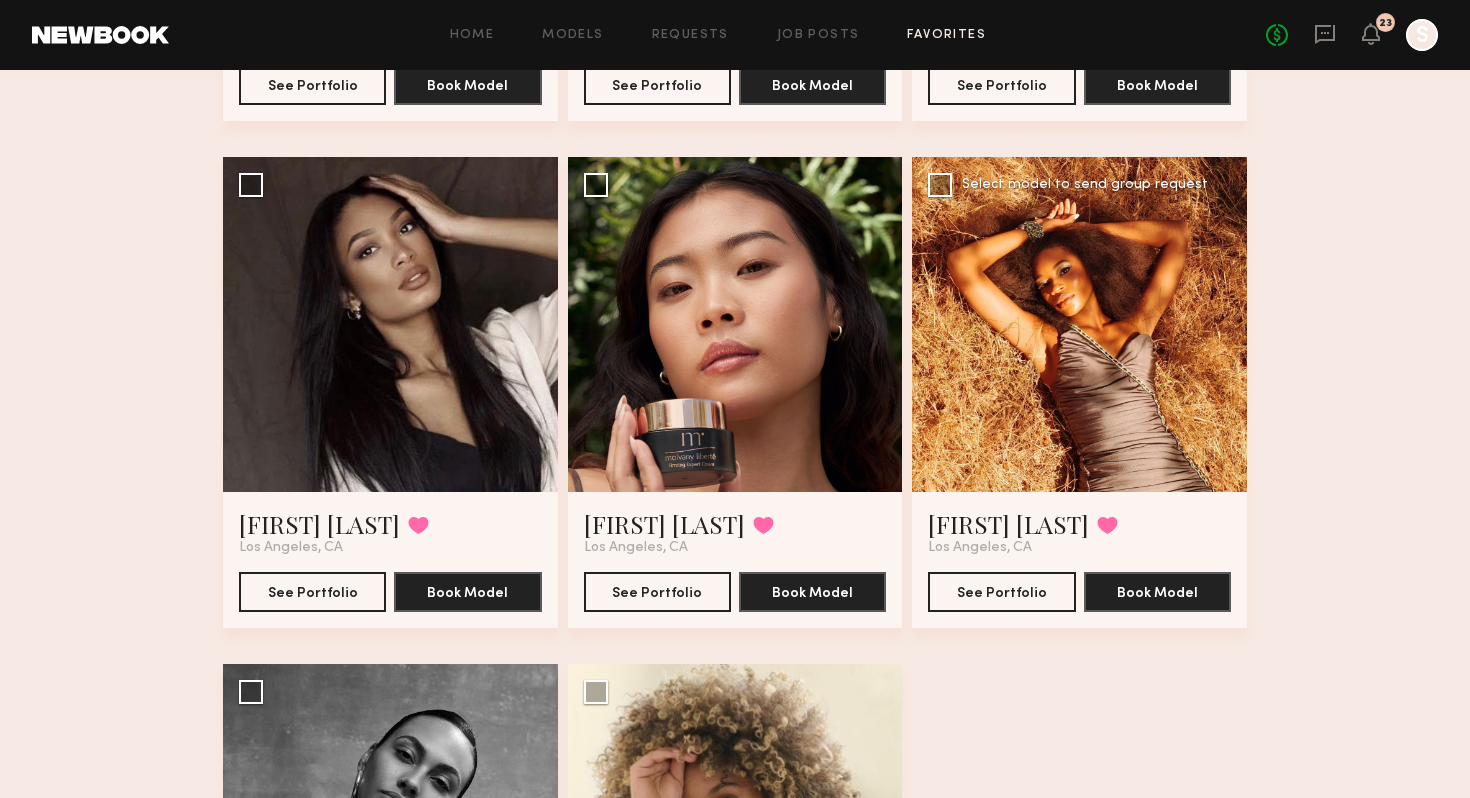 scroll, scrollTop: 1586, scrollLeft: 0, axis: vertical 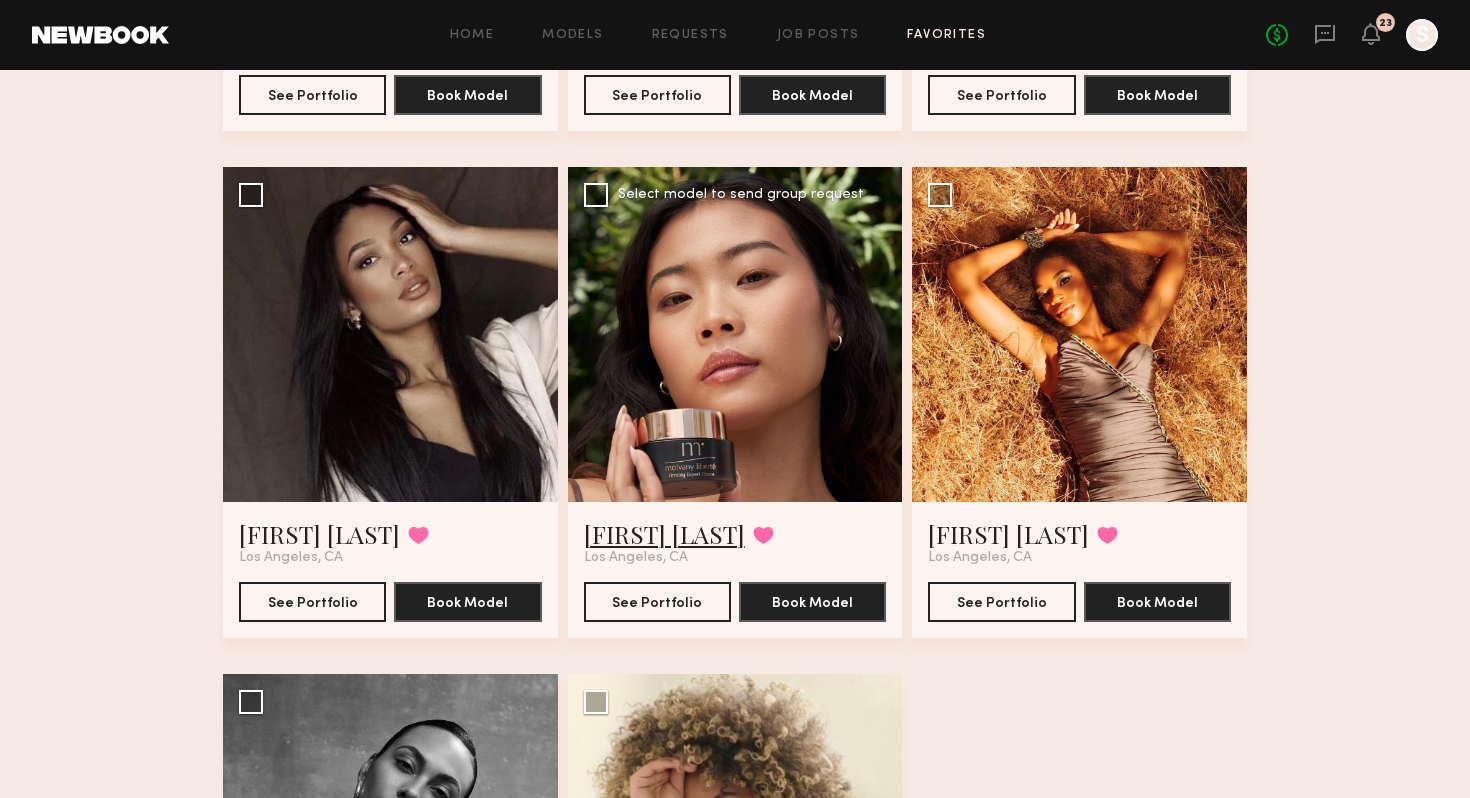 click on "Valerie L." 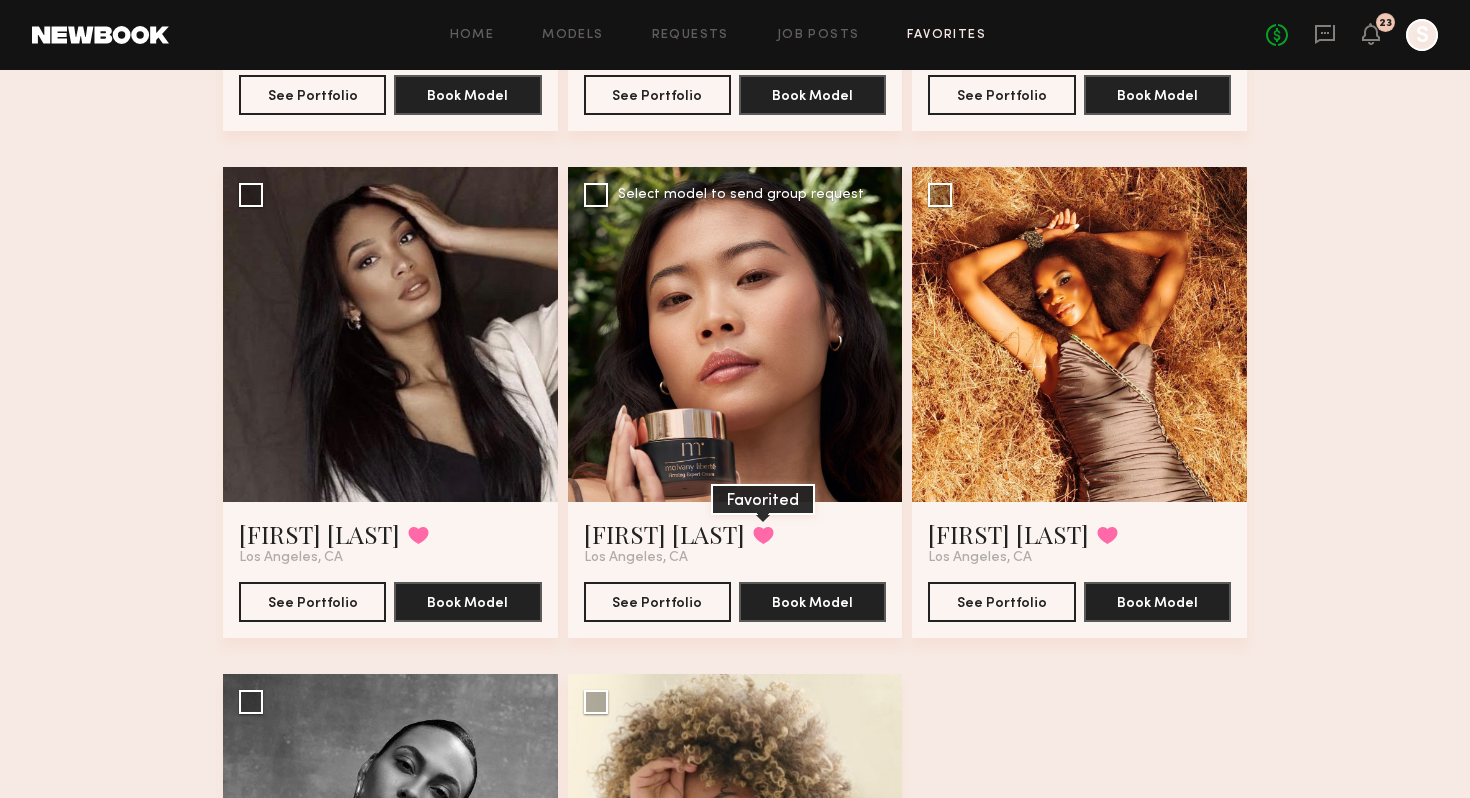 click 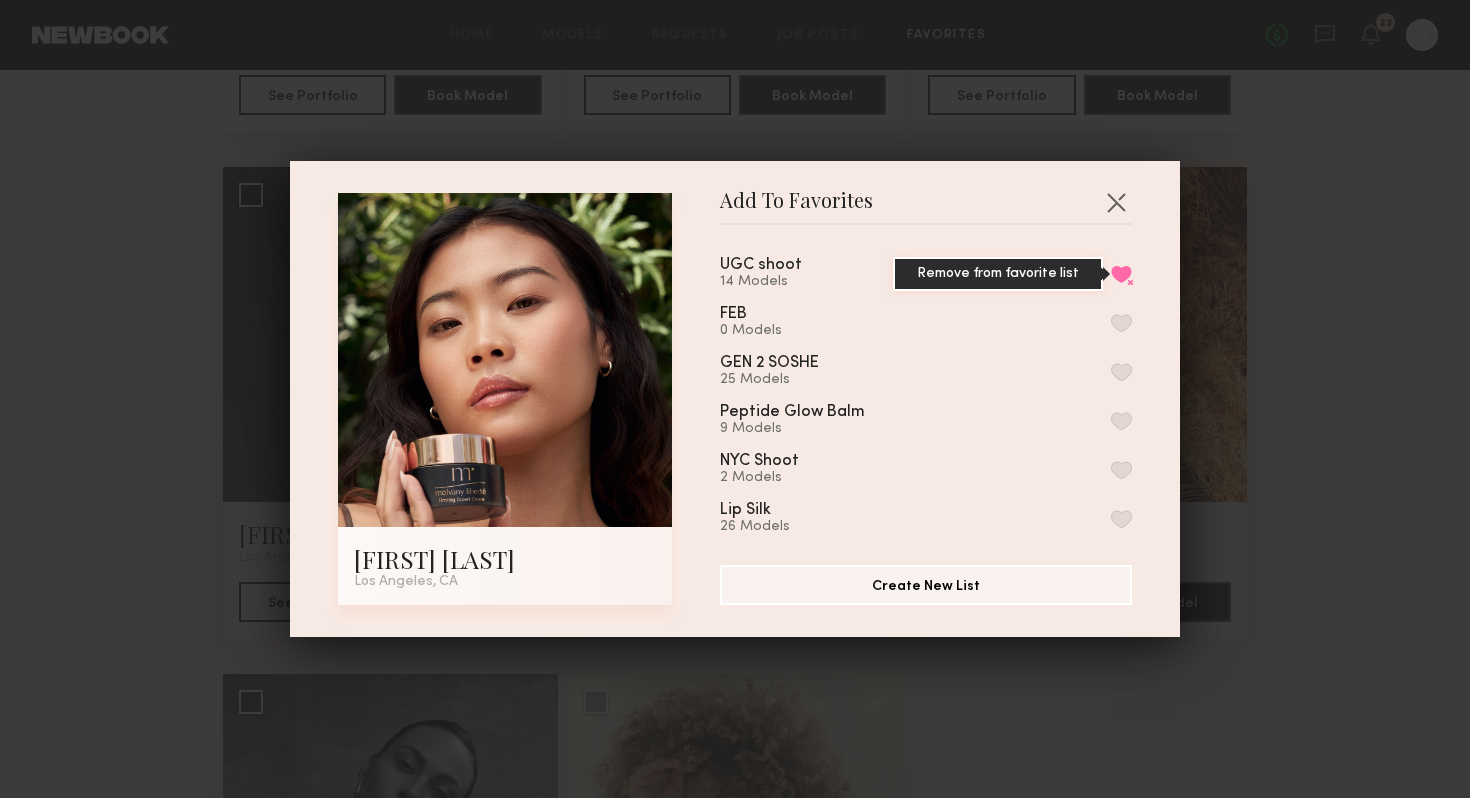 click on "Remove from favorite list" at bounding box center (1121, 274) 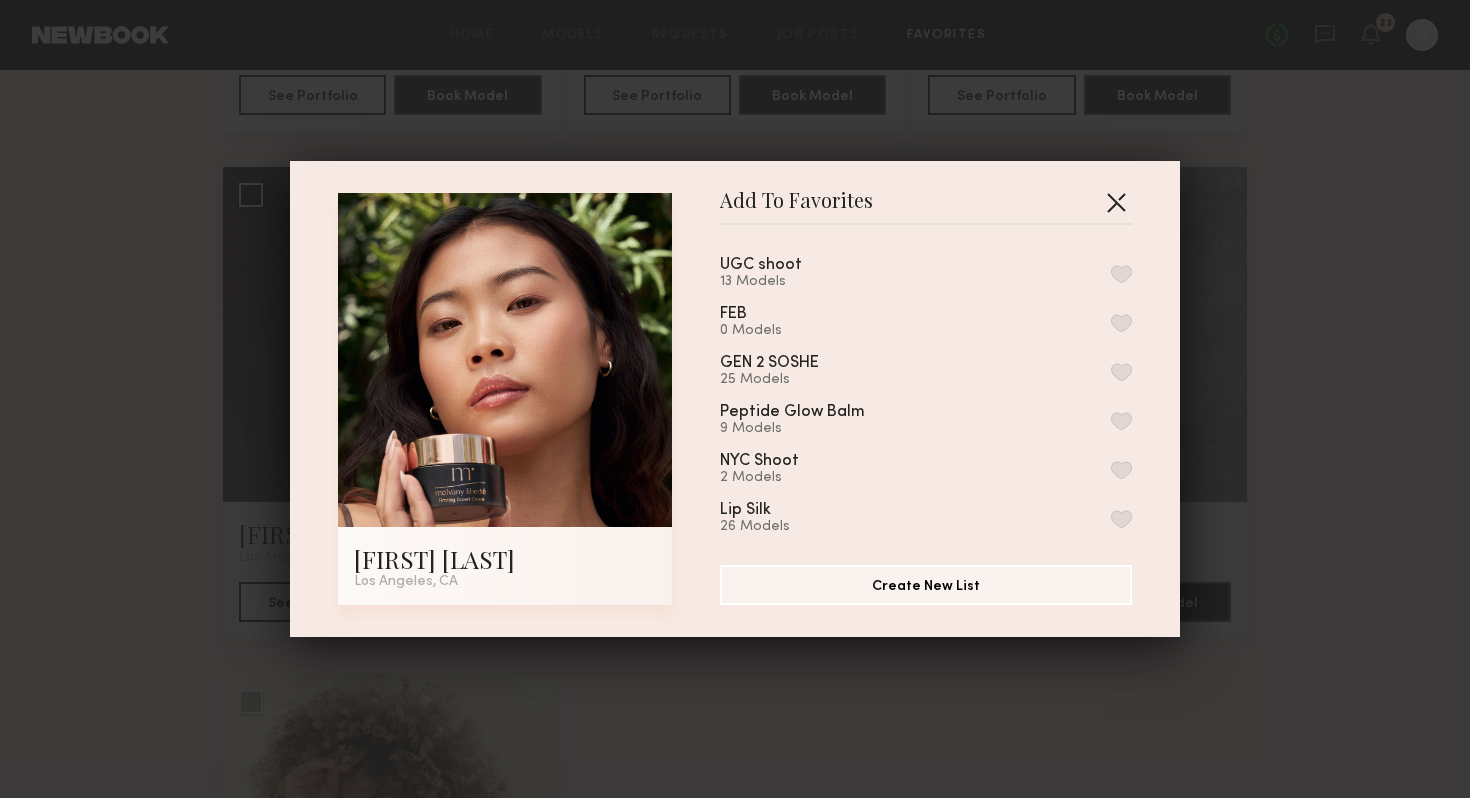 click at bounding box center [1116, 202] 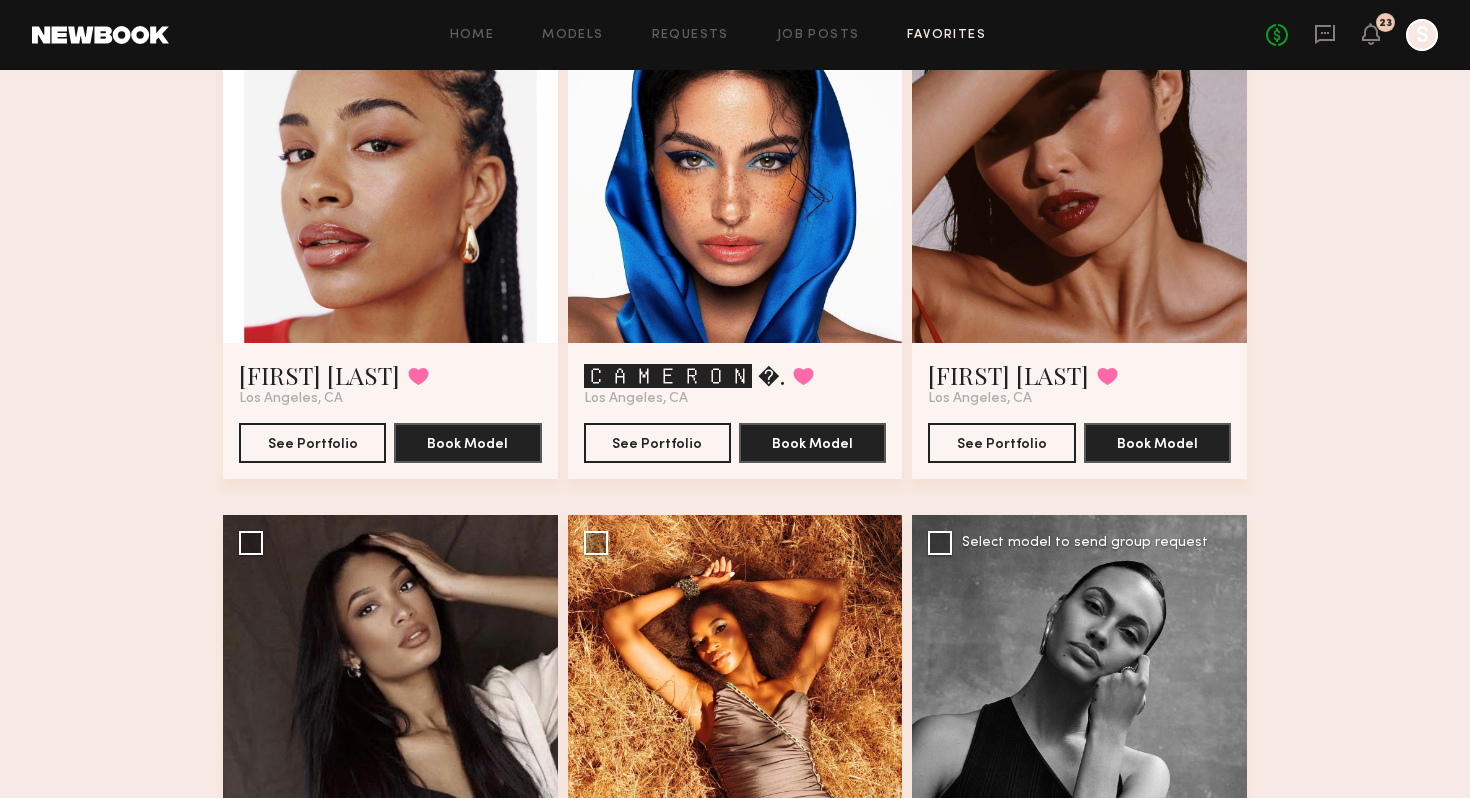 scroll, scrollTop: 1127, scrollLeft: 0, axis: vertical 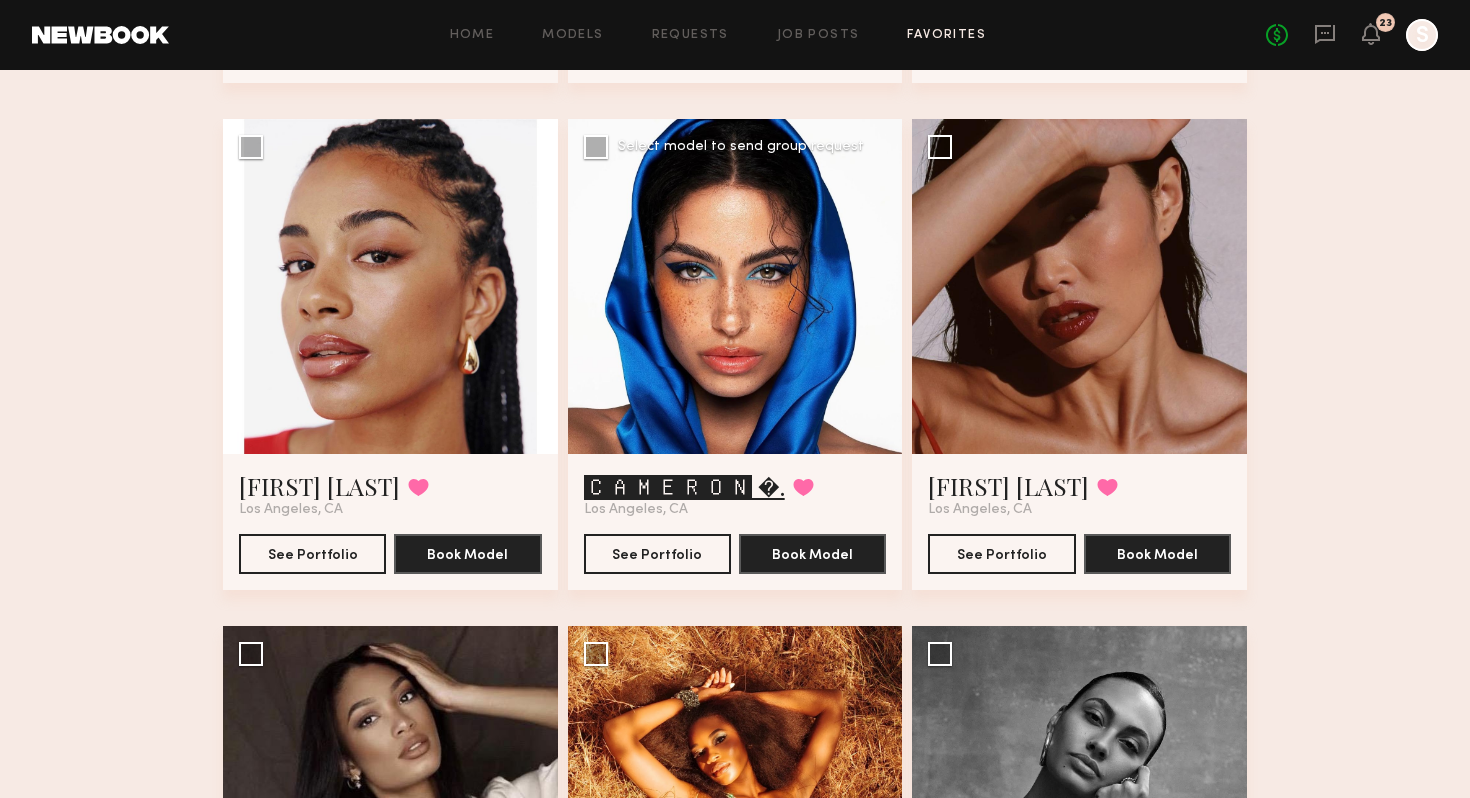 click on "🅲🅰🅼🅴🆁🅾🅽 �." 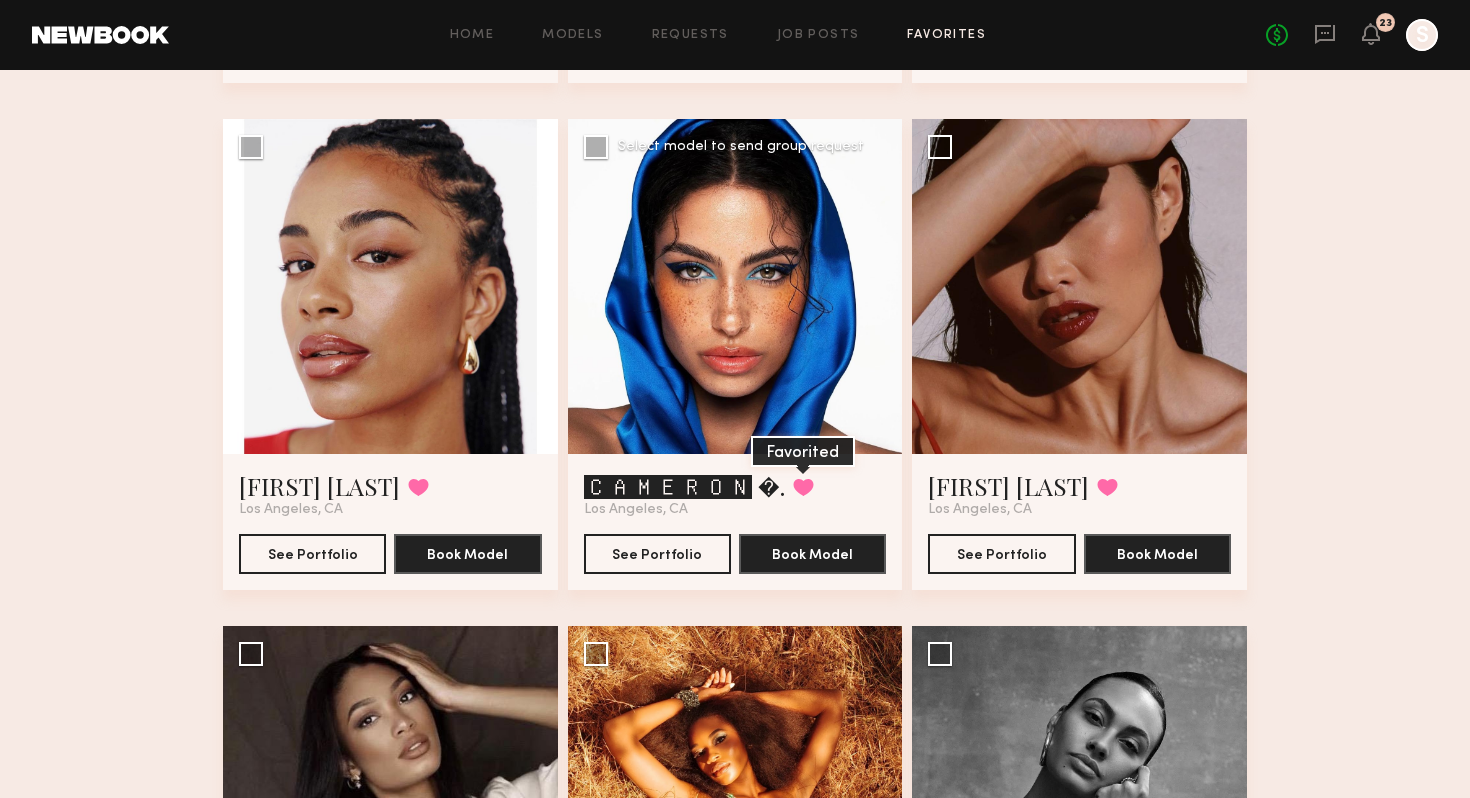 click 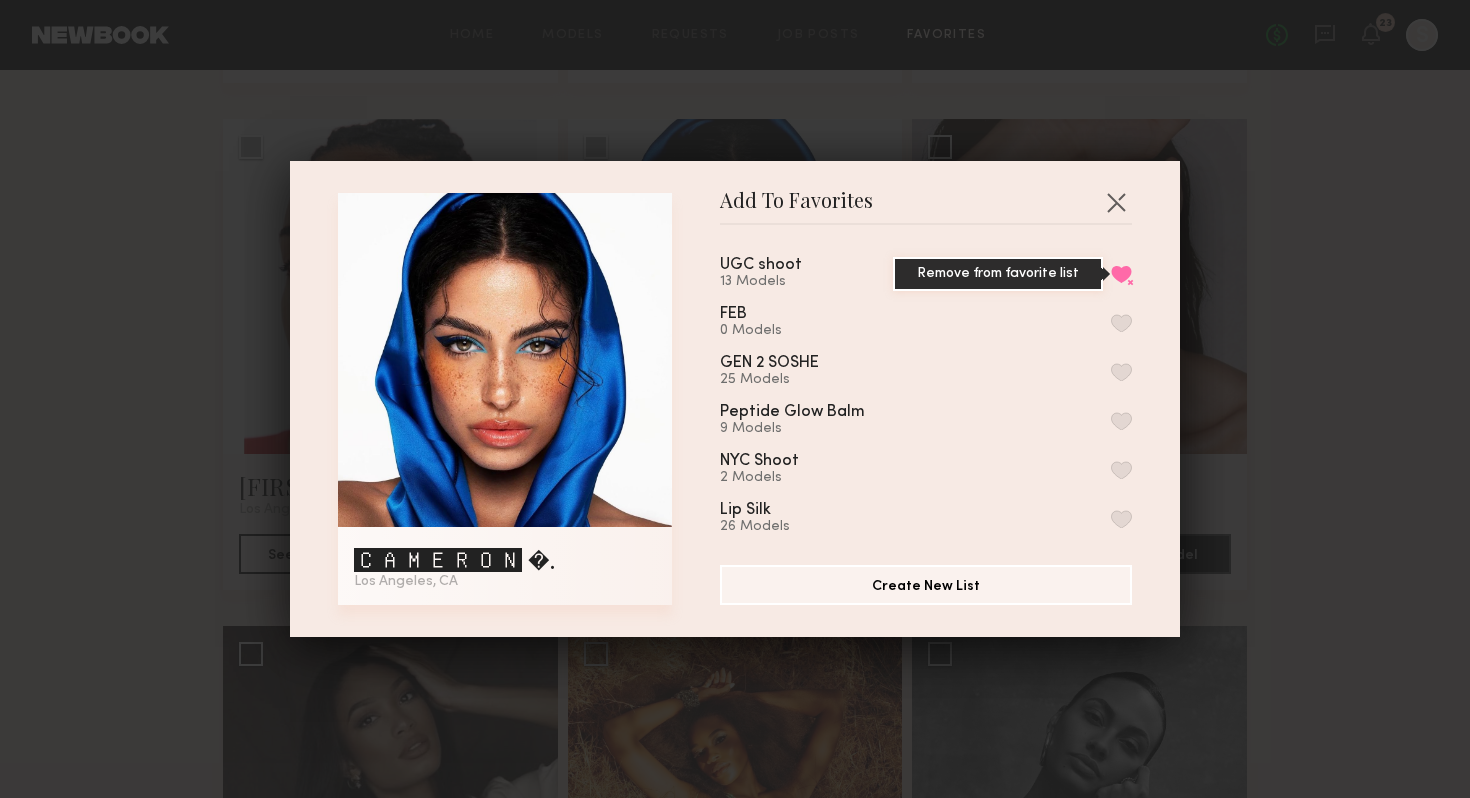 click on "UGC shoot 13   Models Remove from favorite list" at bounding box center (926, 273) 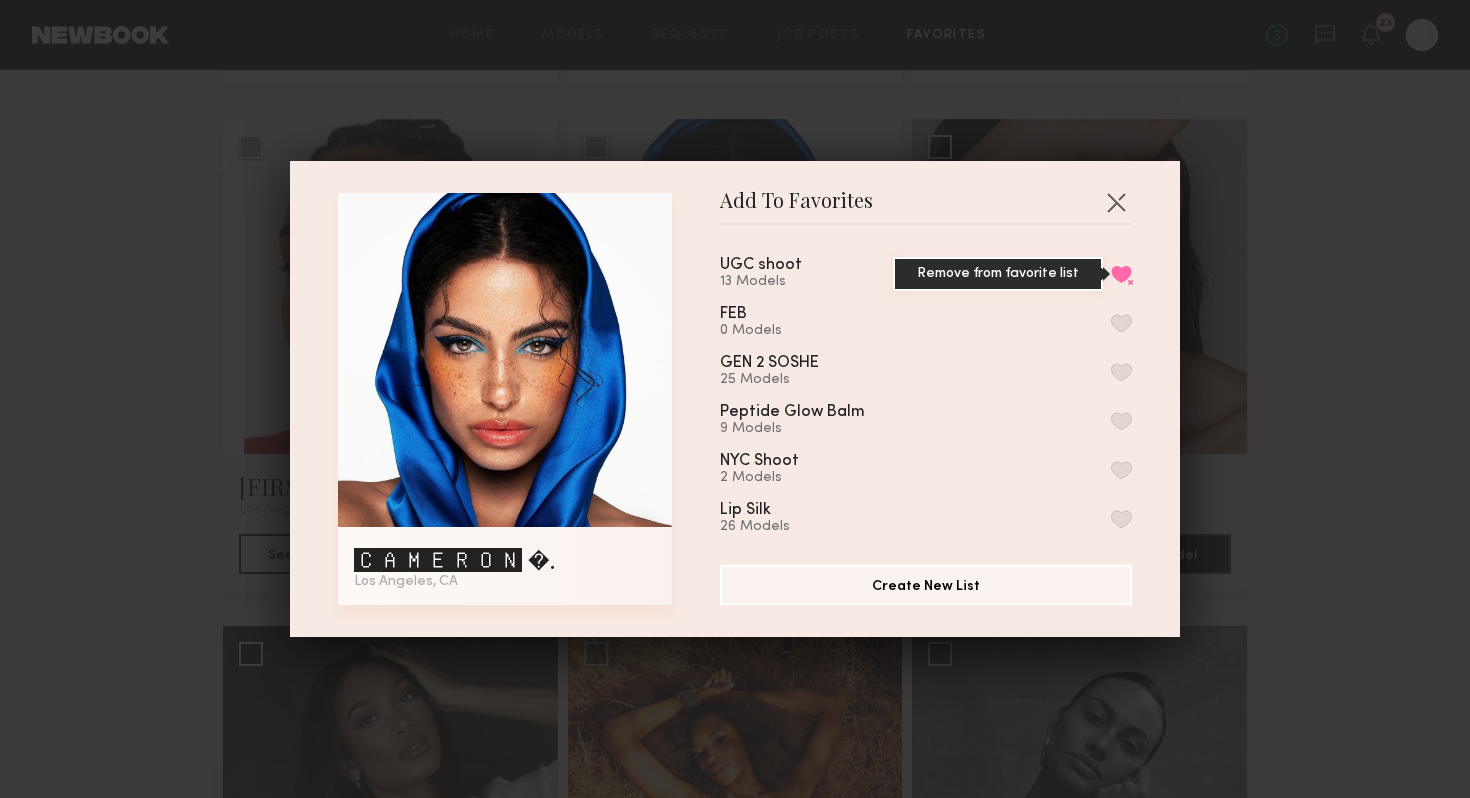 click on "Remove from favorite list" at bounding box center [1121, 274] 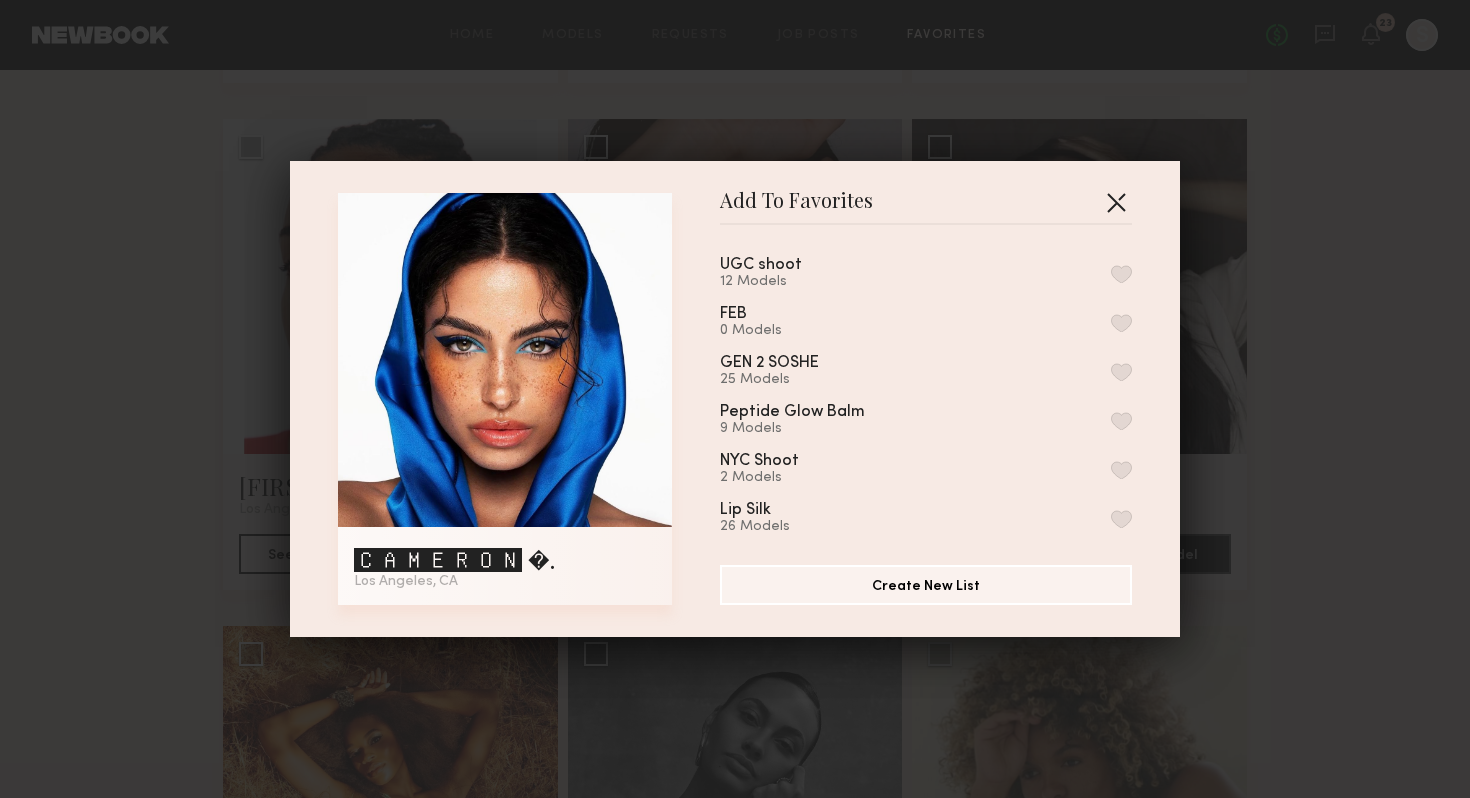 click at bounding box center [1116, 202] 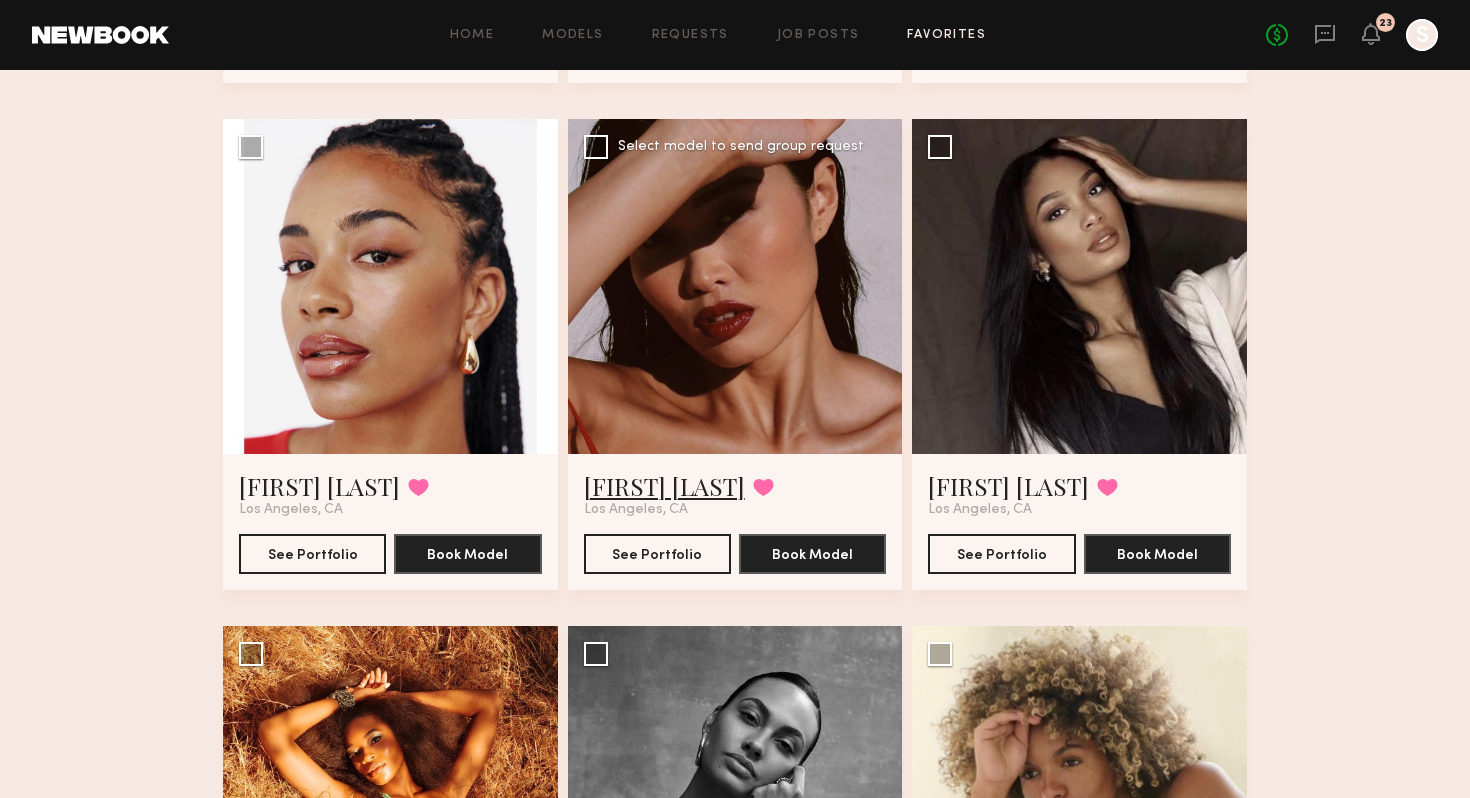 click on "Nara B." 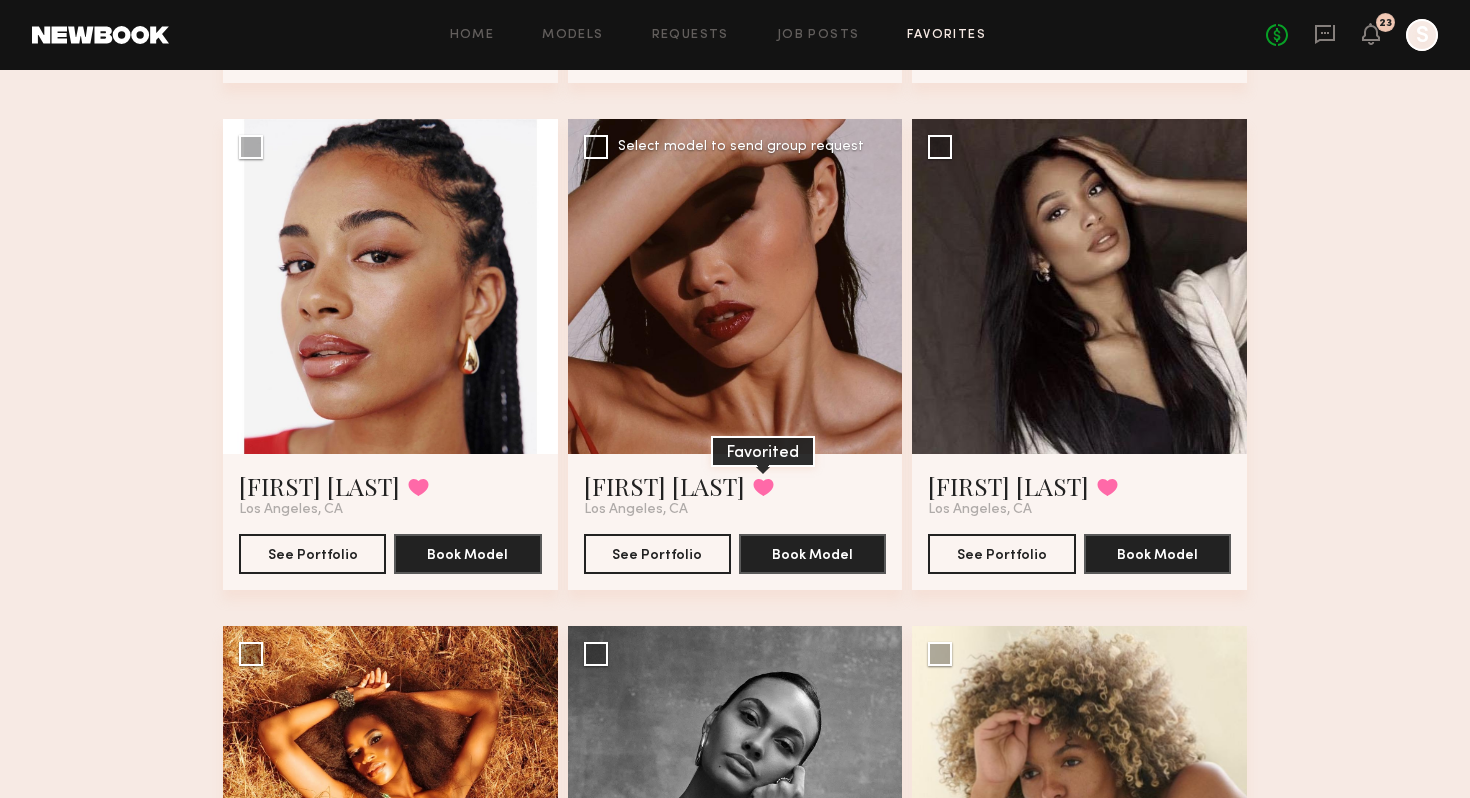 click 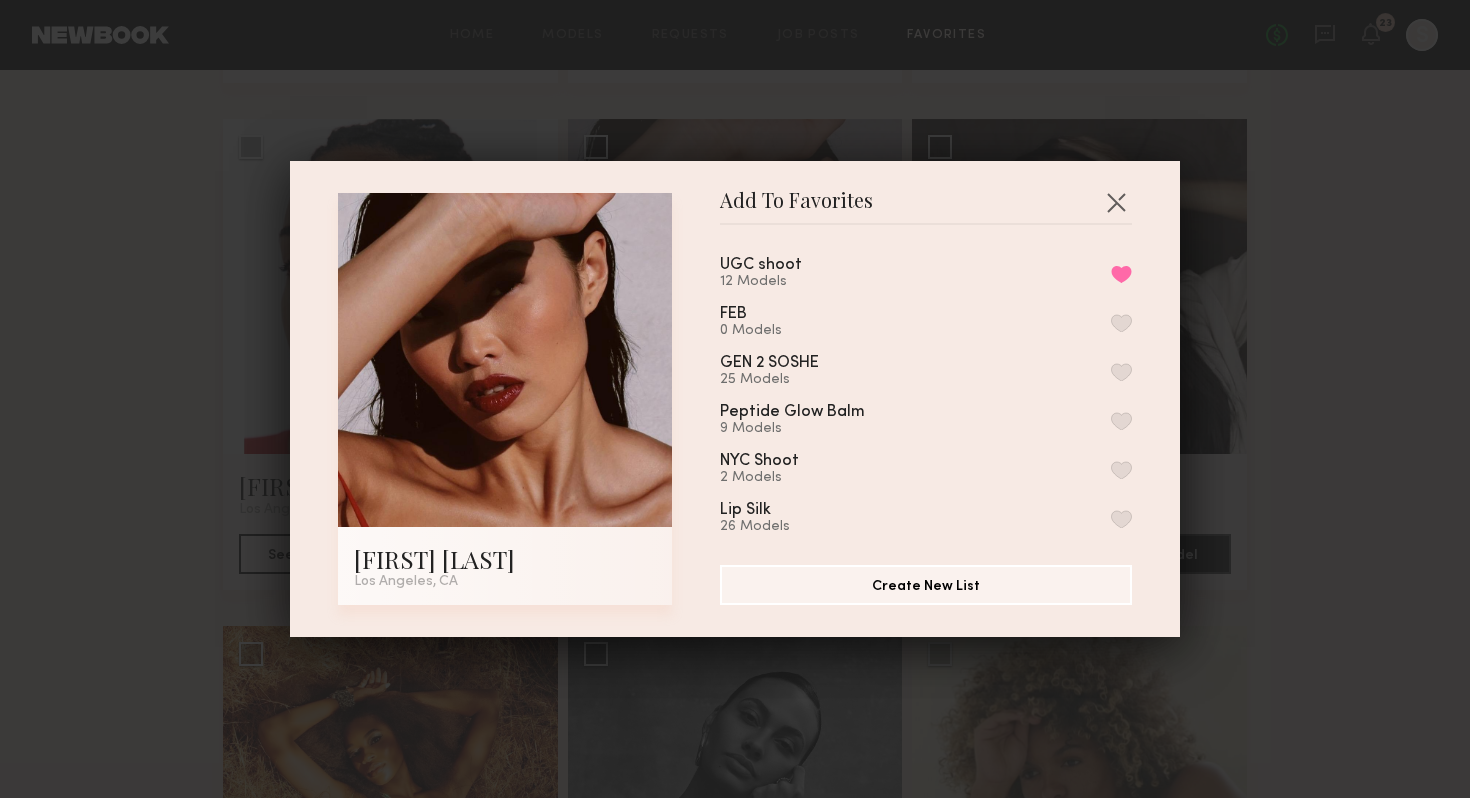 click on "UGC shoot 12   Models Remove from favorite list" at bounding box center (926, 273) 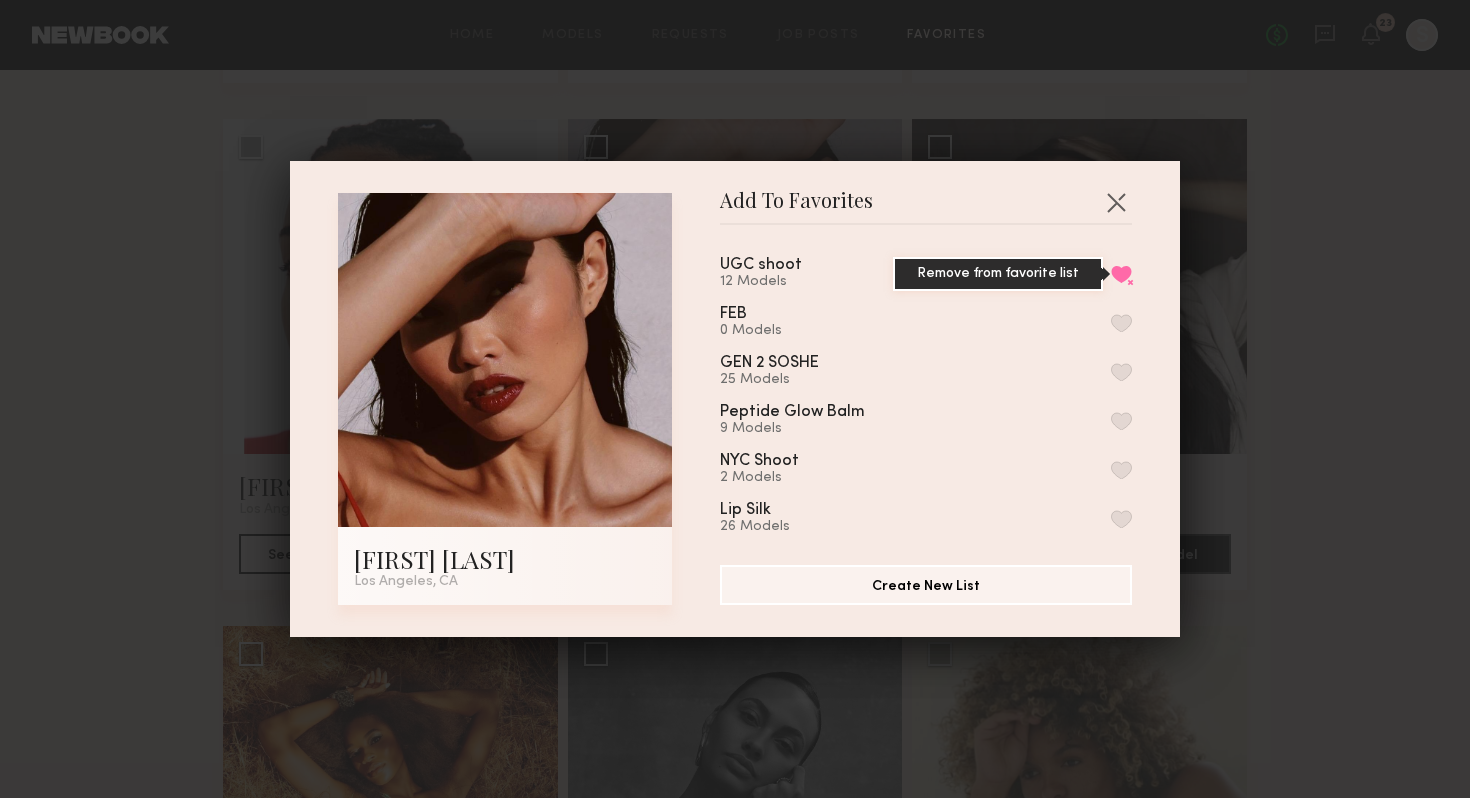 click on "Remove from favorite list" at bounding box center [1121, 274] 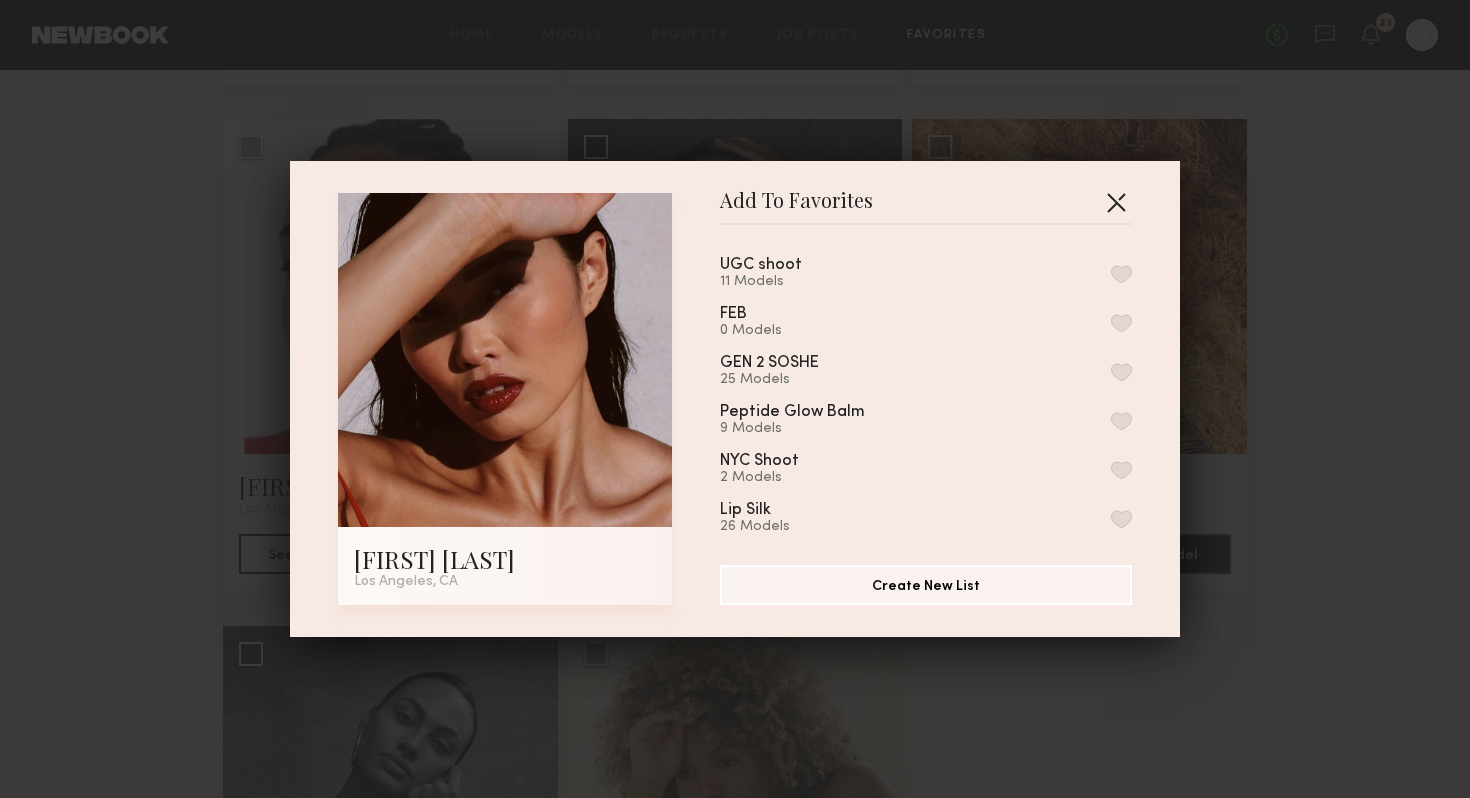 click at bounding box center [1116, 202] 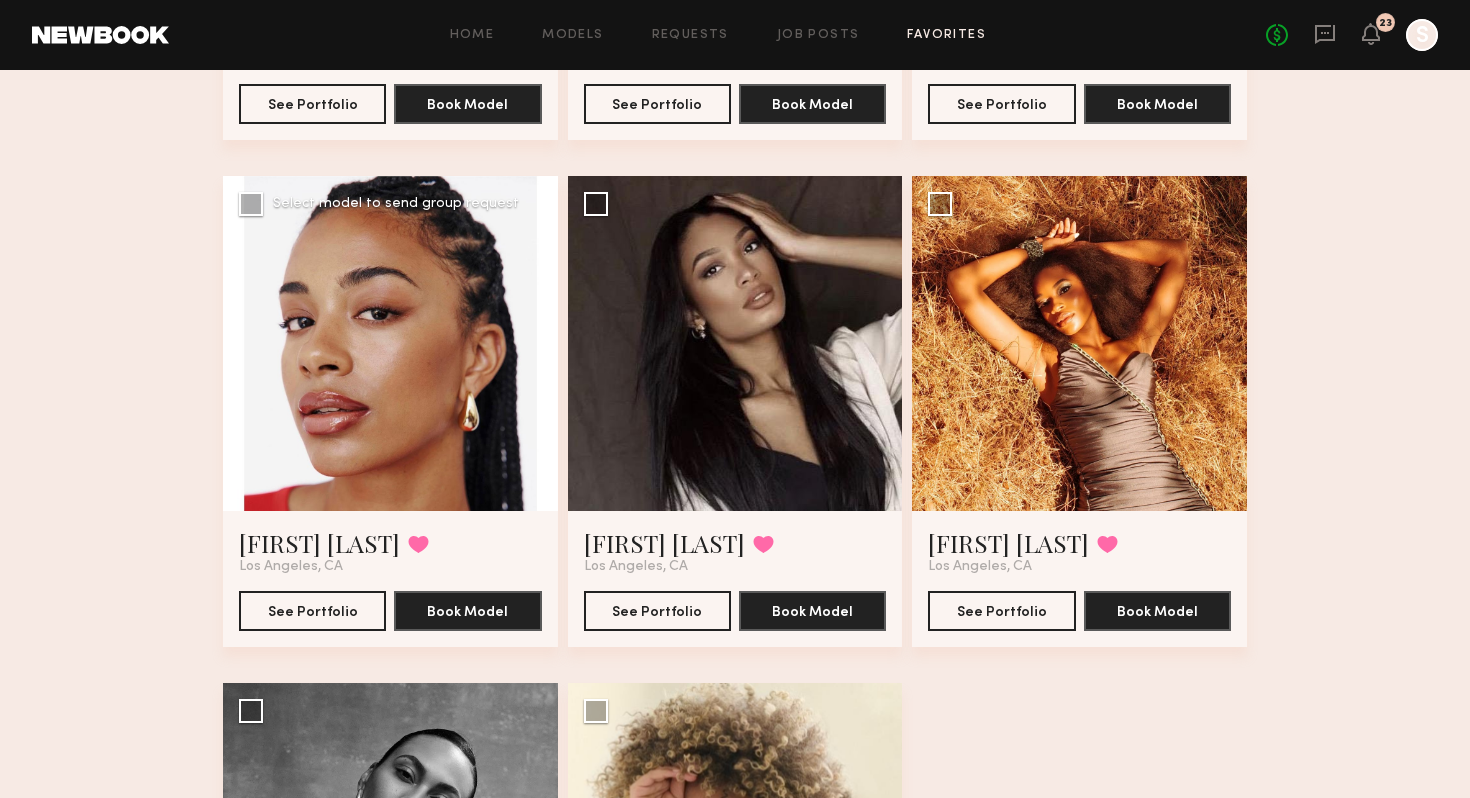 scroll, scrollTop: 1059, scrollLeft: 0, axis: vertical 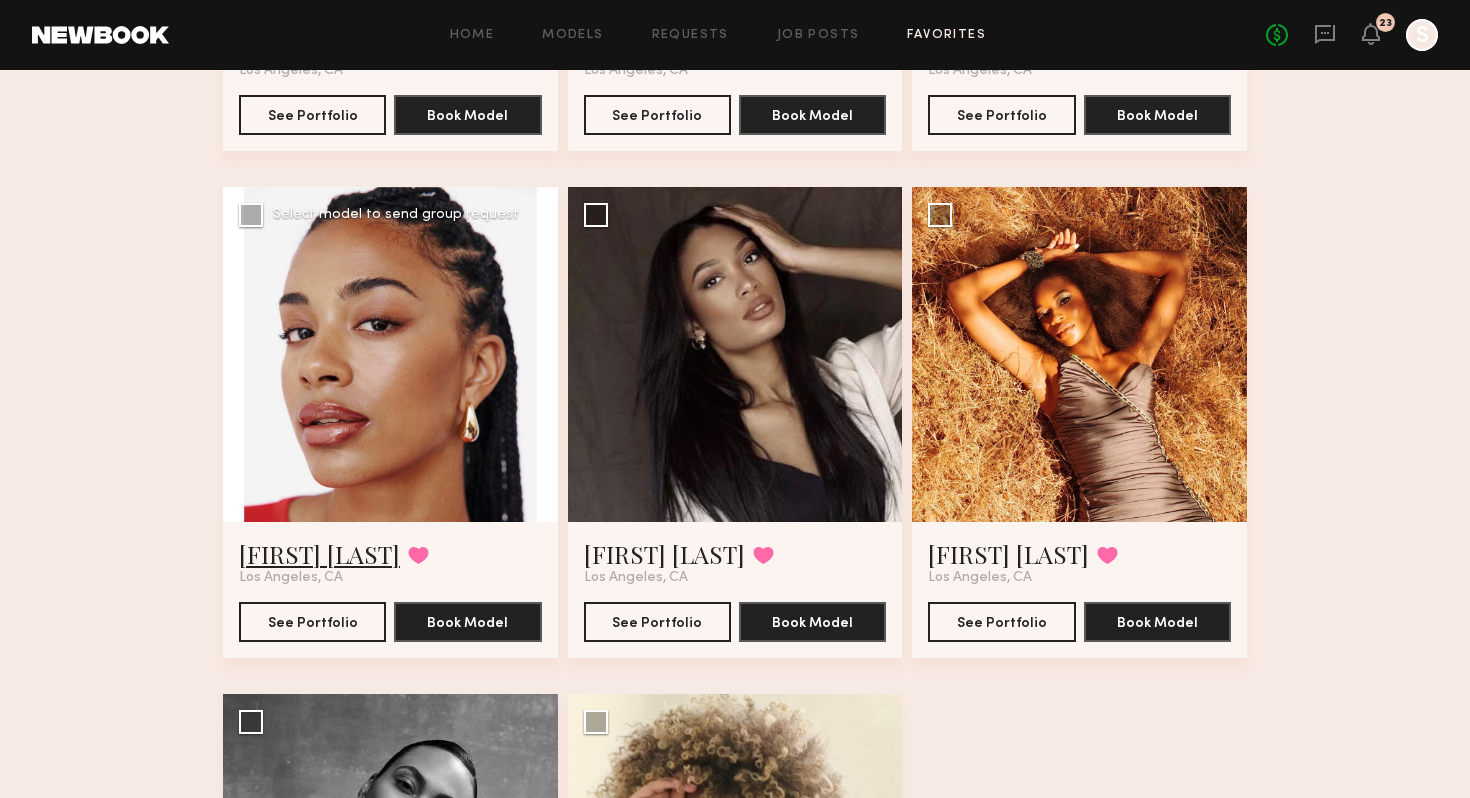 click on "Chloe W." 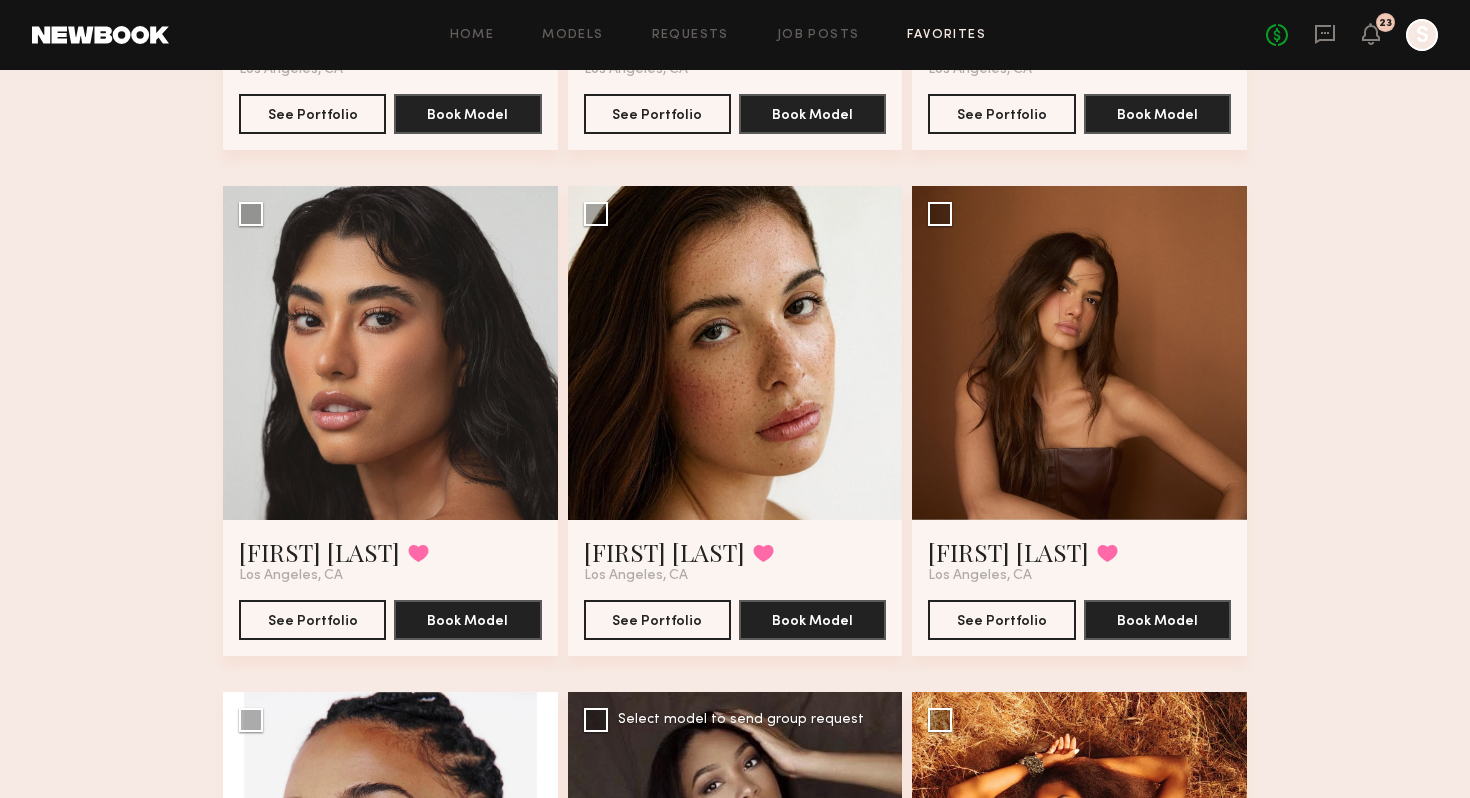 scroll, scrollTop: 535, scrollLeft: 0, axis: vertical 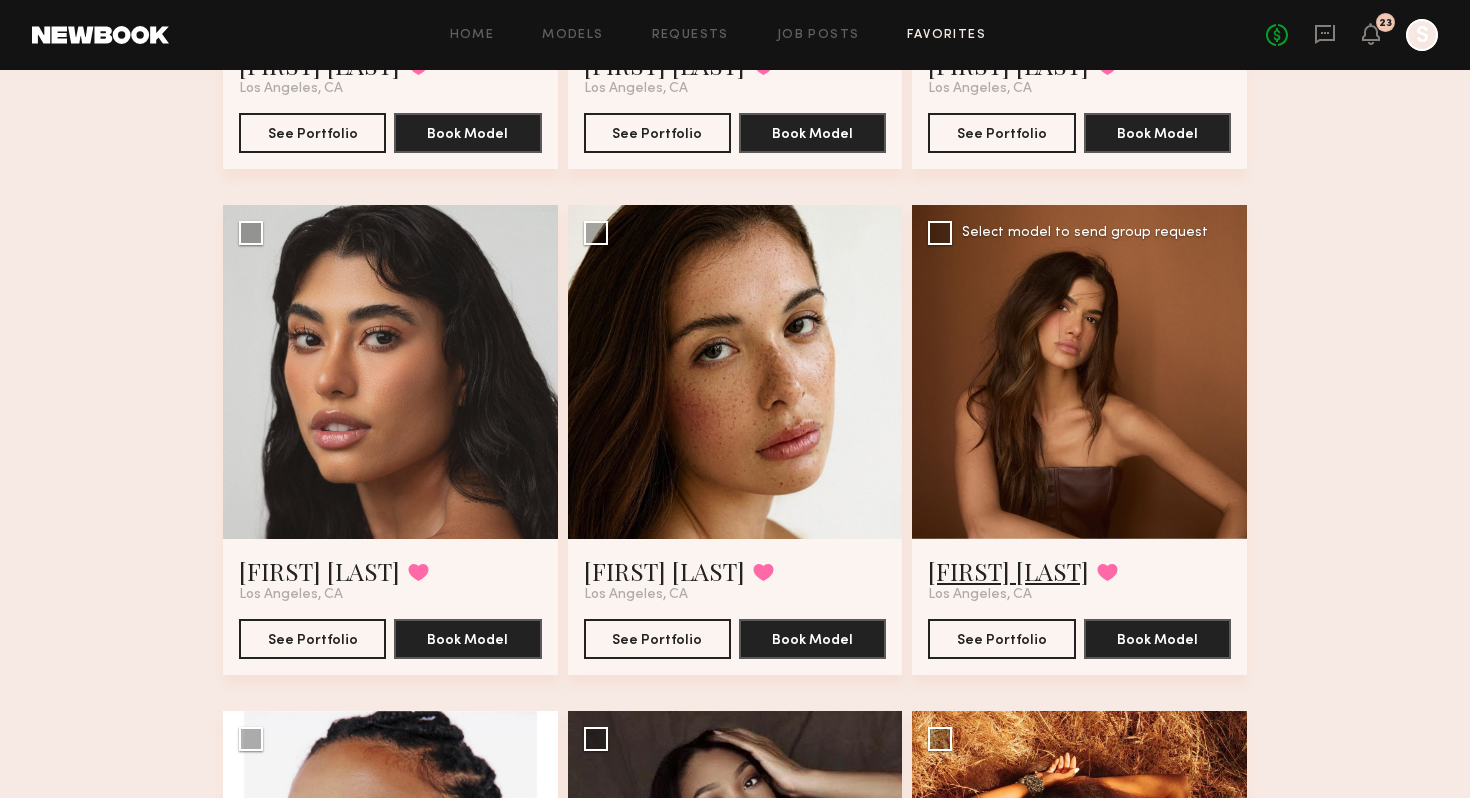 click on "Ella W." 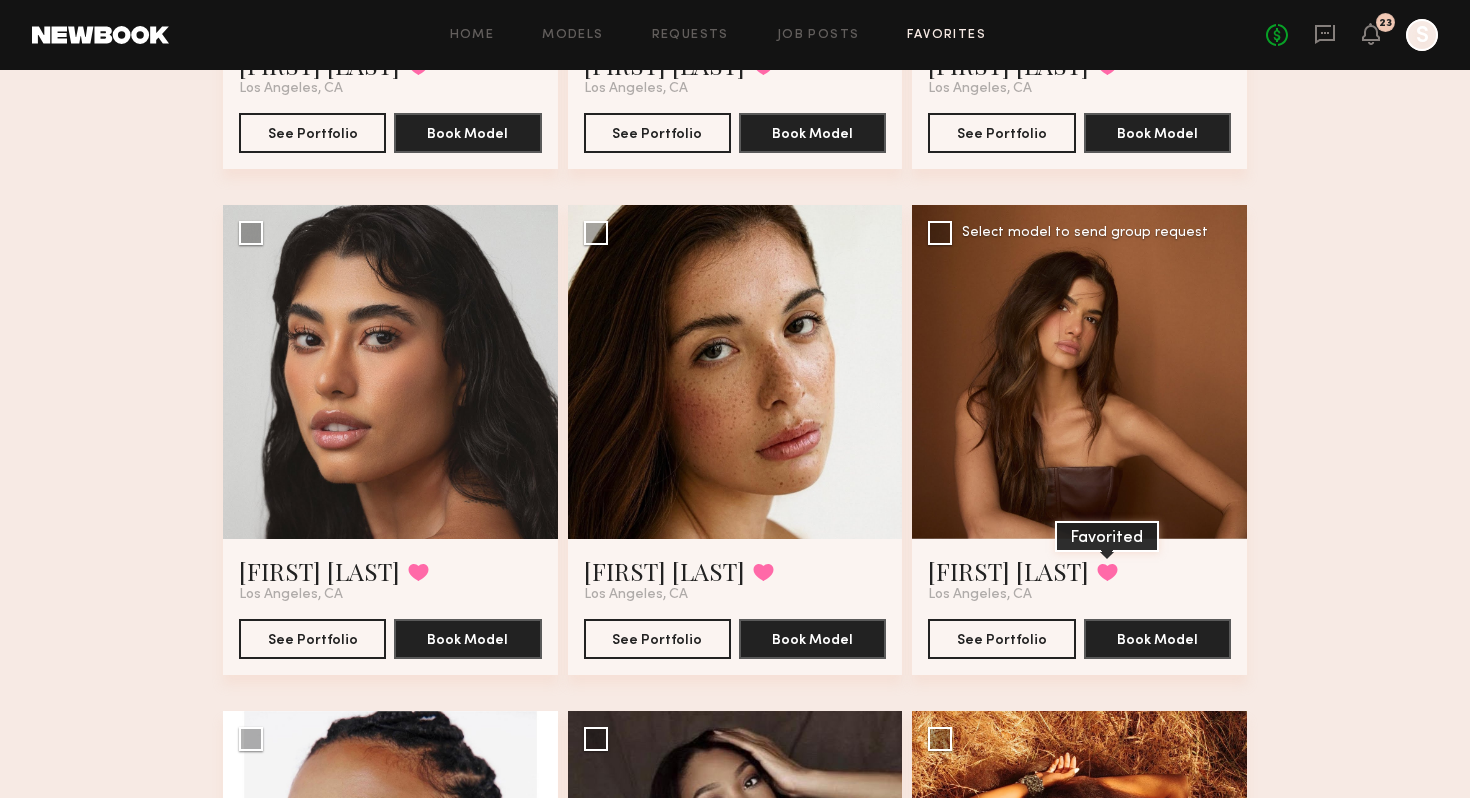 click 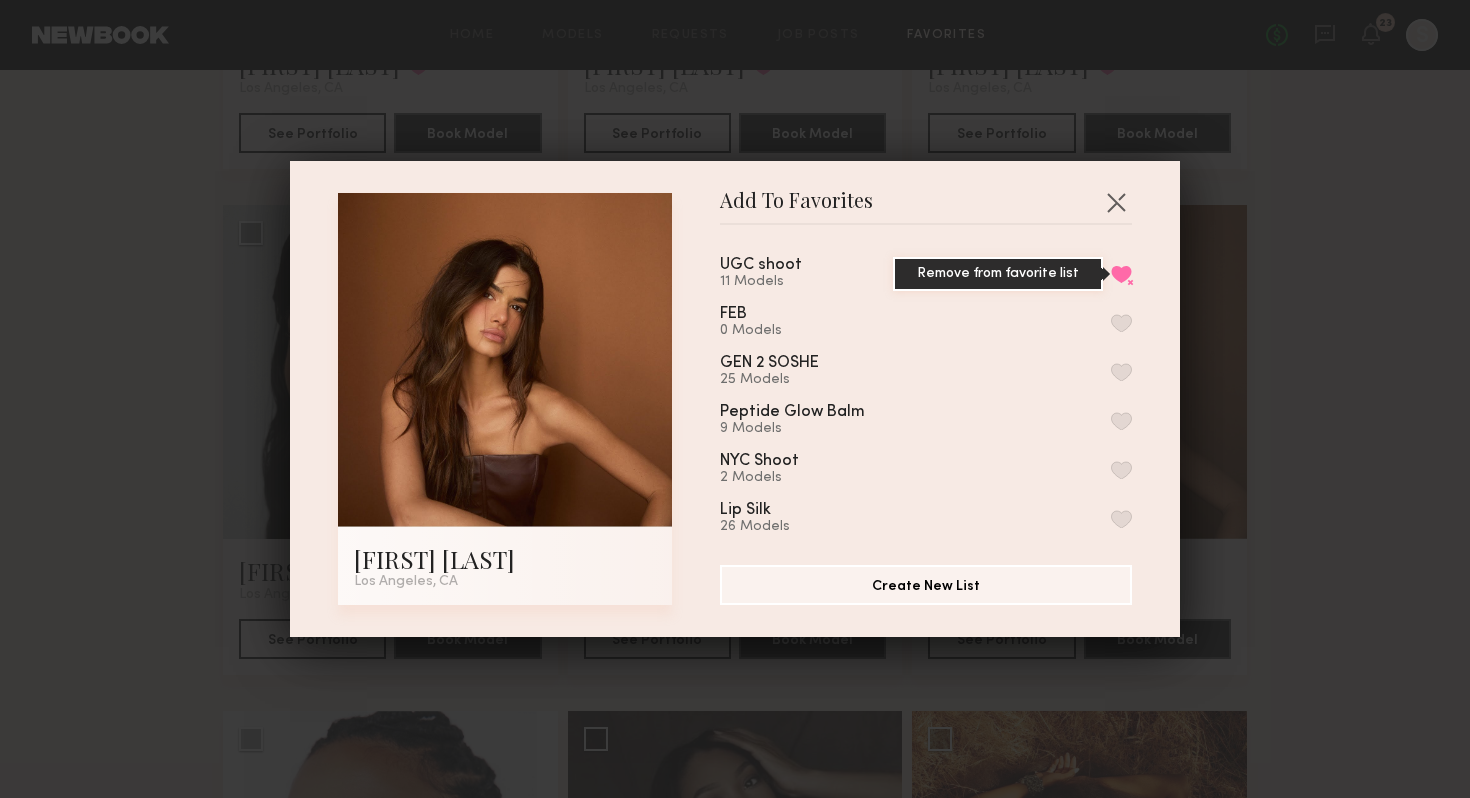 click on "Remove from favorite list" at bounding box center [1121, 274] 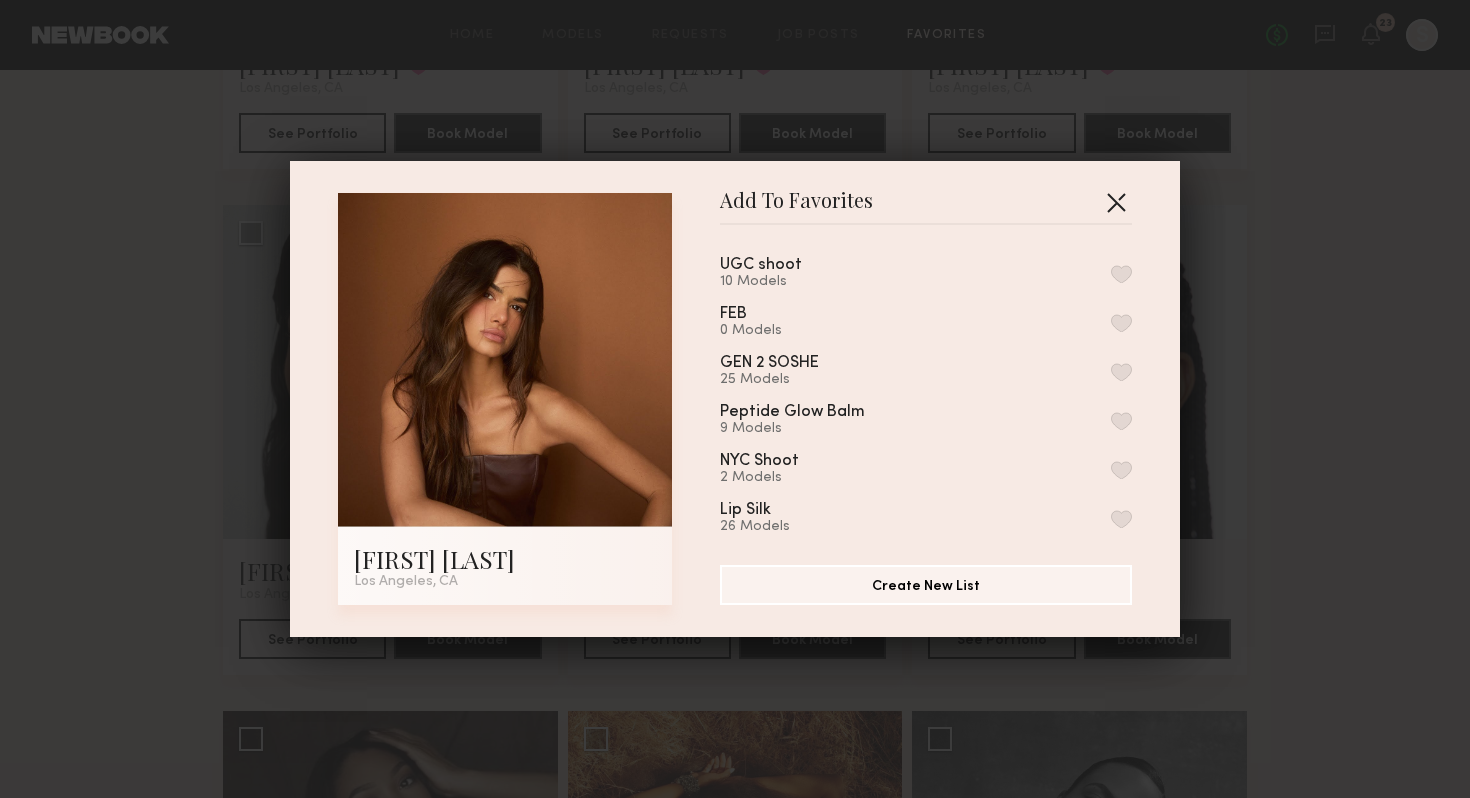 click at bounding box center [1116, 202] 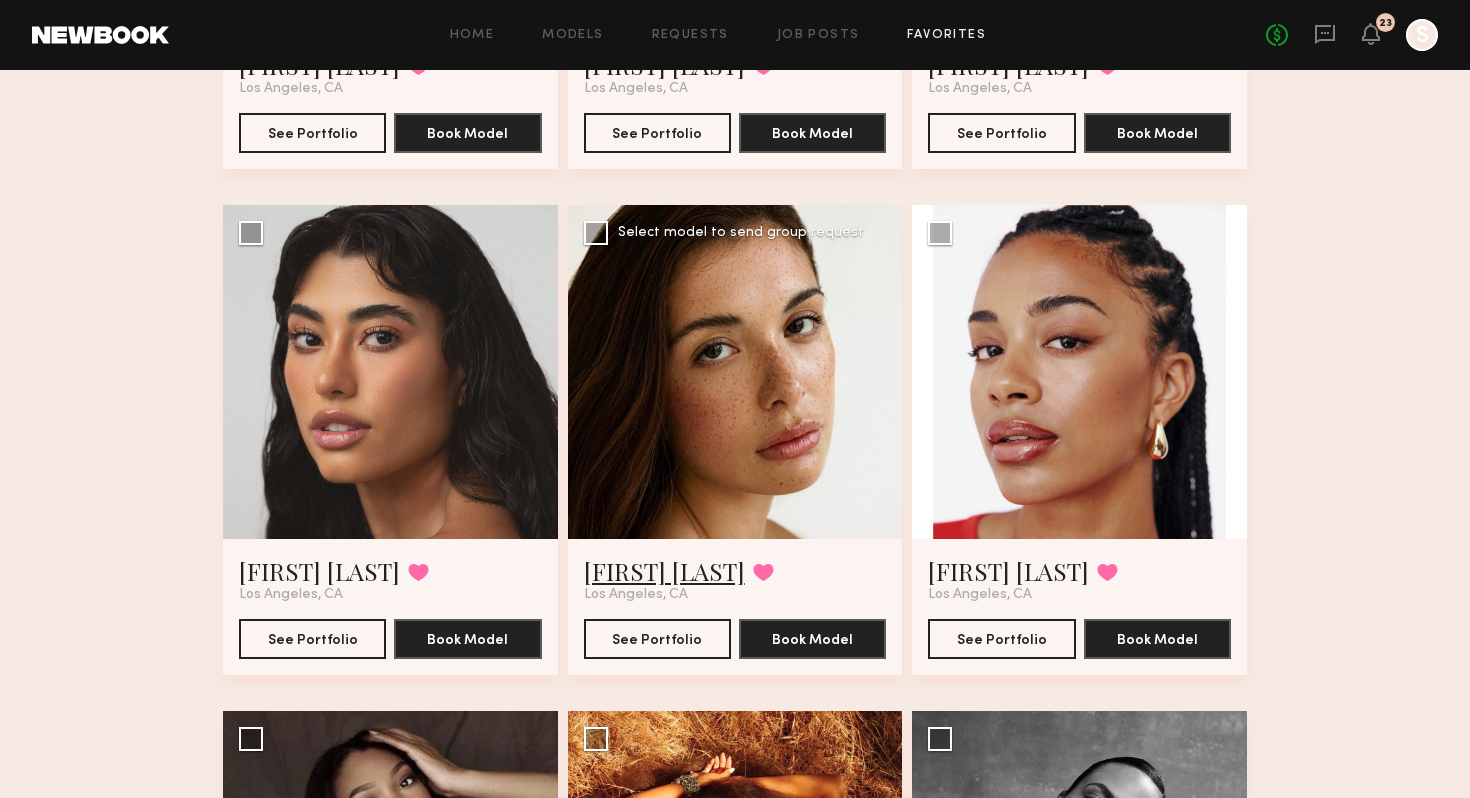 click on "Jasmine G." 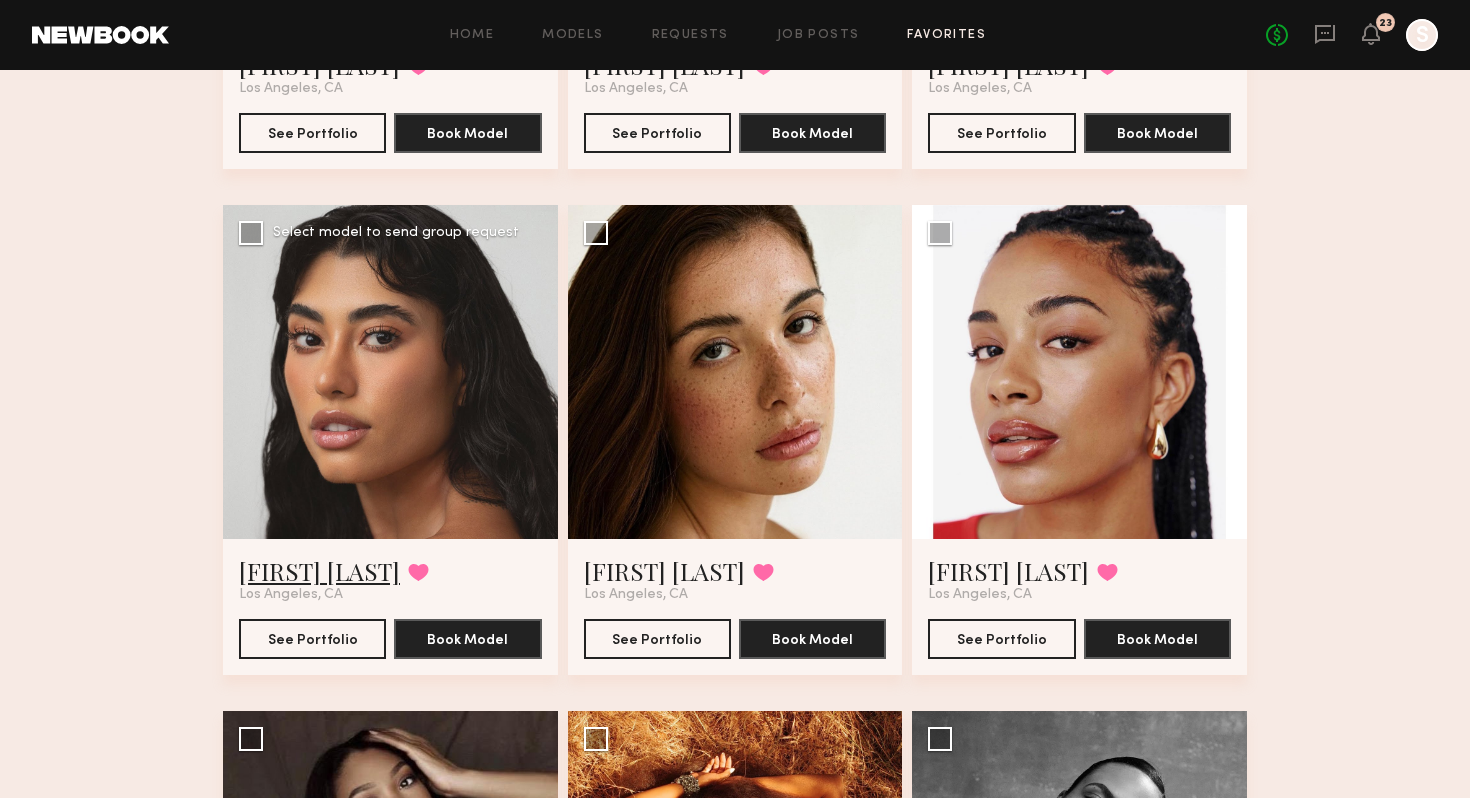 click on "Camila R." 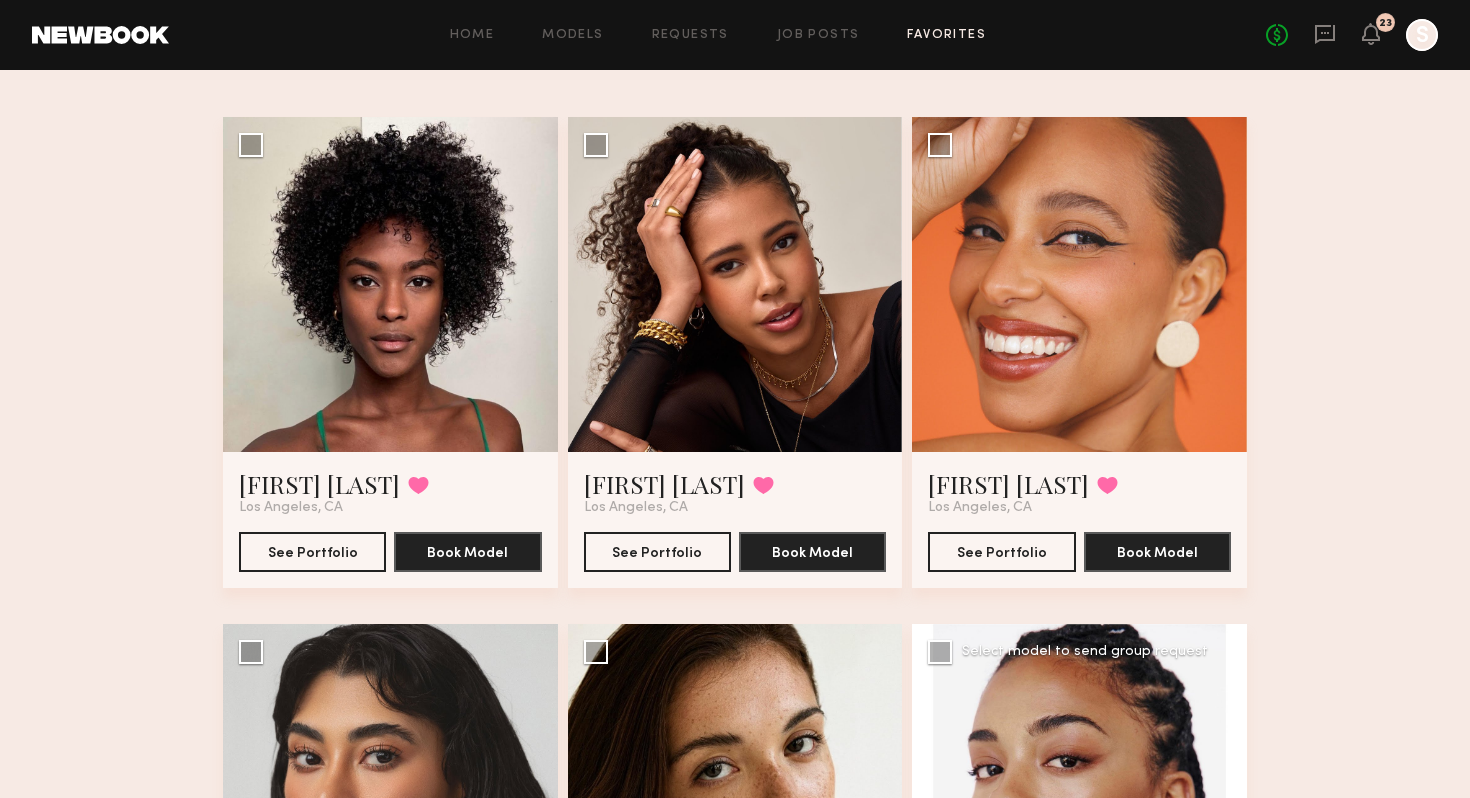 scroll, scrollTop: 37, scrollLeft: 0, axis: vertical 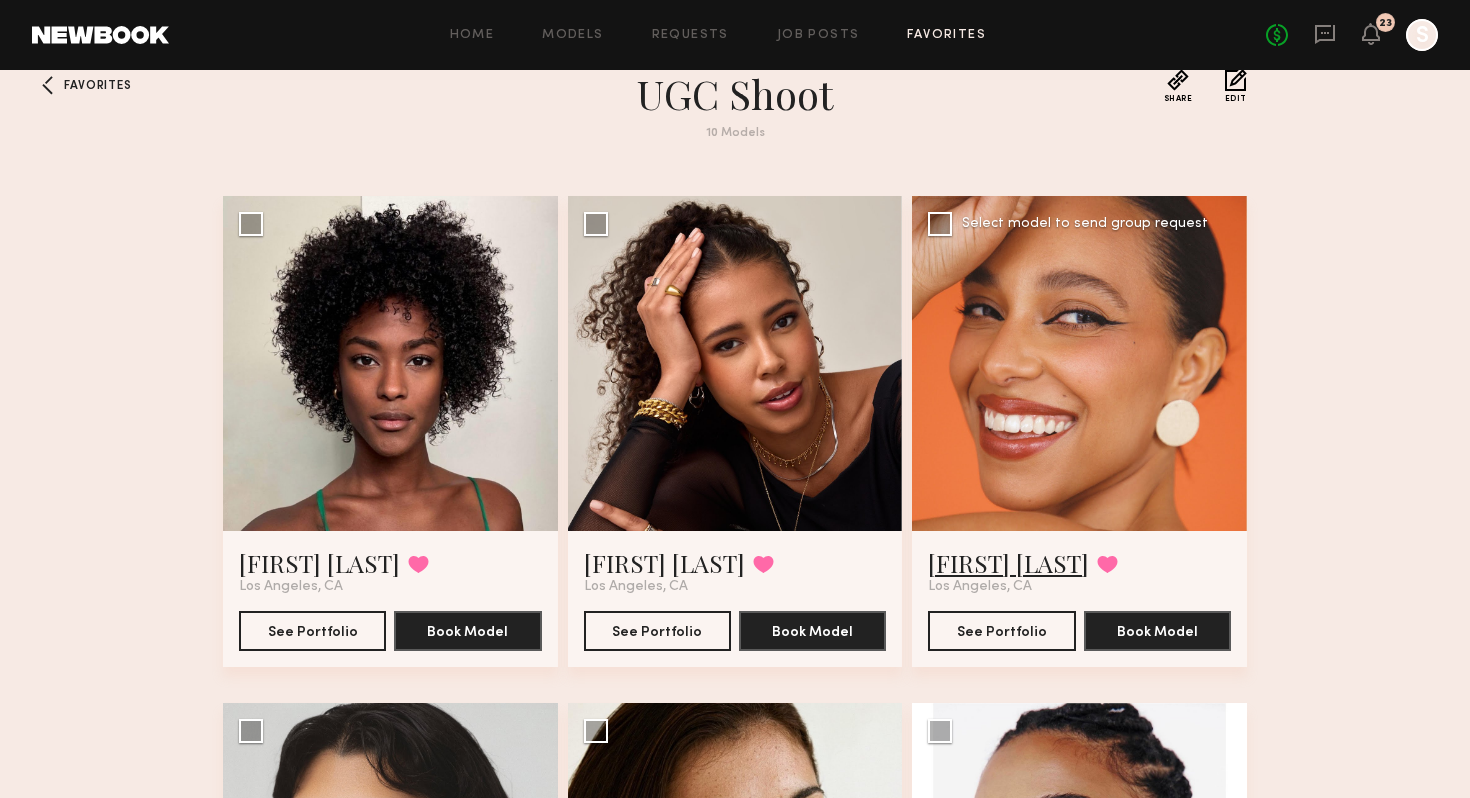click on "Jhordan M." 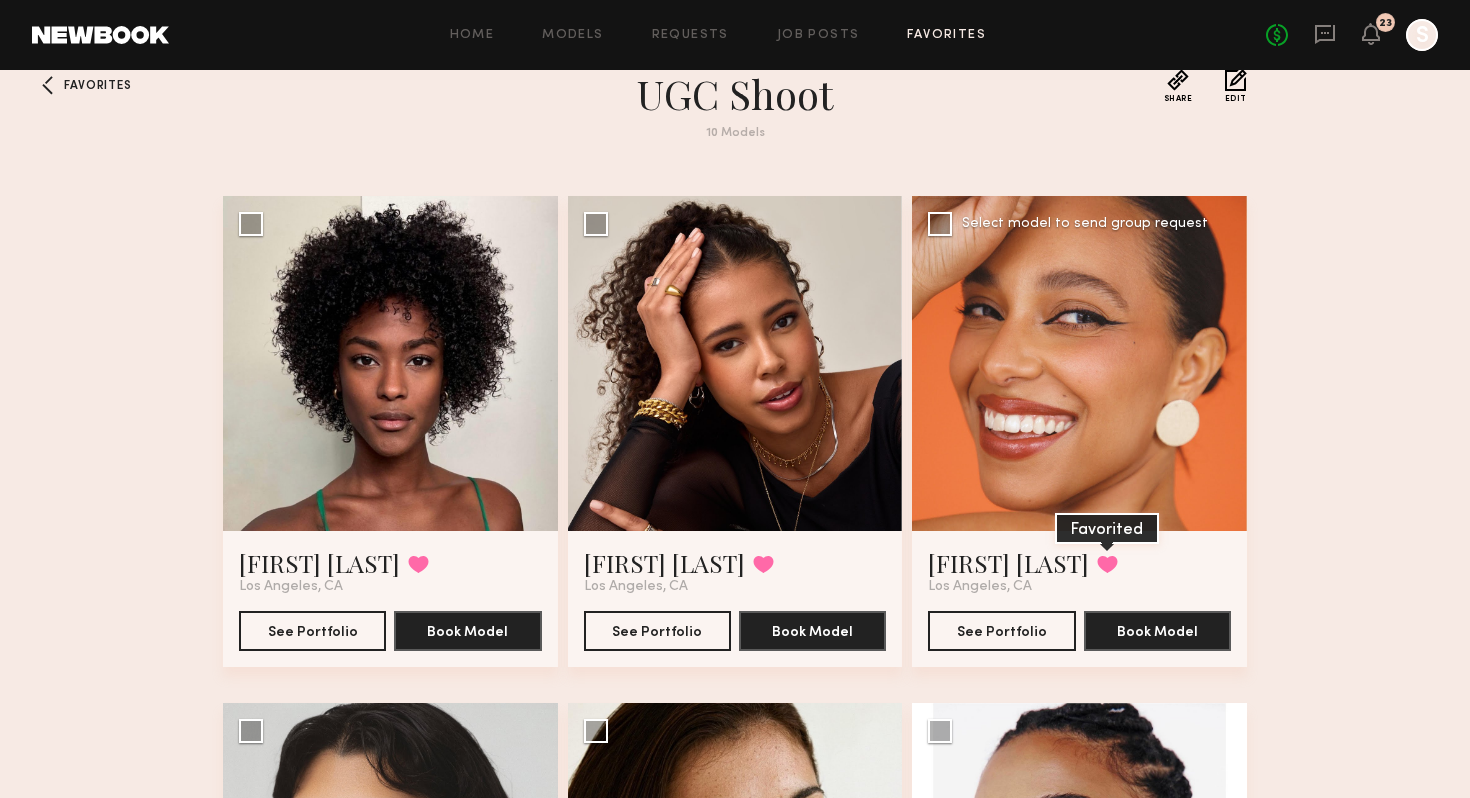 click 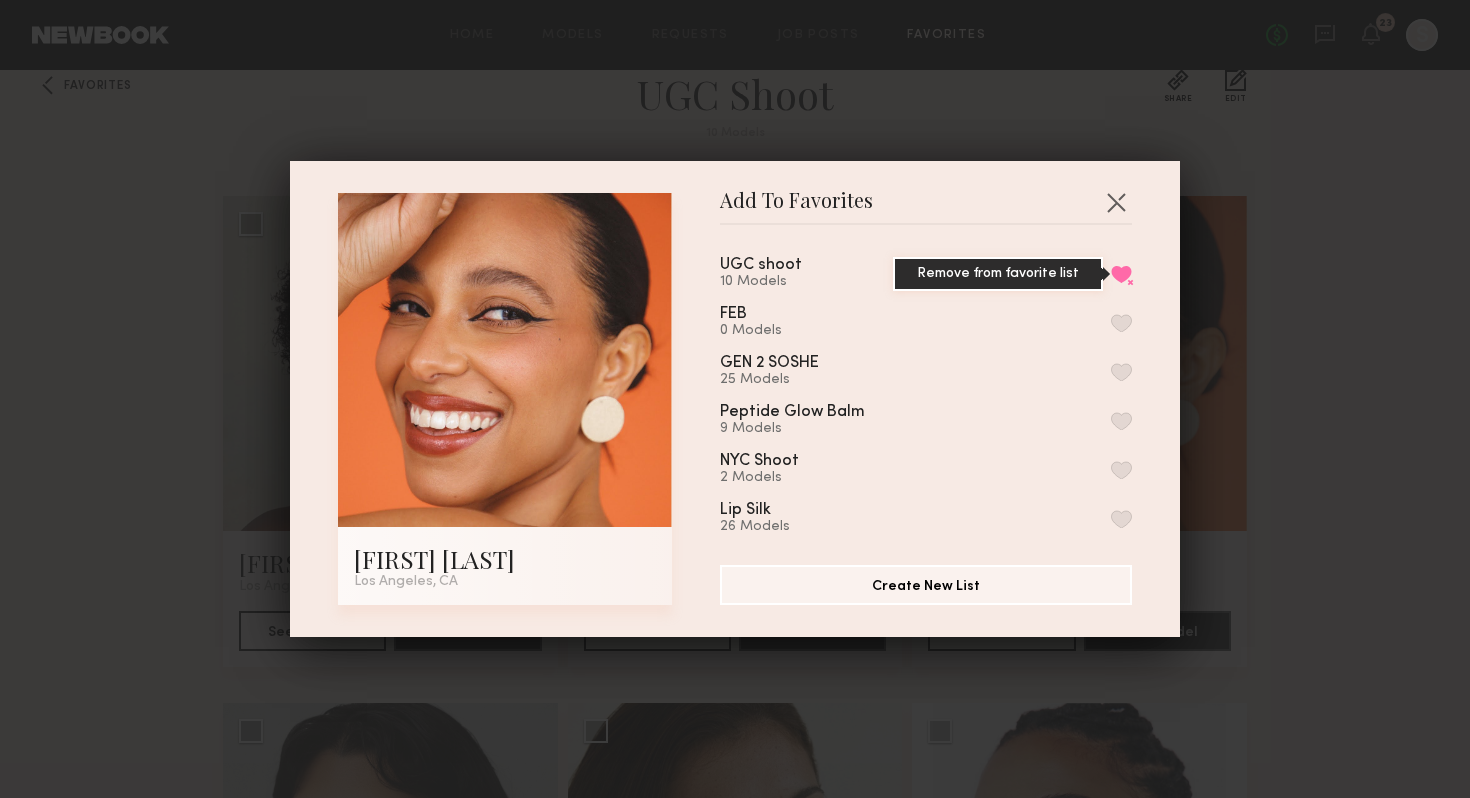 drag, startPoint x: 871, startPoint y: 273, endPoint x: 1128, endPoint y: 268, distance: 257.04865 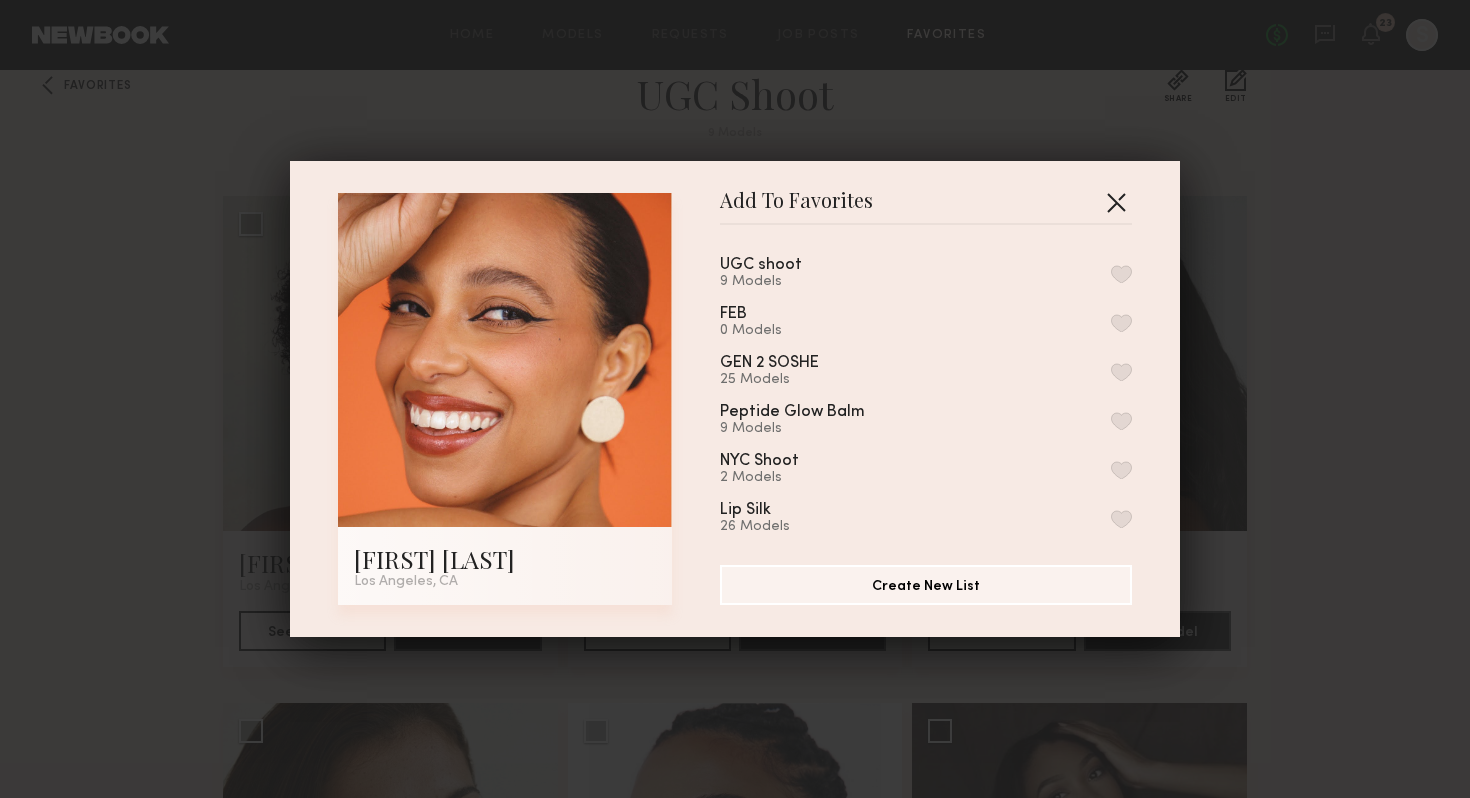 click at bounding box center (1116, 202) 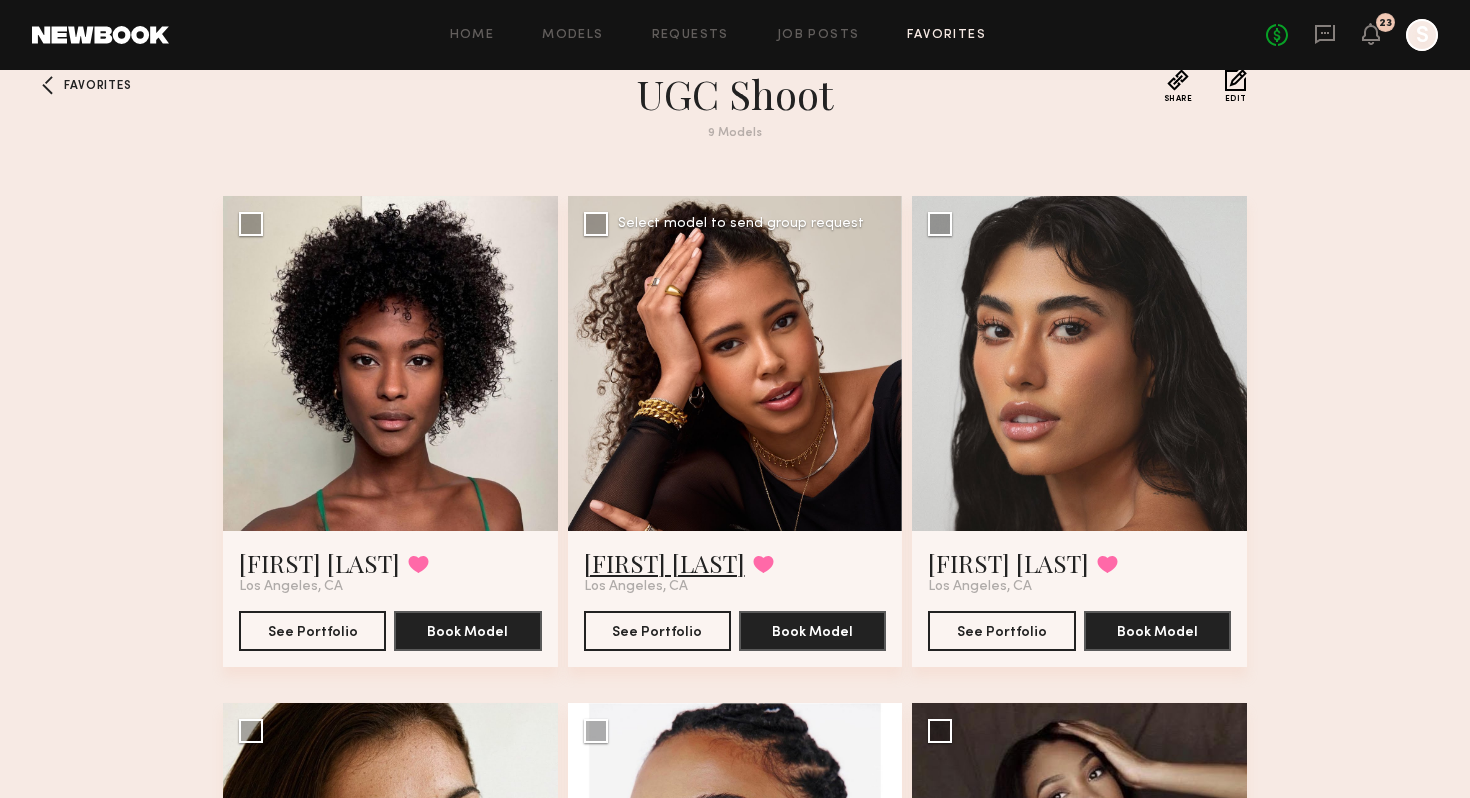 click on "Rachael E." 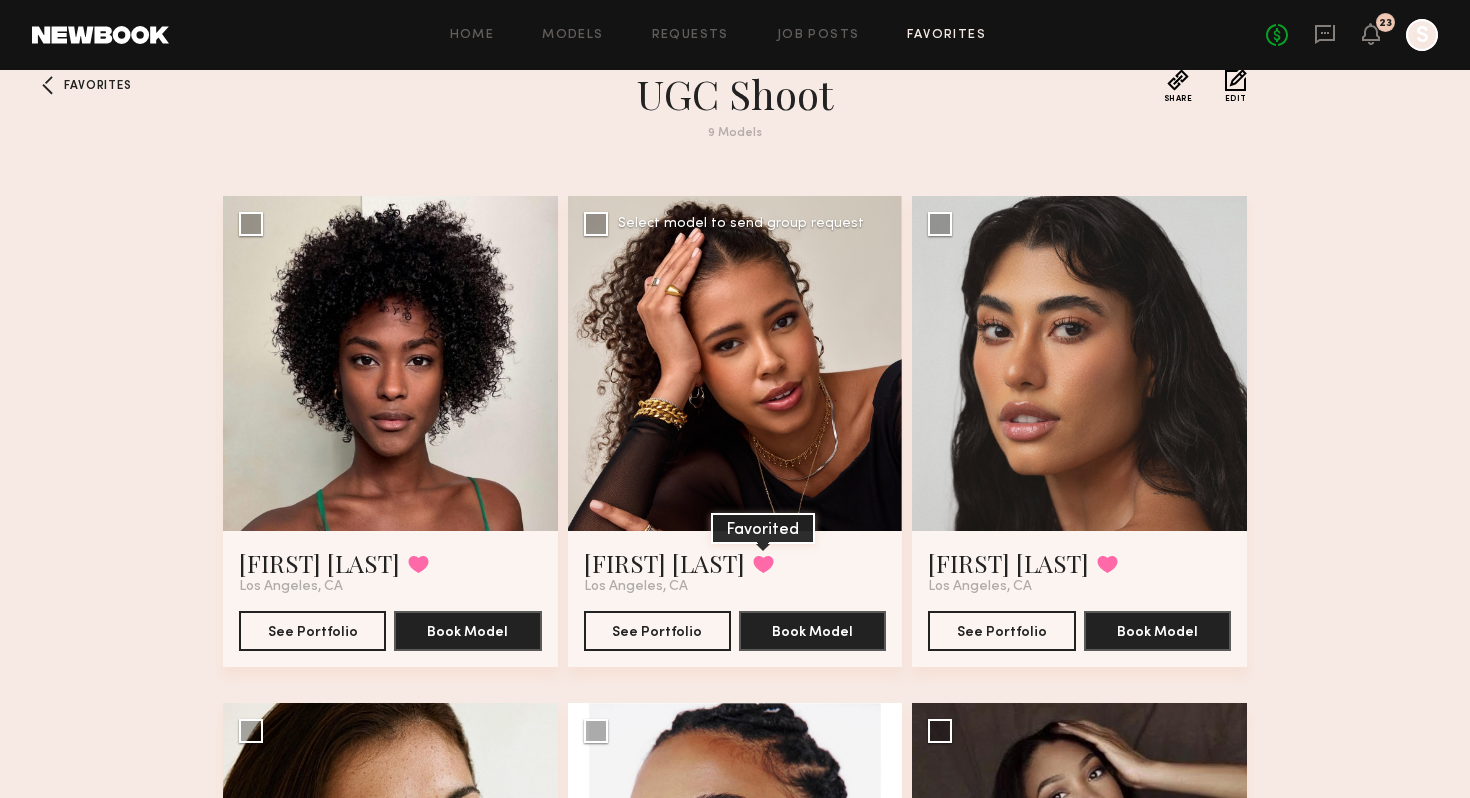 click 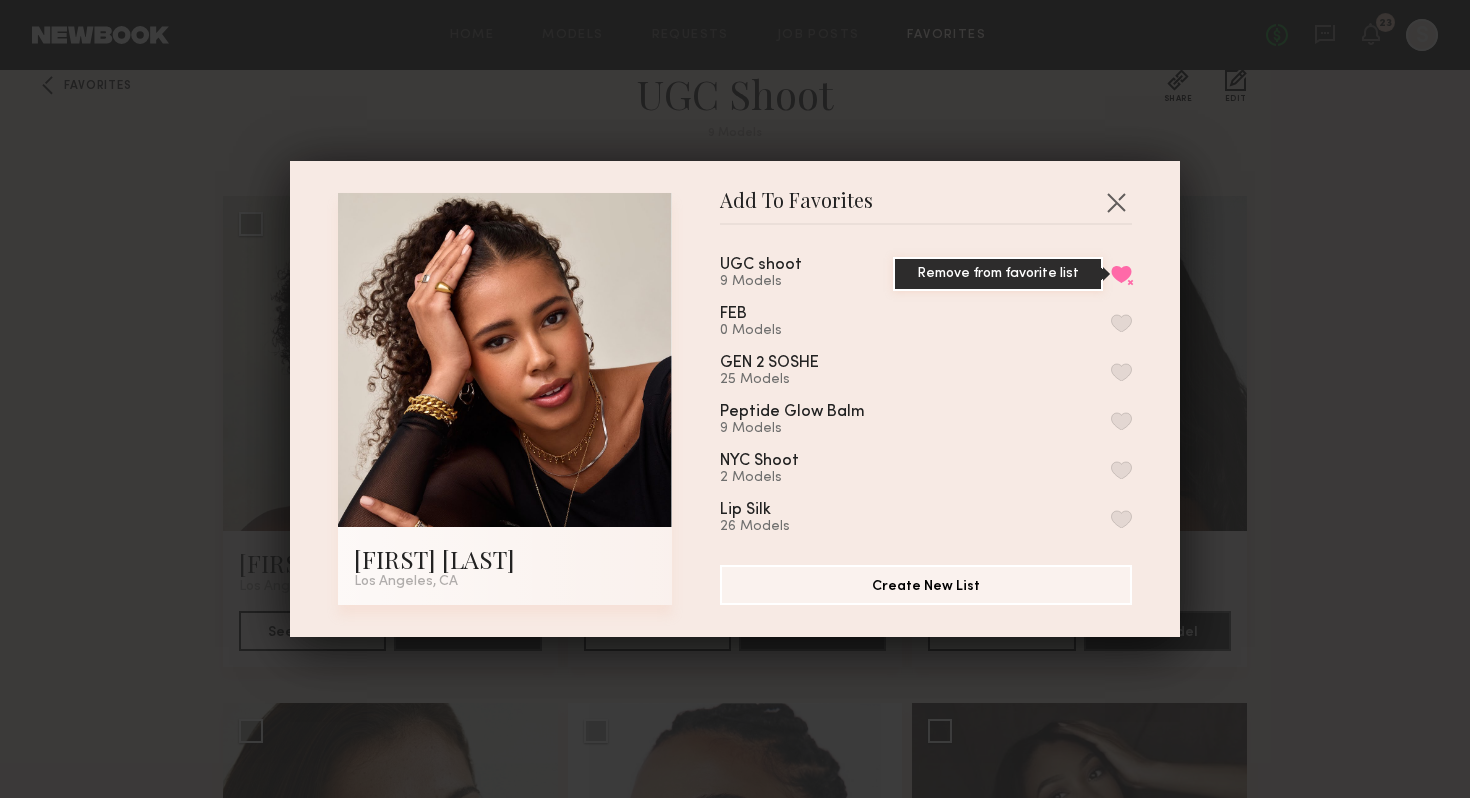 click on "Remove from favorite list" at bounding box center (1121, 274) 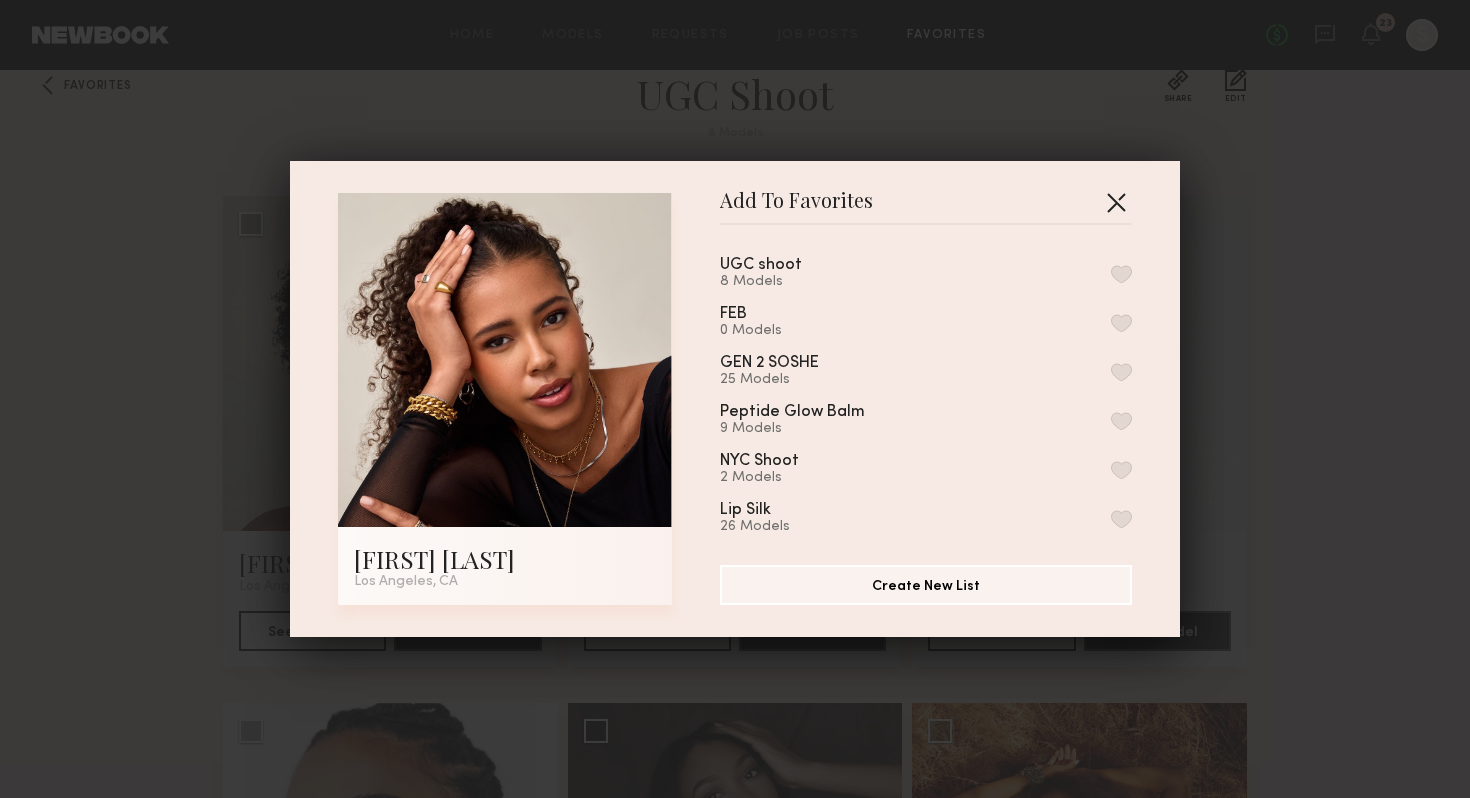 click at bounding box center (1116, 202) 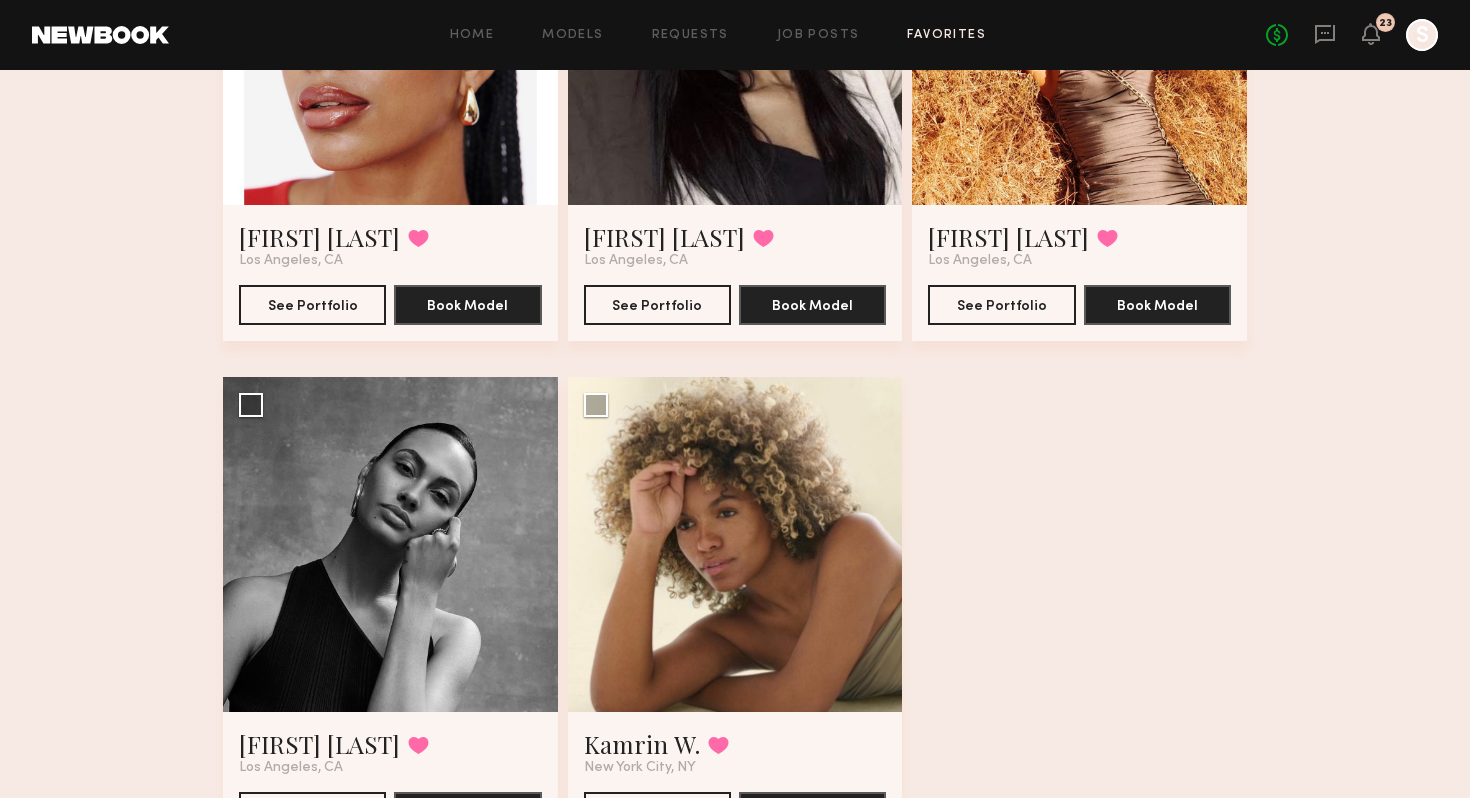 scroll, scrollTop: 971, scrollLeft: 0, axis: vertical 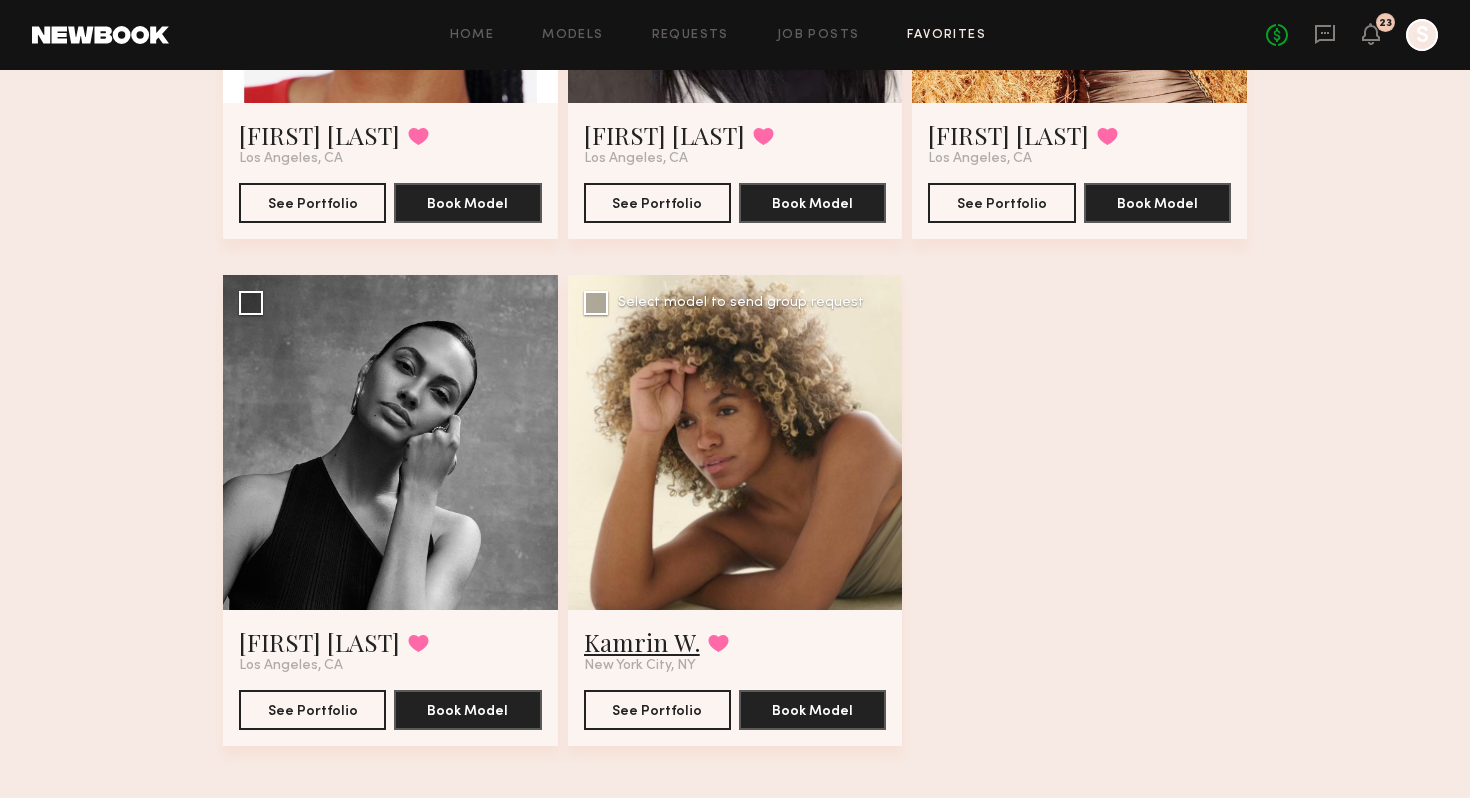 click on "Kamrin W." 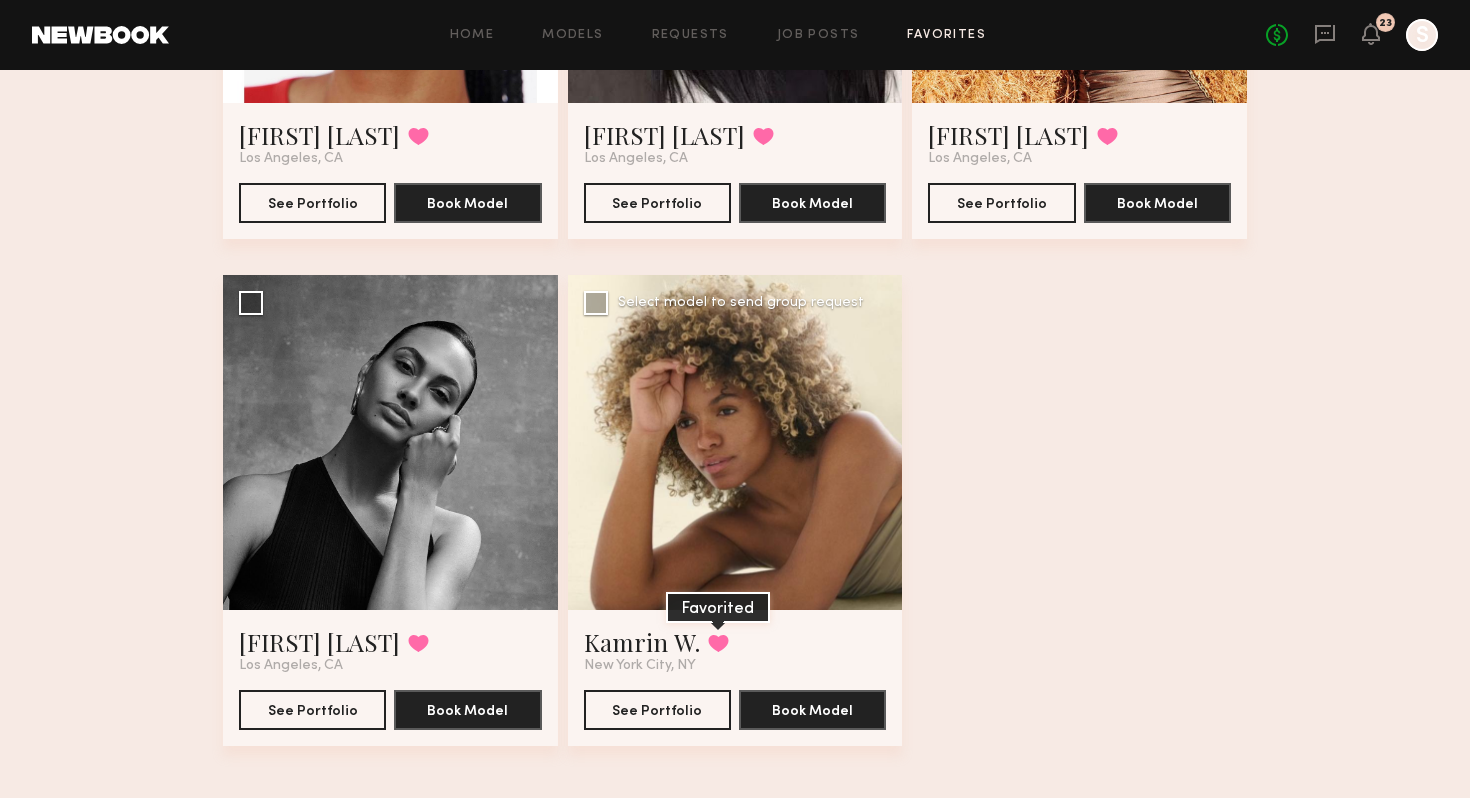 click 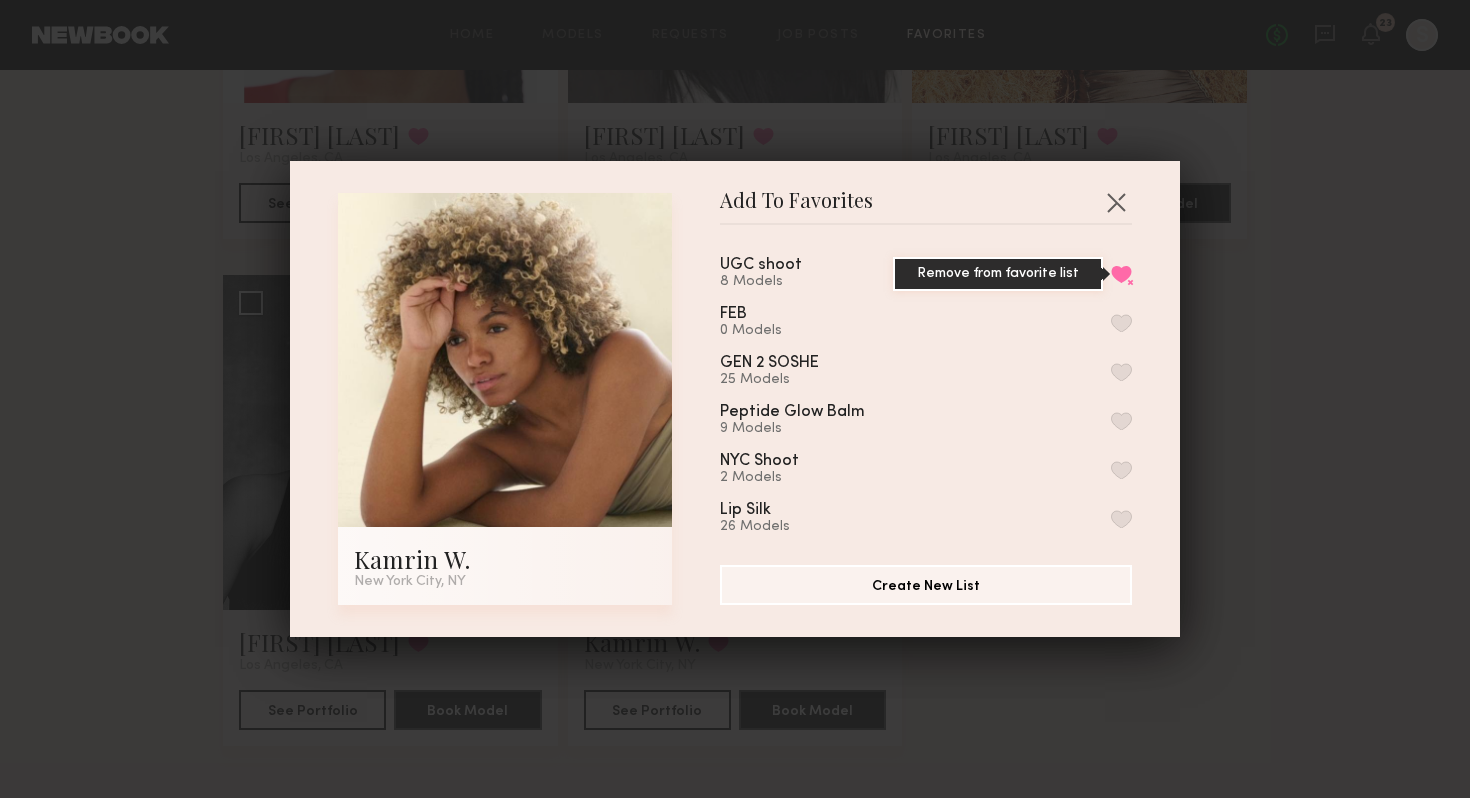 click on "Remove from favorite list" at bounding box center (1121, 274) 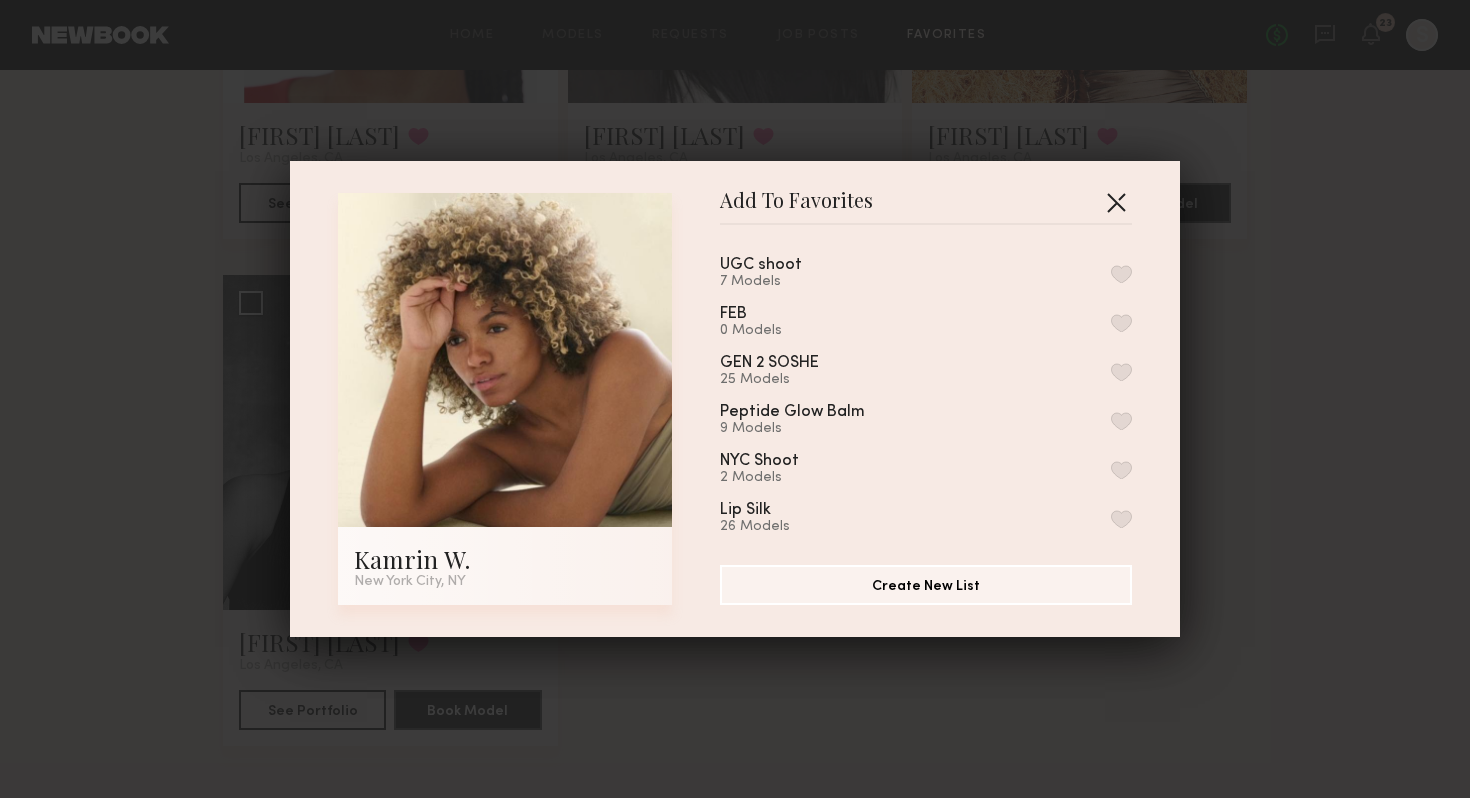 click at bounding box center (1116, 202) 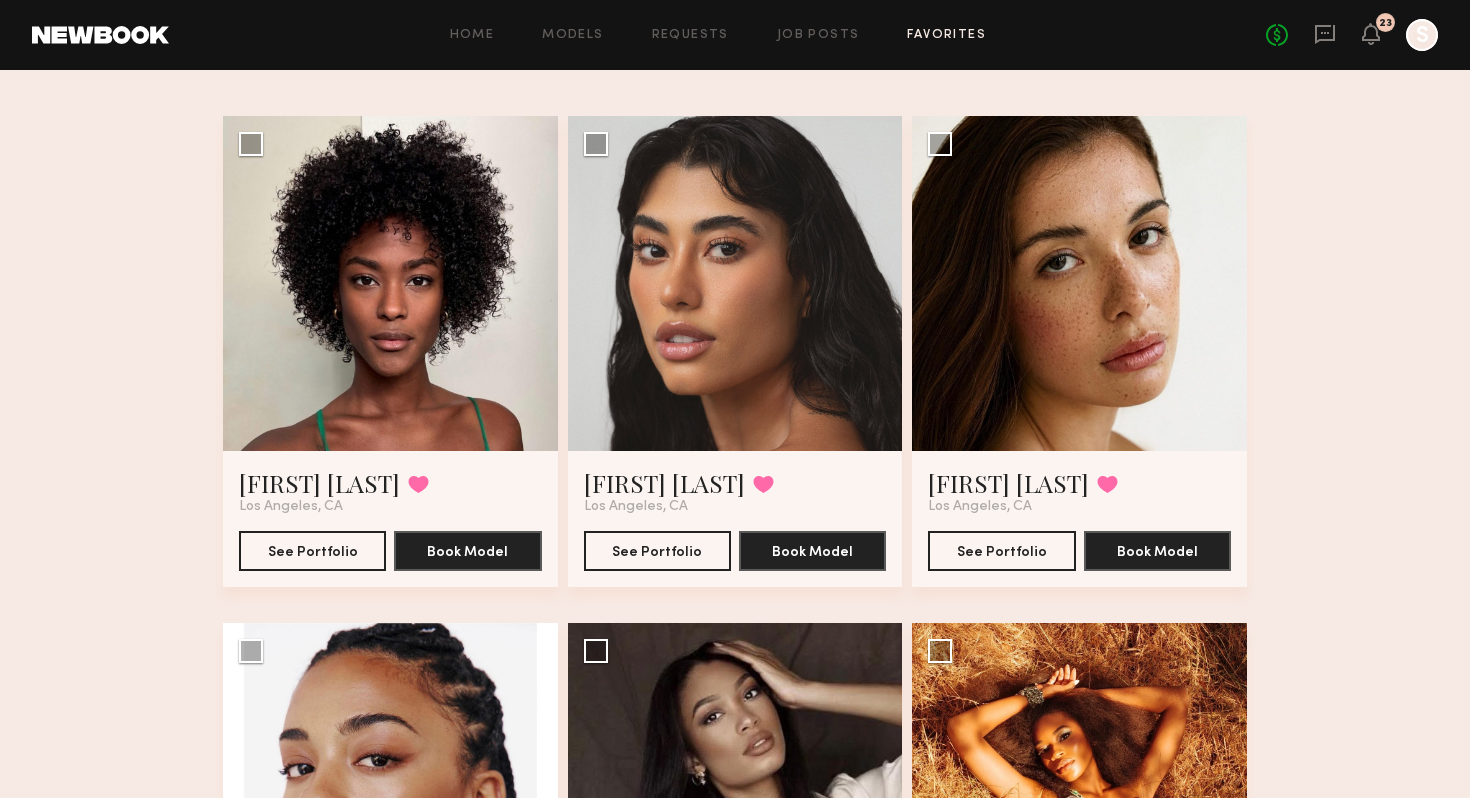 scroll, scrollTop: 0, scrollLeft: 0, axis: both 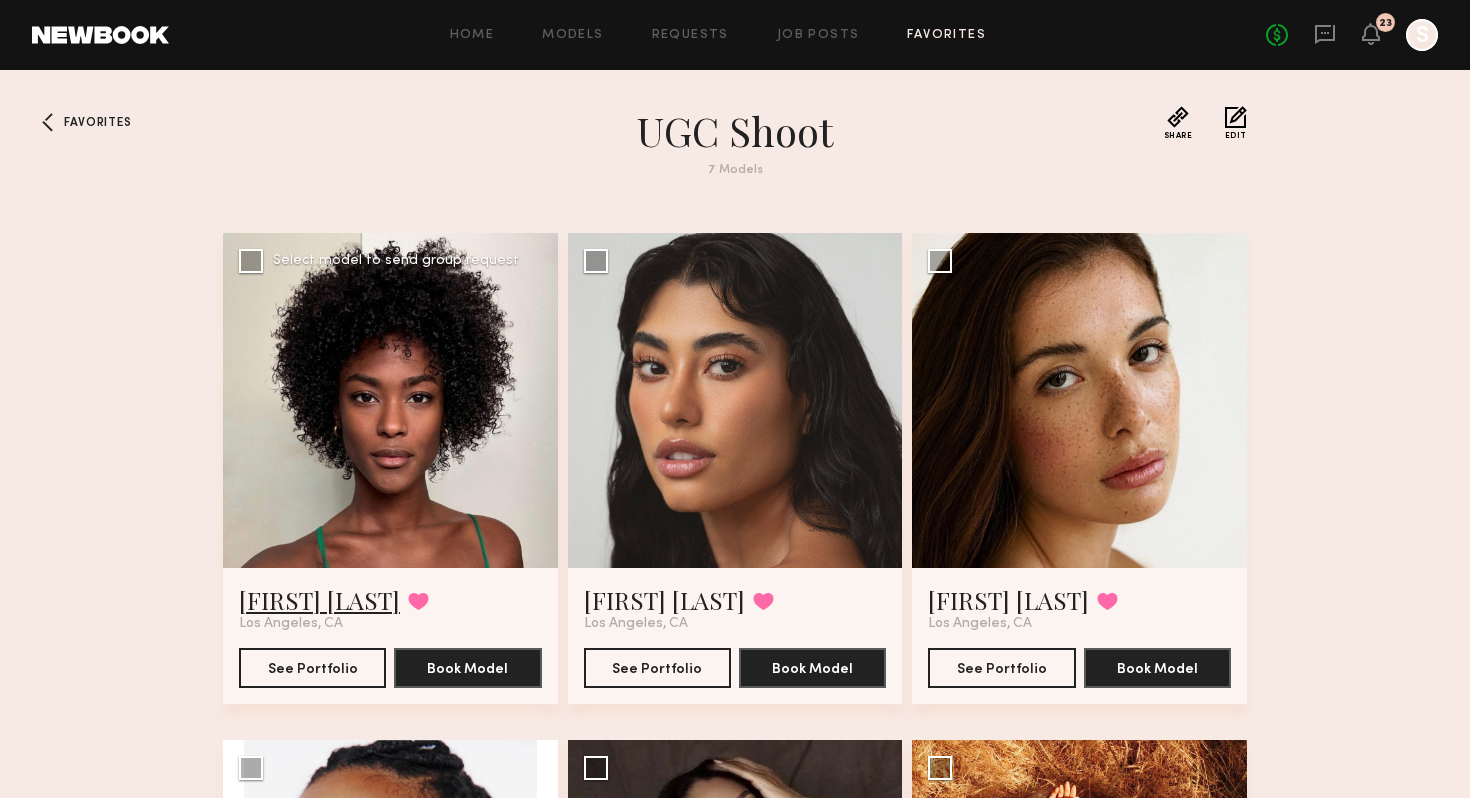 click on "Rose L." 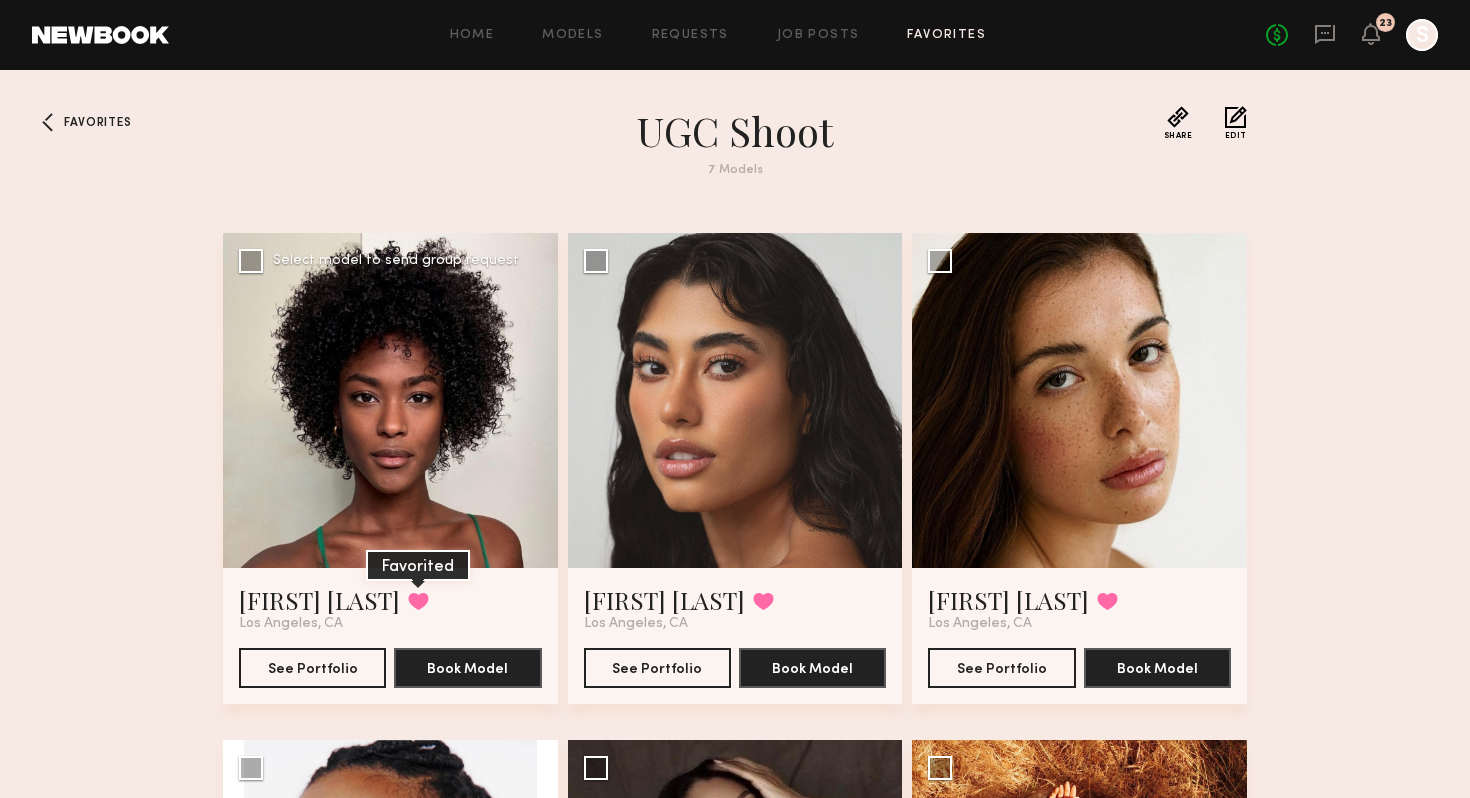 click 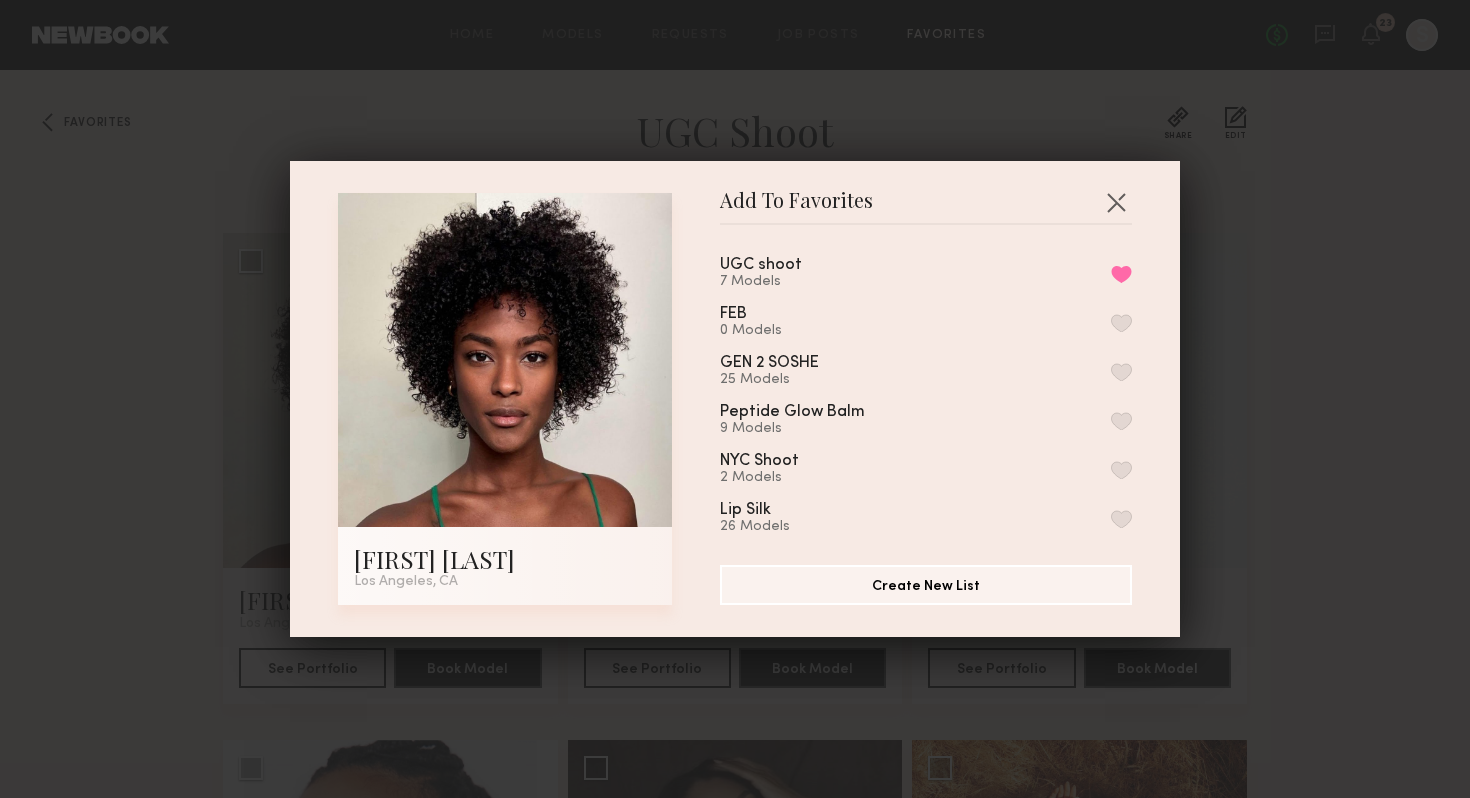 click on "UGC shoot 7   Models Remove from favorite list" at bounding box center [926, 273] 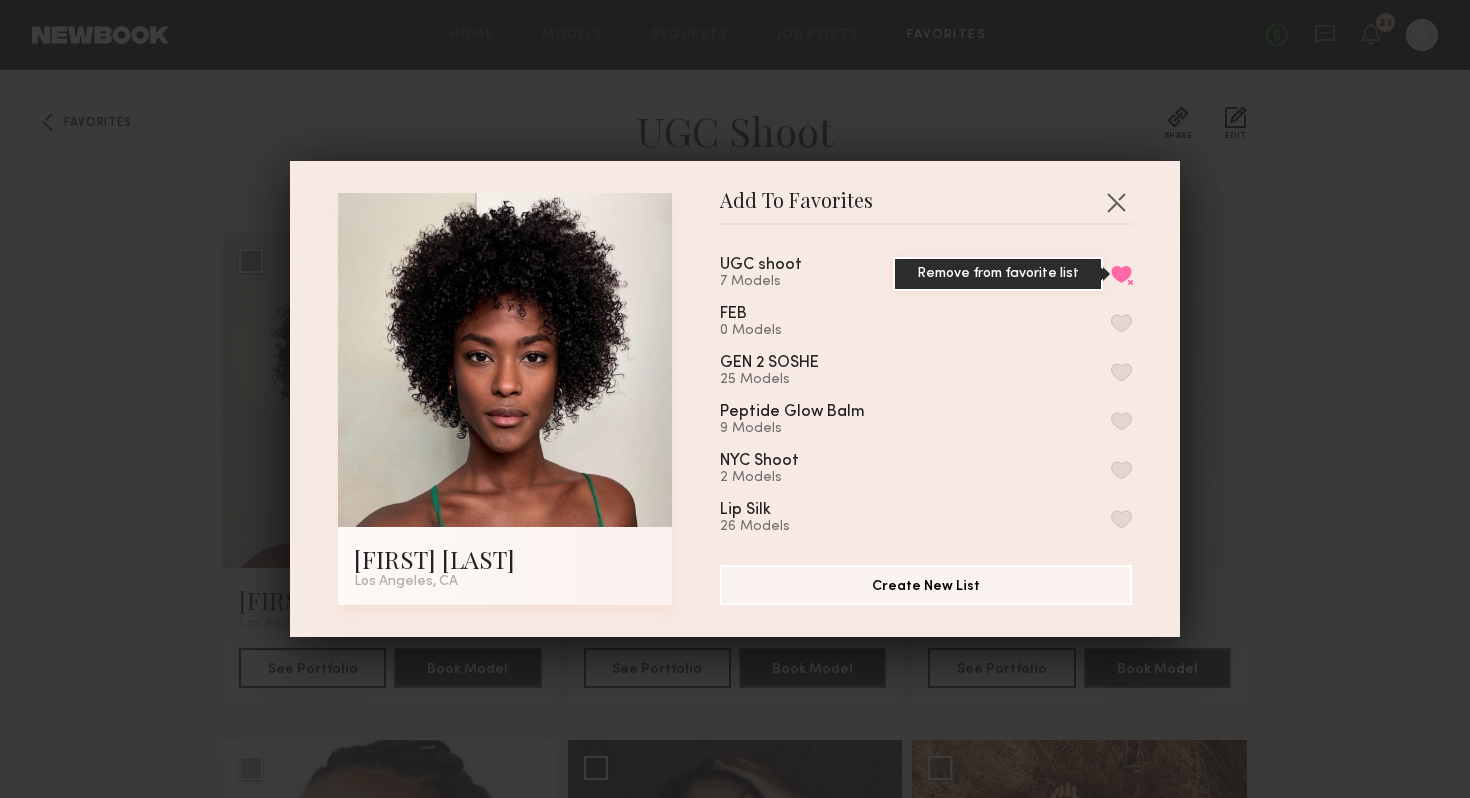 click on "Remove from favorite list" at bounding box center (1121, 274) 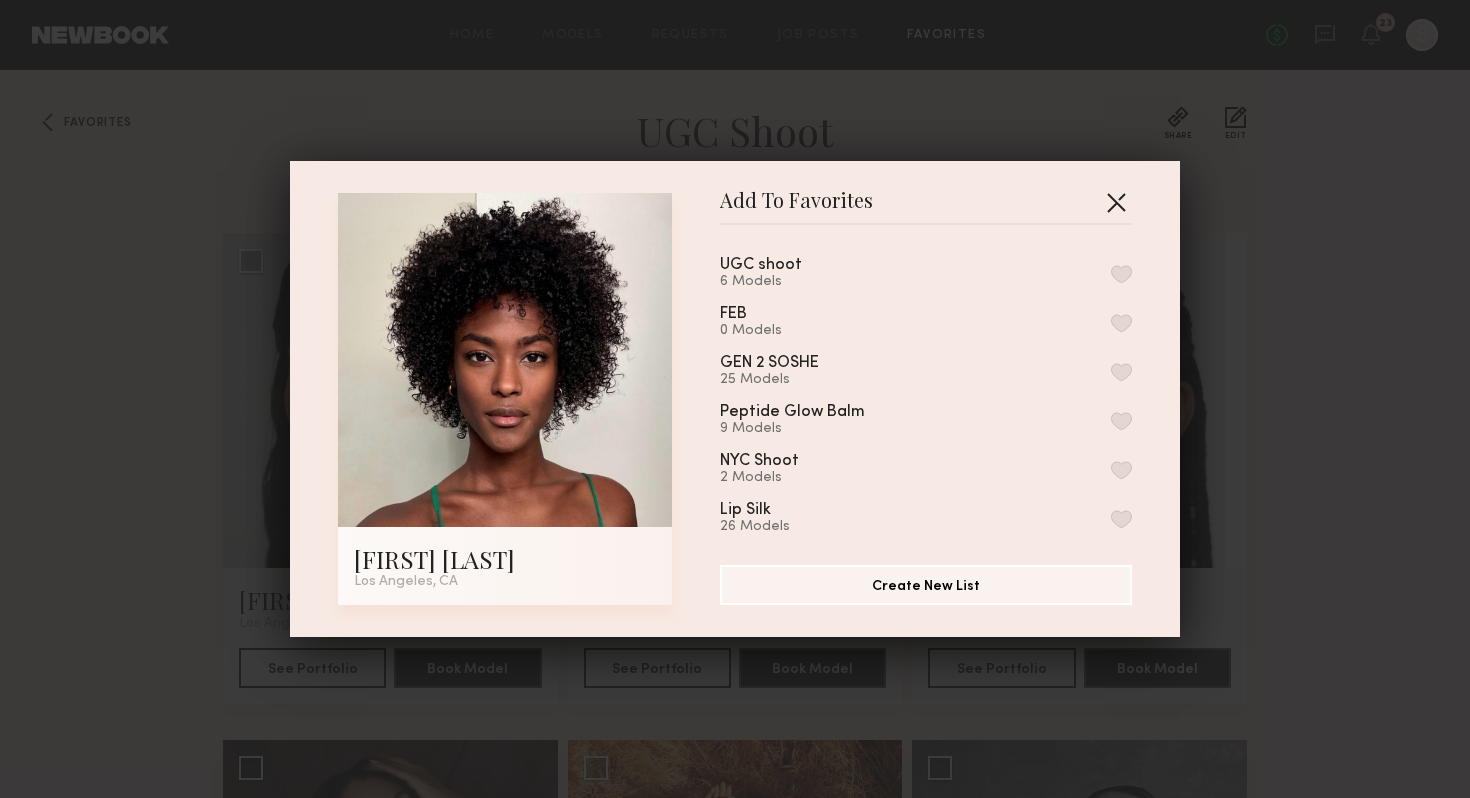 click at bounding box center (1116, 202) 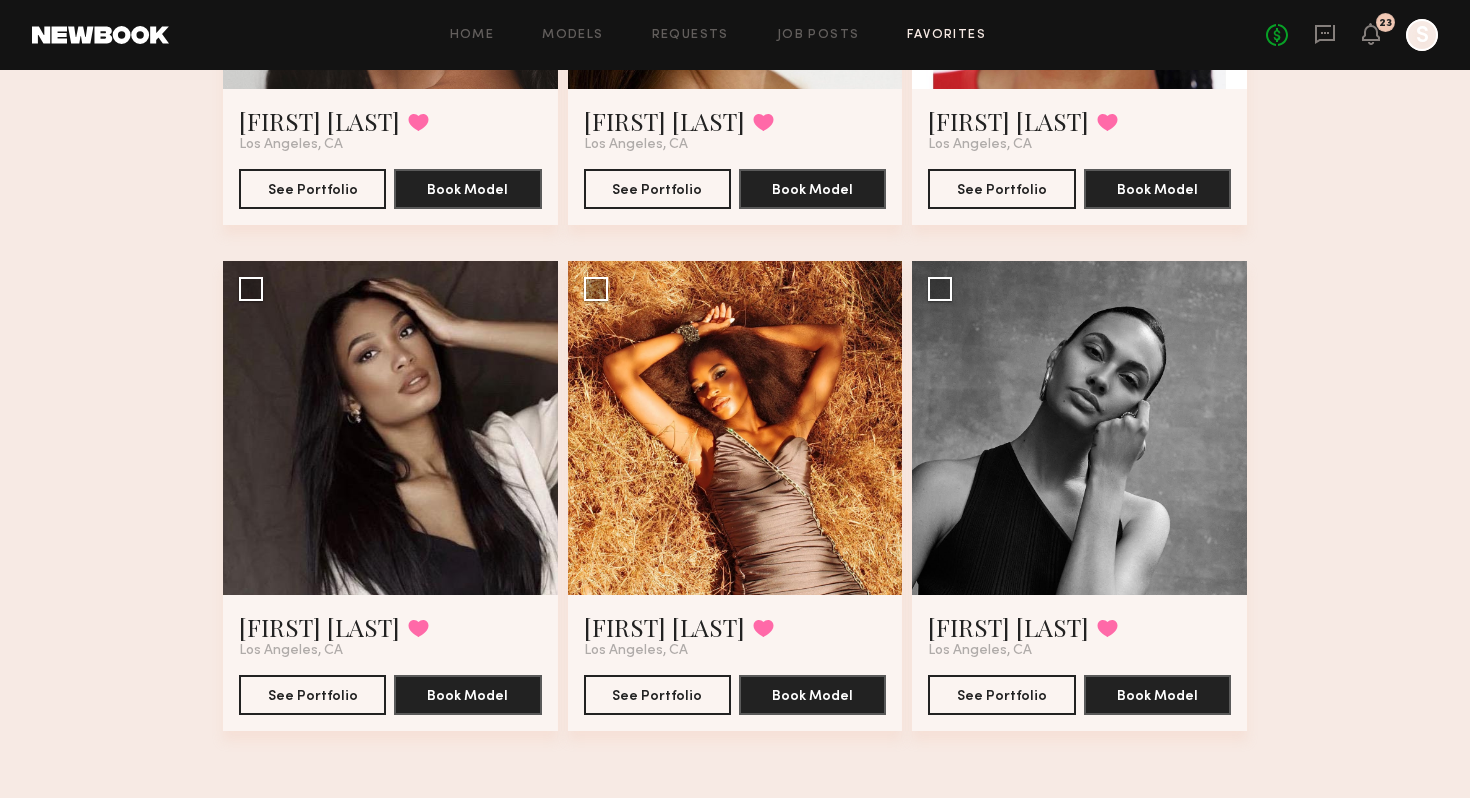 scroll, scrollTop: 435, scrollLeft: 0, axis: vertical 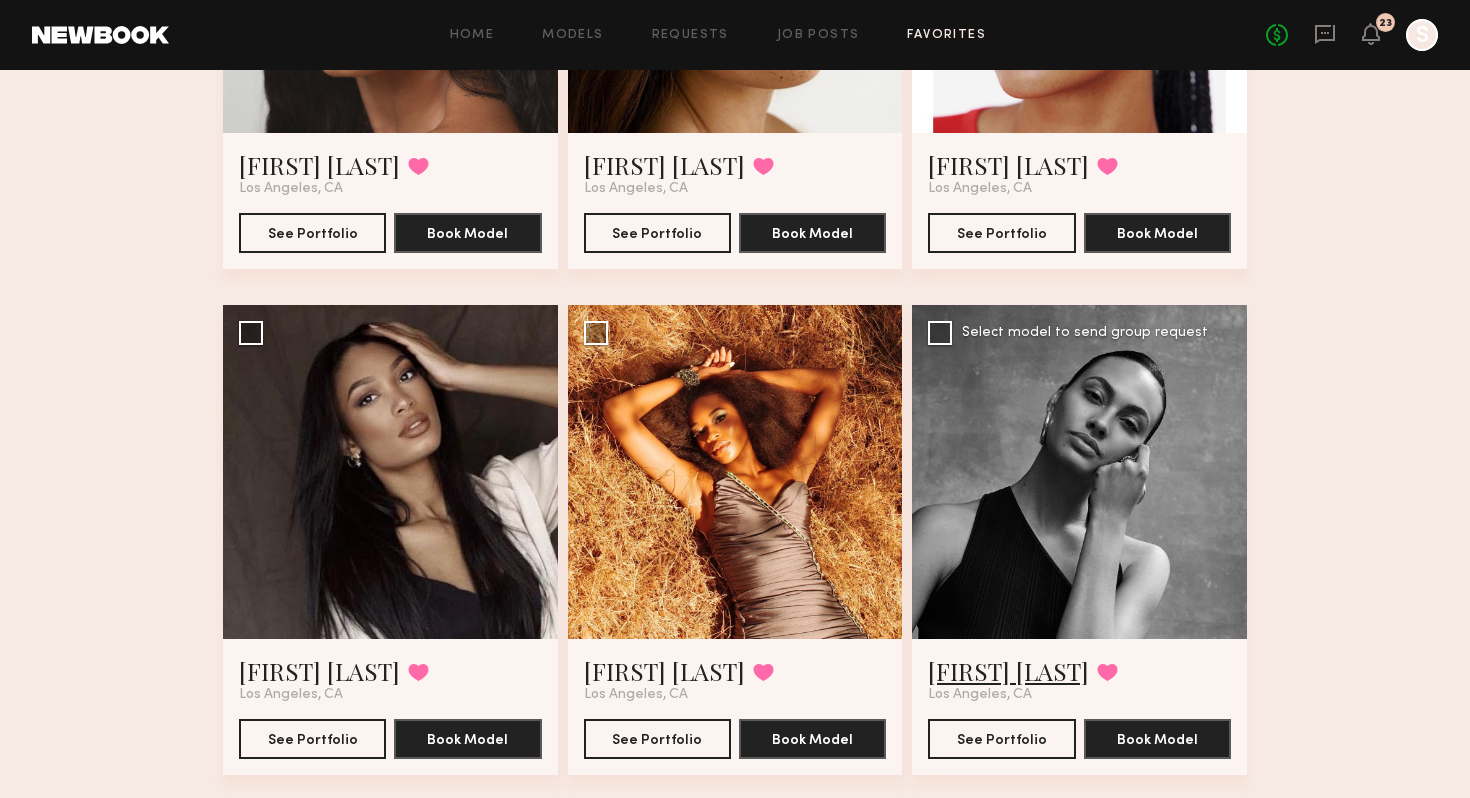click on "Jayden R." 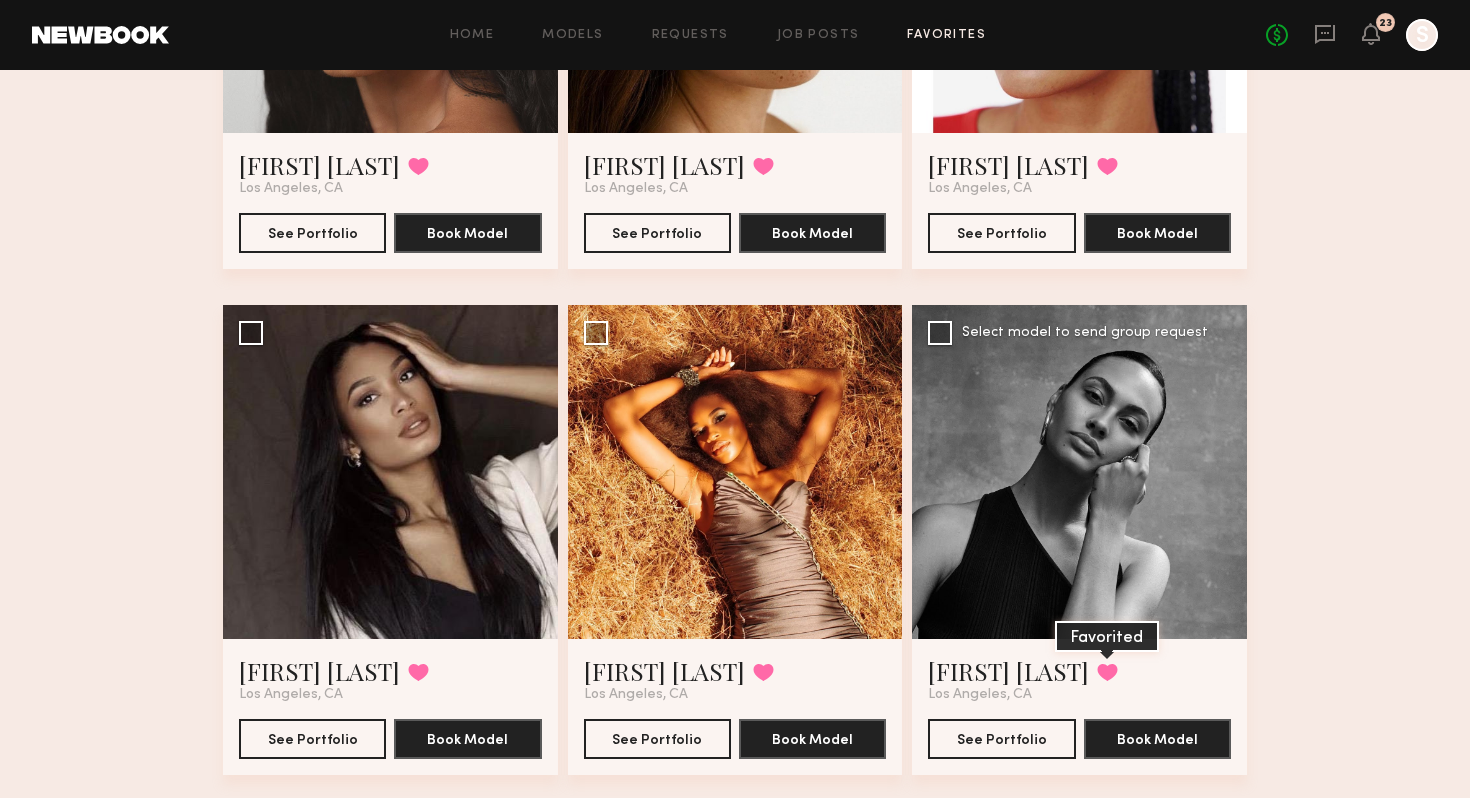 click 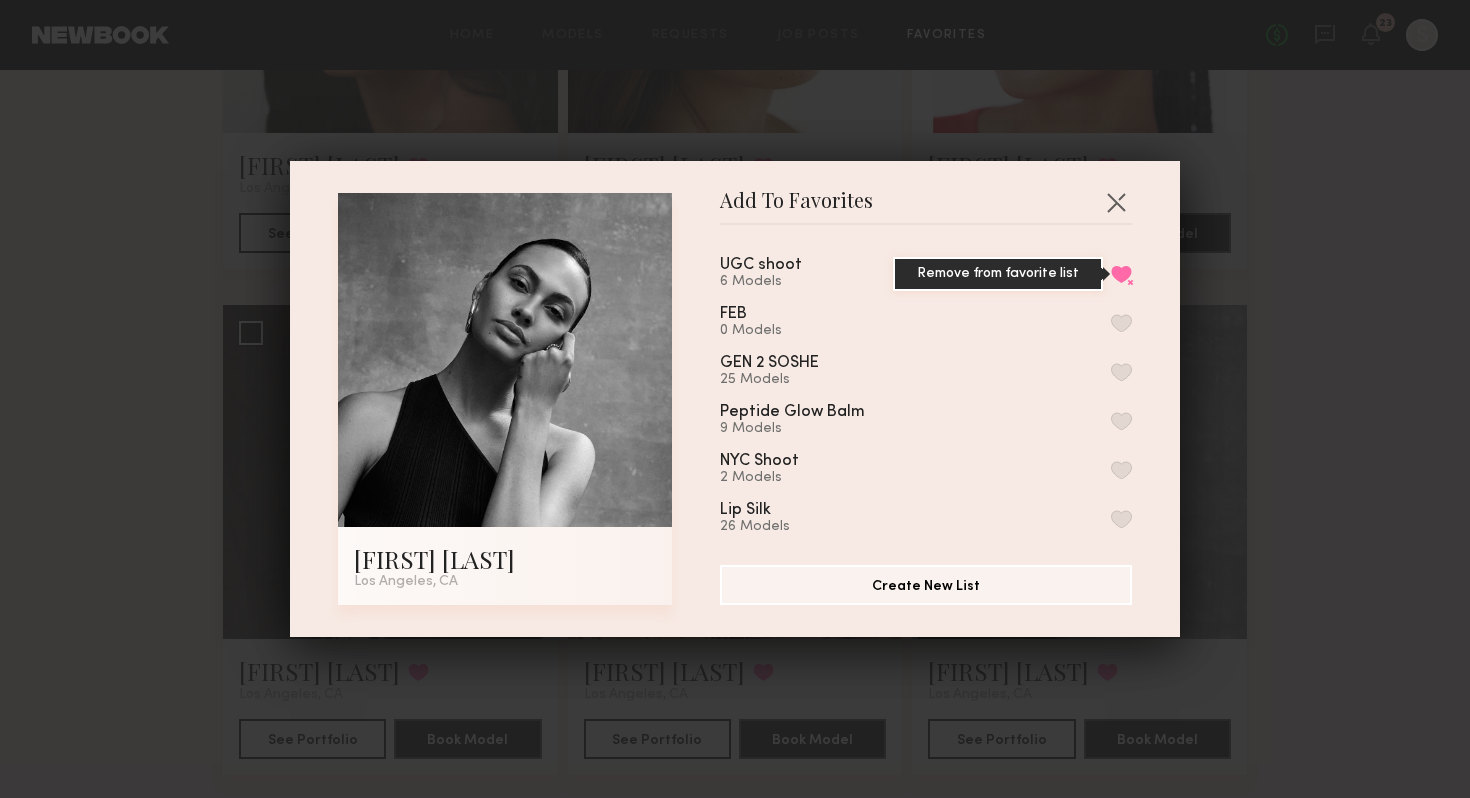 click on "Remove from favorite list" at bounding box center (1121, 274) 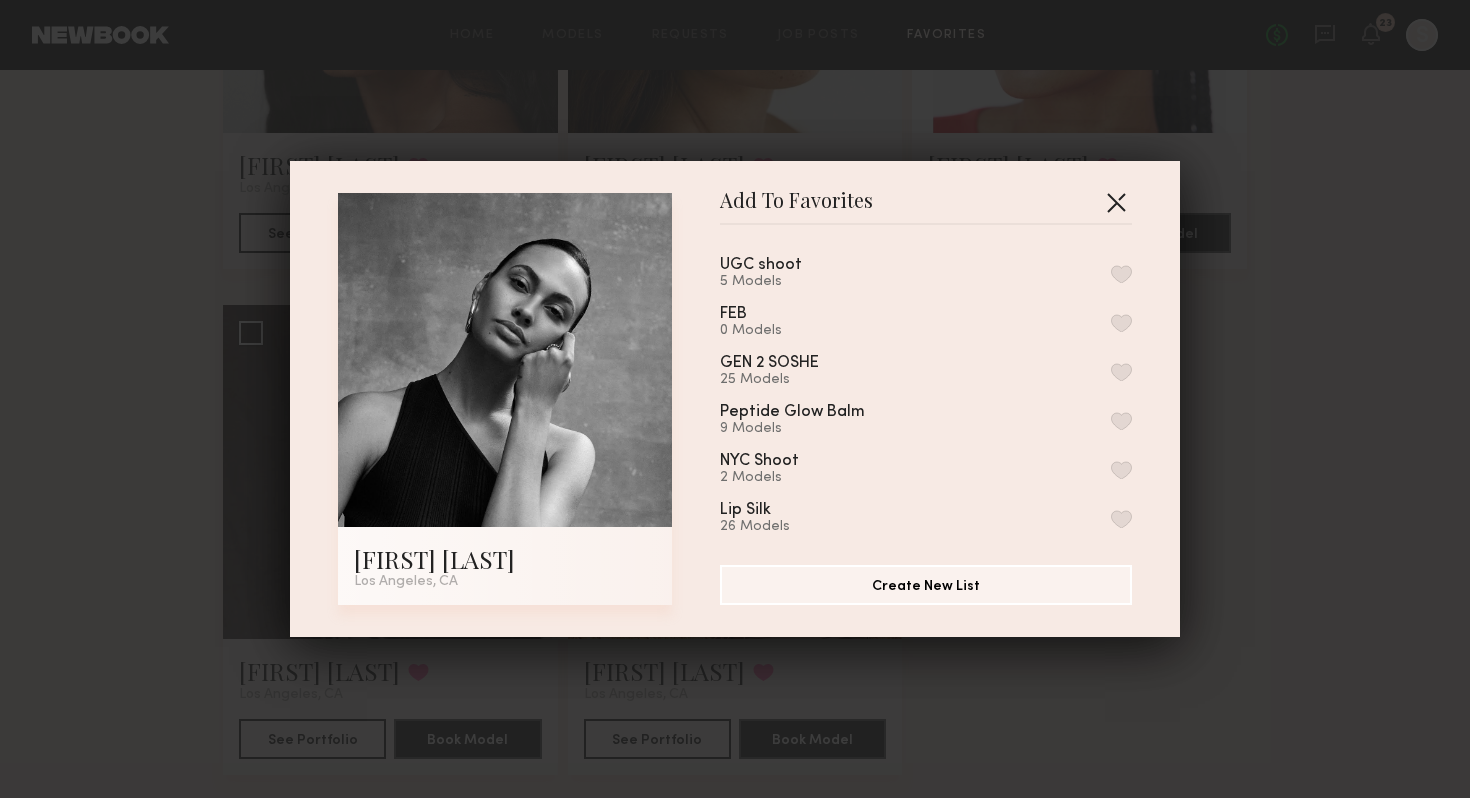 click at bounding box center [1116, 202] 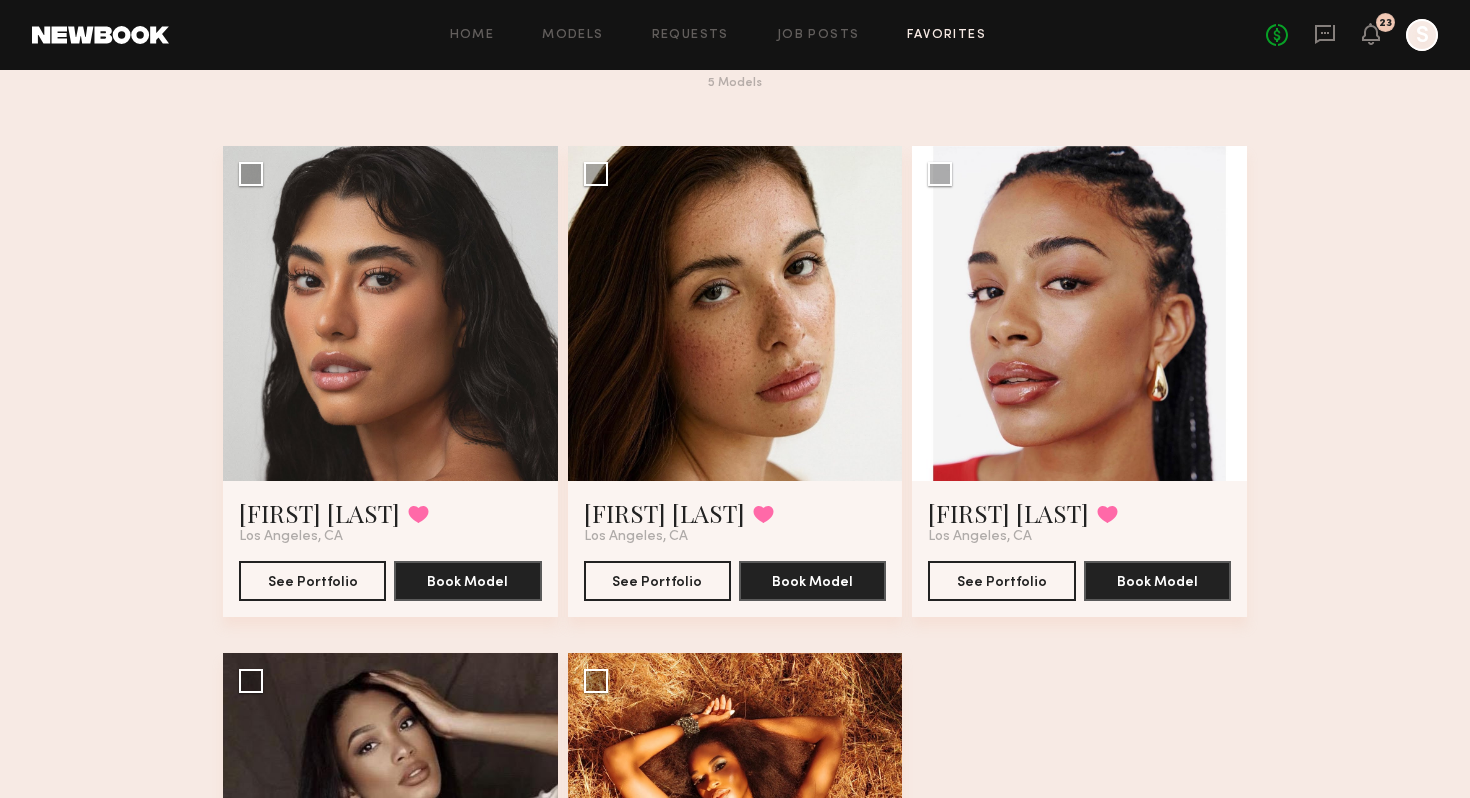scroll, scrollTop: 126, scrollLeft: 0, axis: vertical 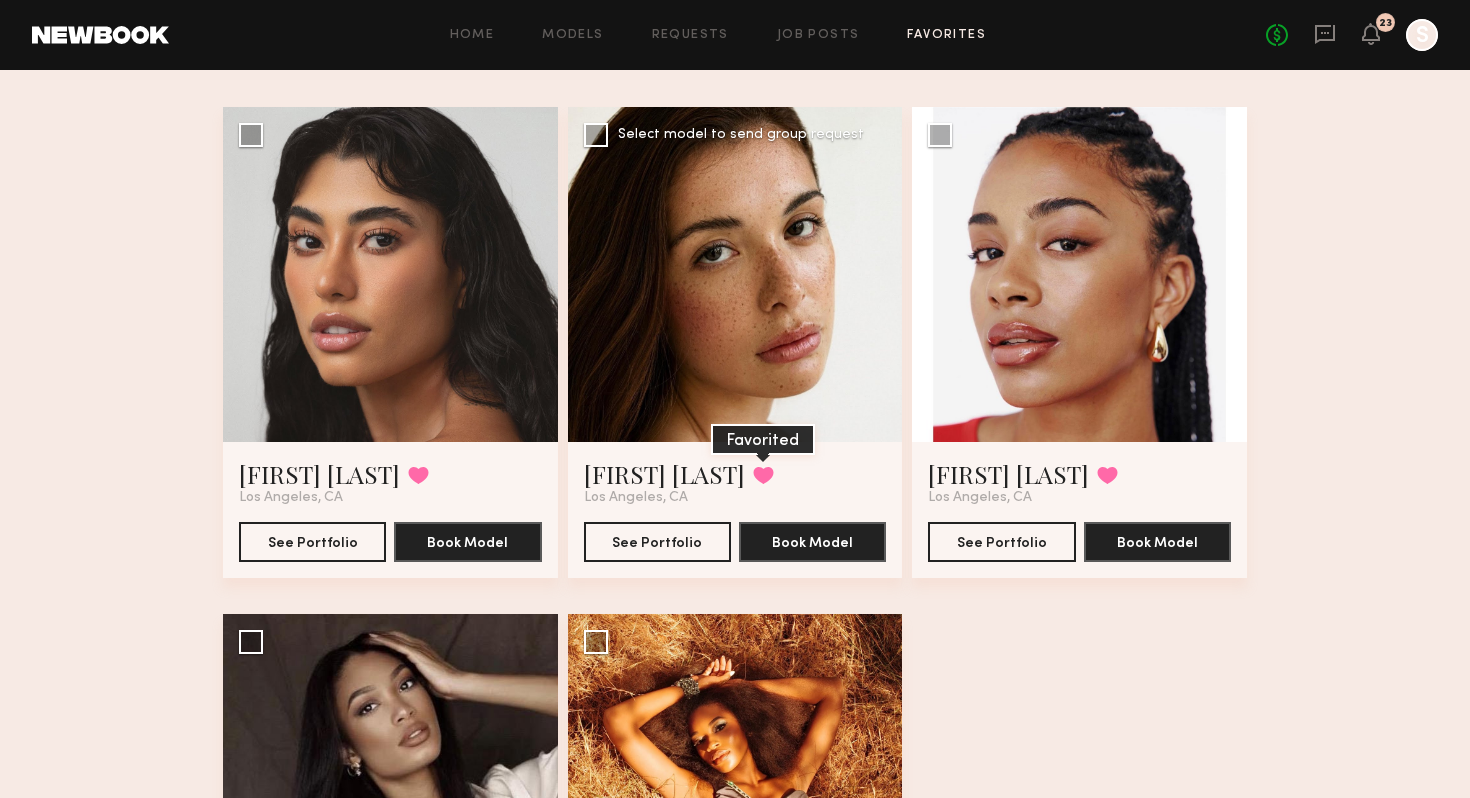 click 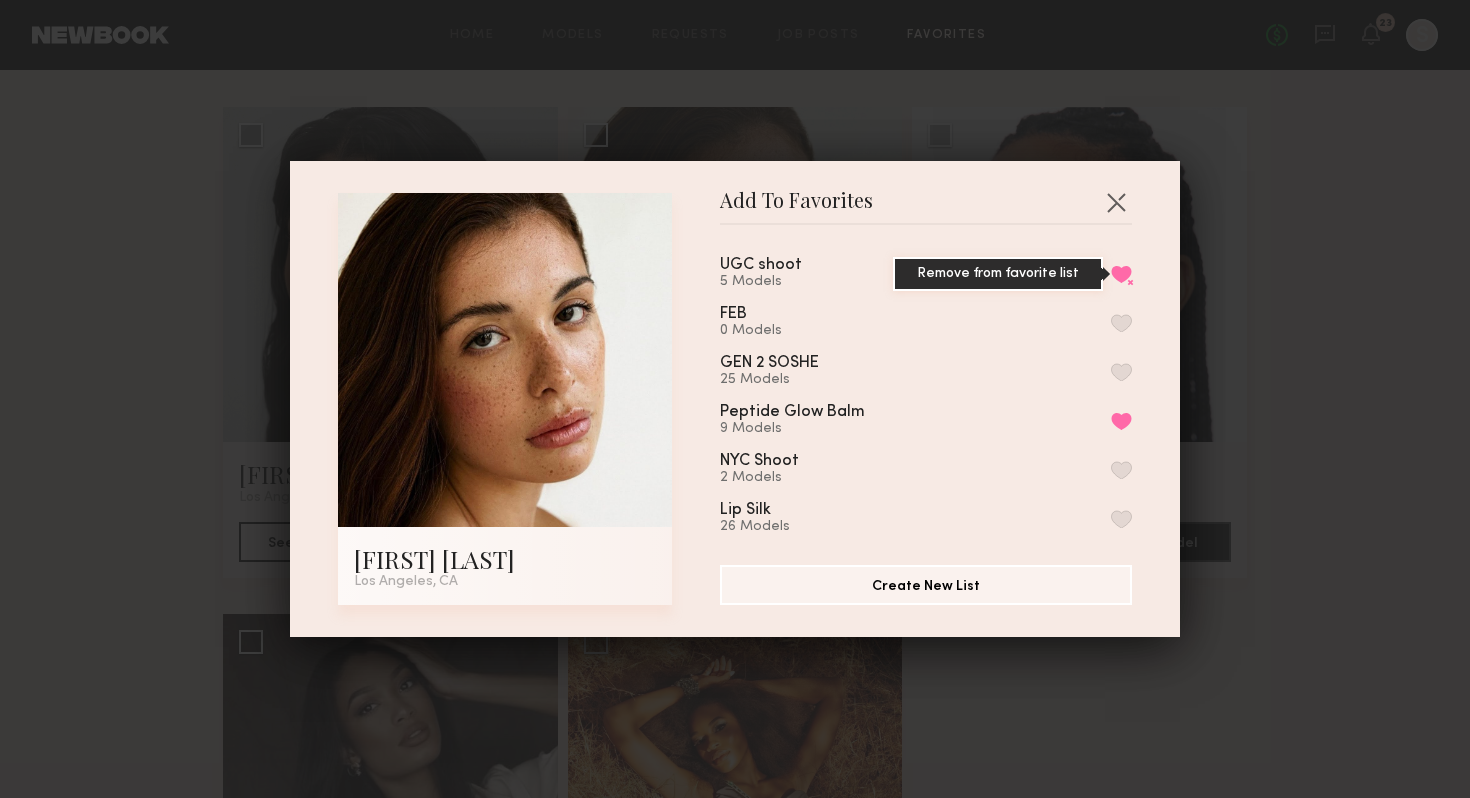 click on "Remove from favorite list" at bounding box center (1121, 274) 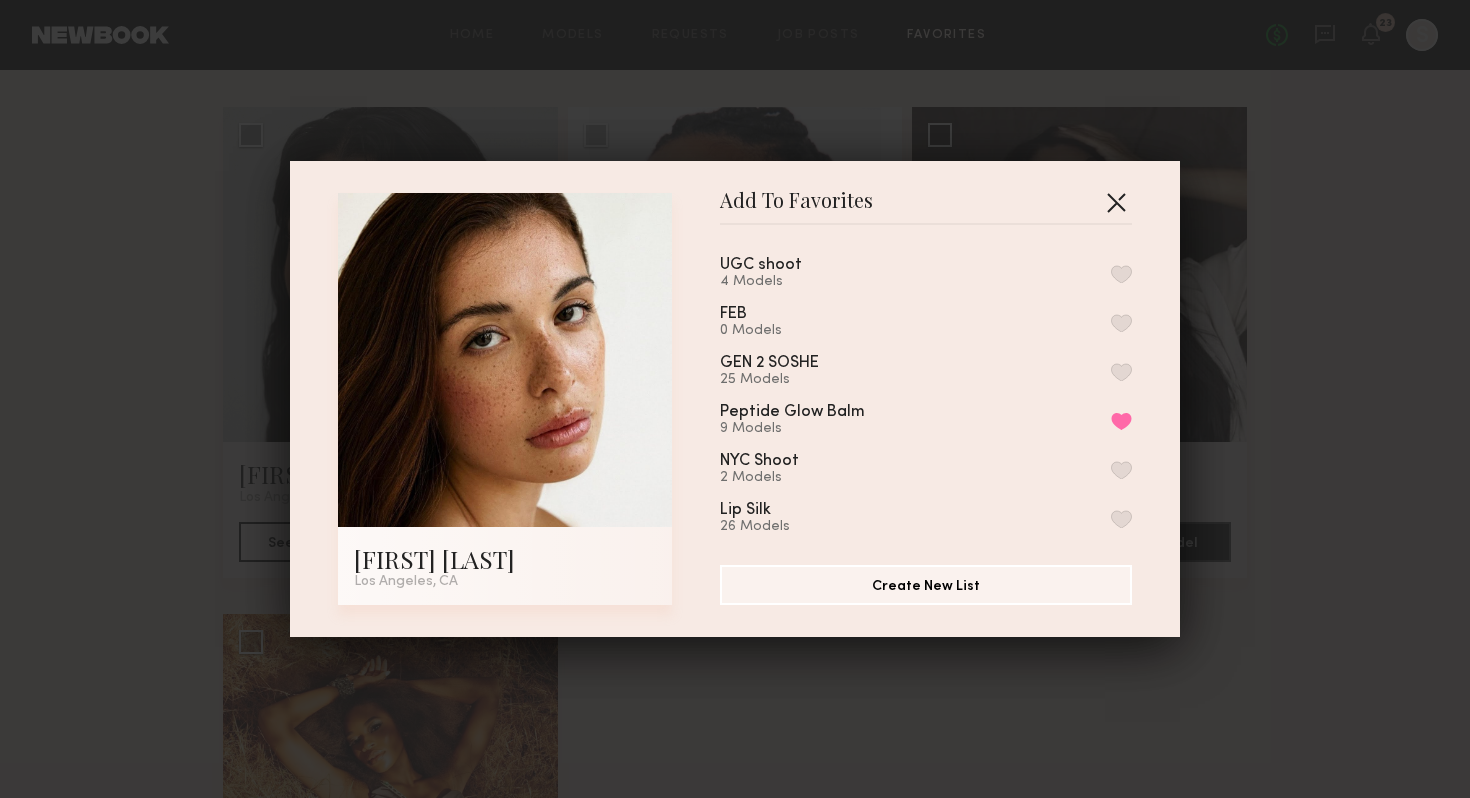 click at bounding box center (1116, 202) 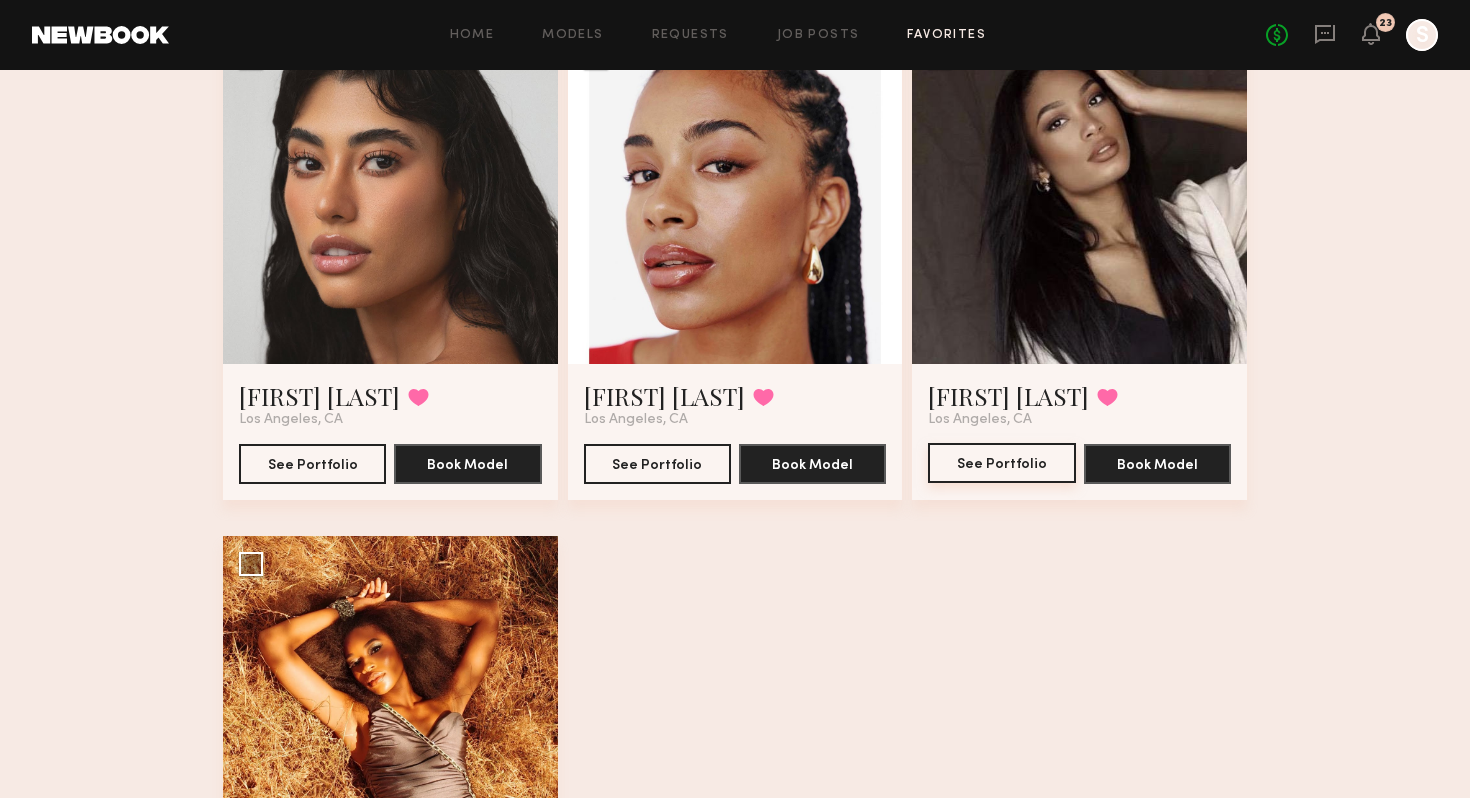 scroll, scrollTop: 206, scrollLeft: 0, axis: vertical 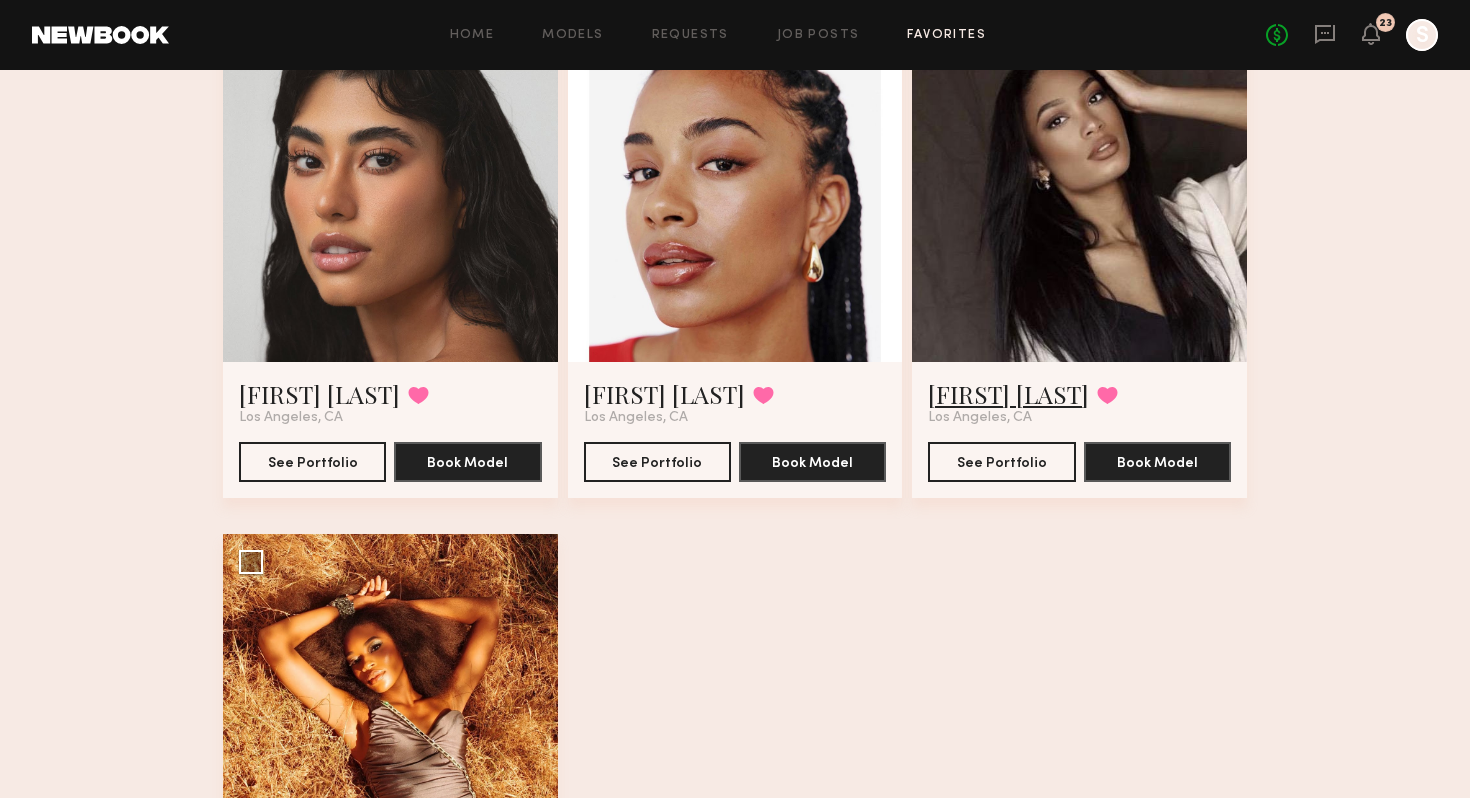 click on "Mallory C." 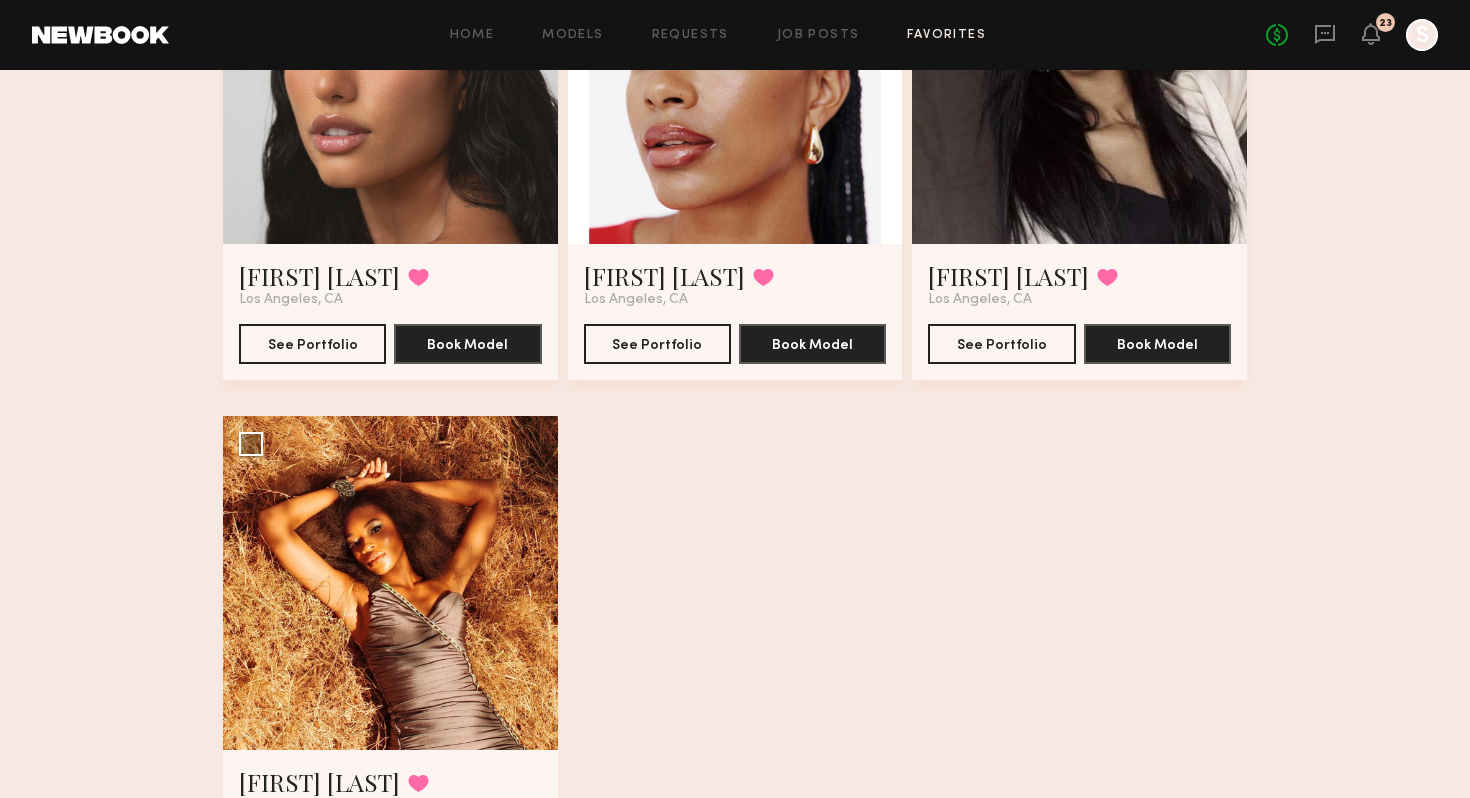 scroll, scrollTop: 250, scrollLeft: 0, axis: vertical 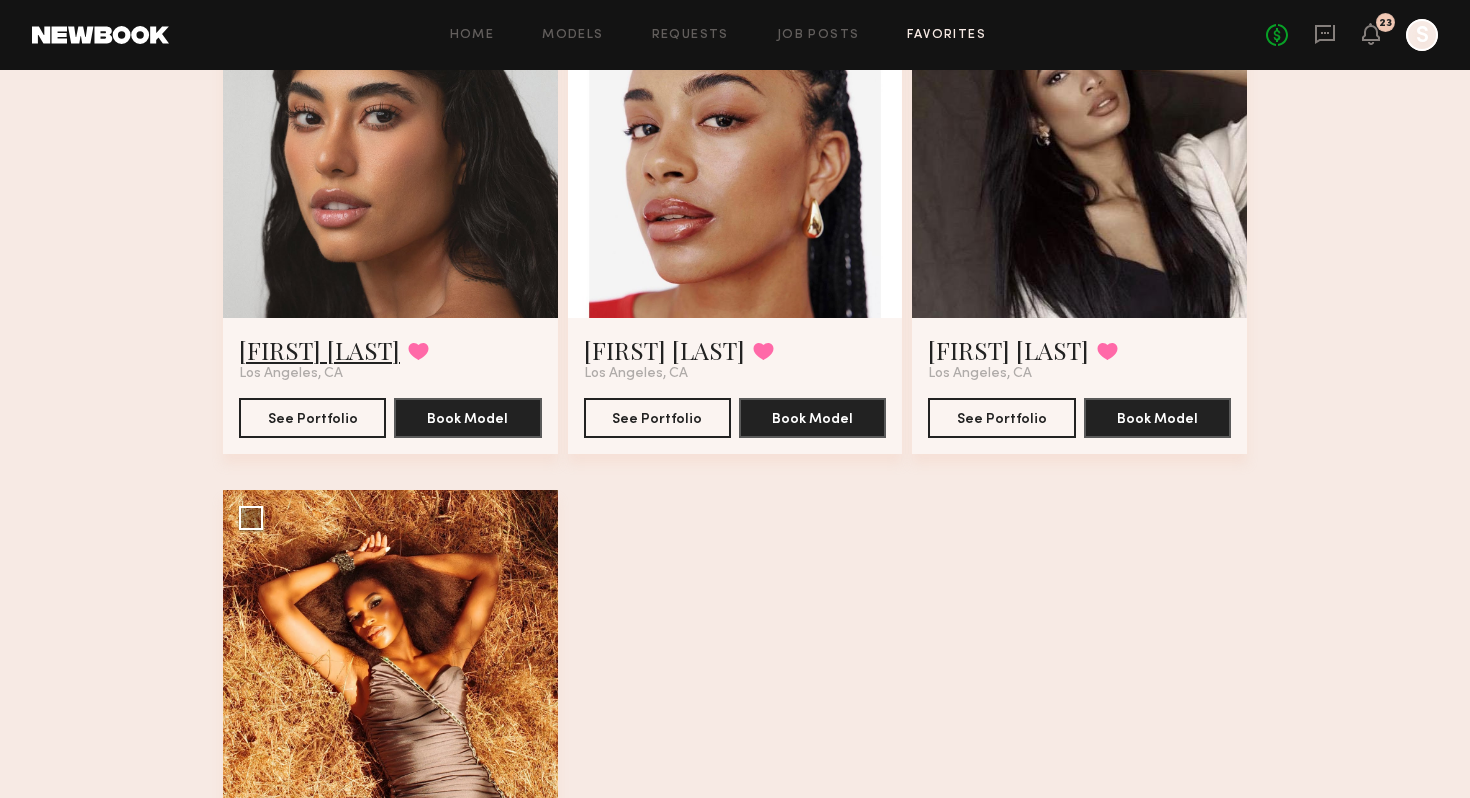 click on "Camila R." 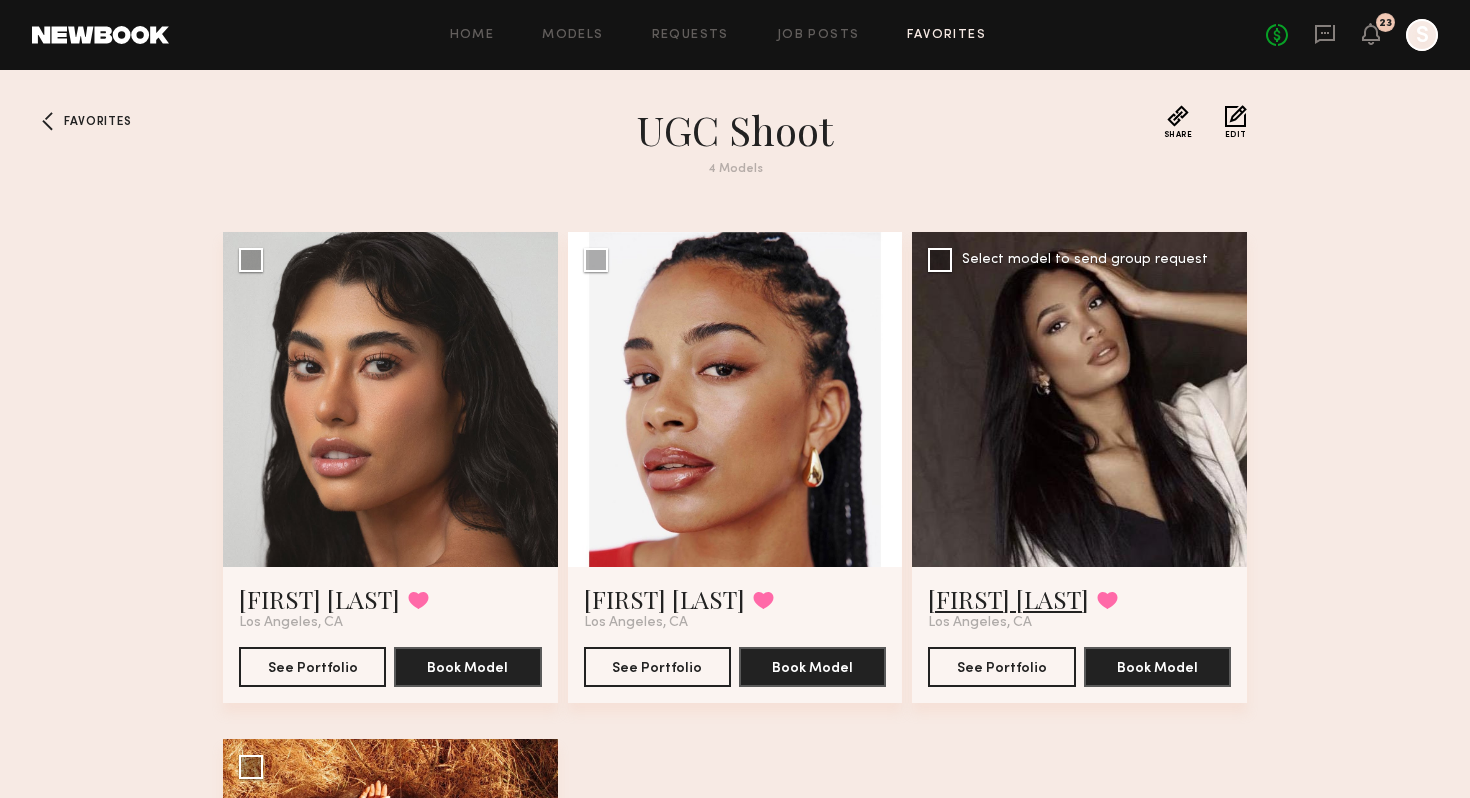 scroll, scrollTop: 0, scrollLeft: 0, axis: both 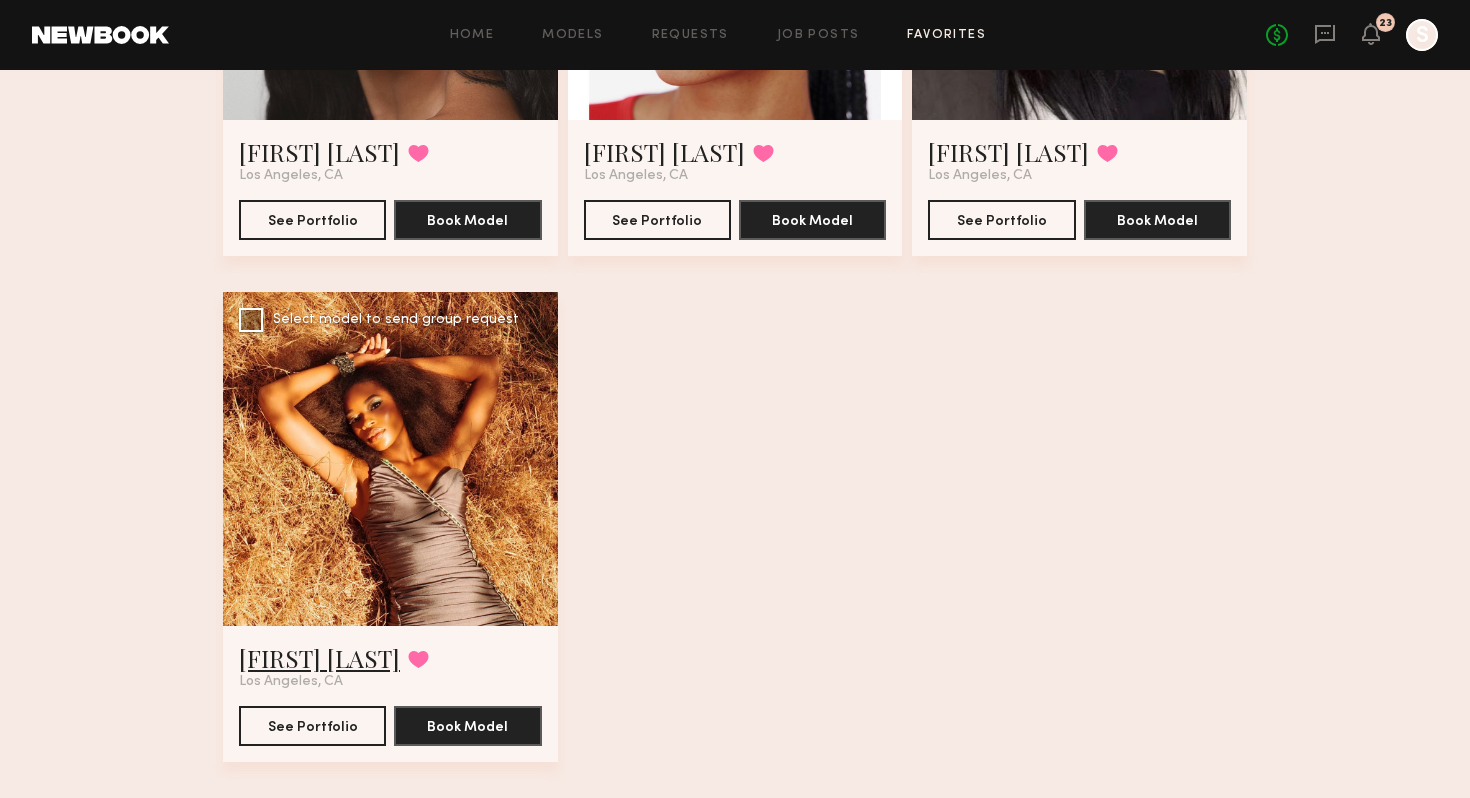 click on "Miya R." 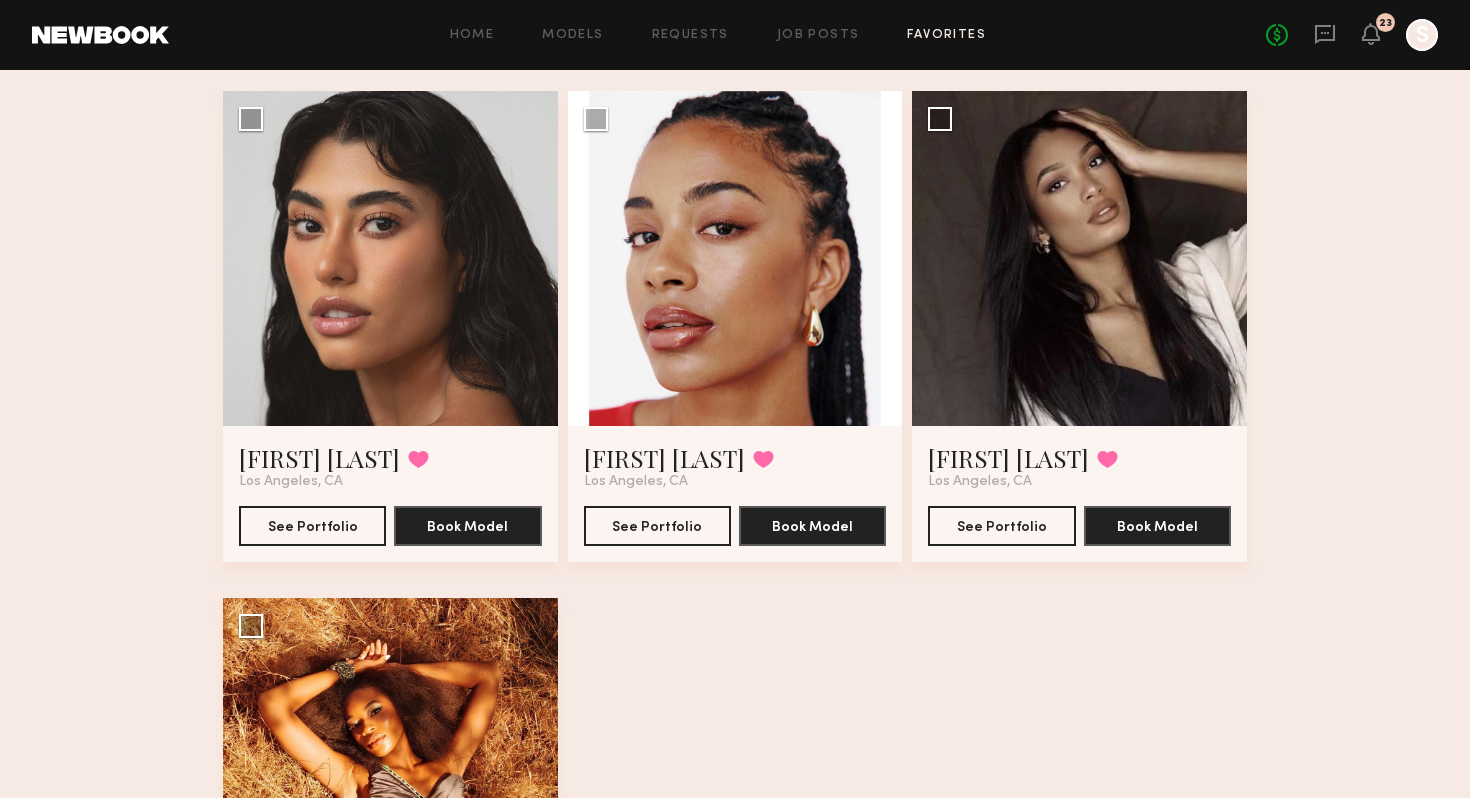 scroll, scrollTop: 128, scrollLeft: 0, axis: vertical 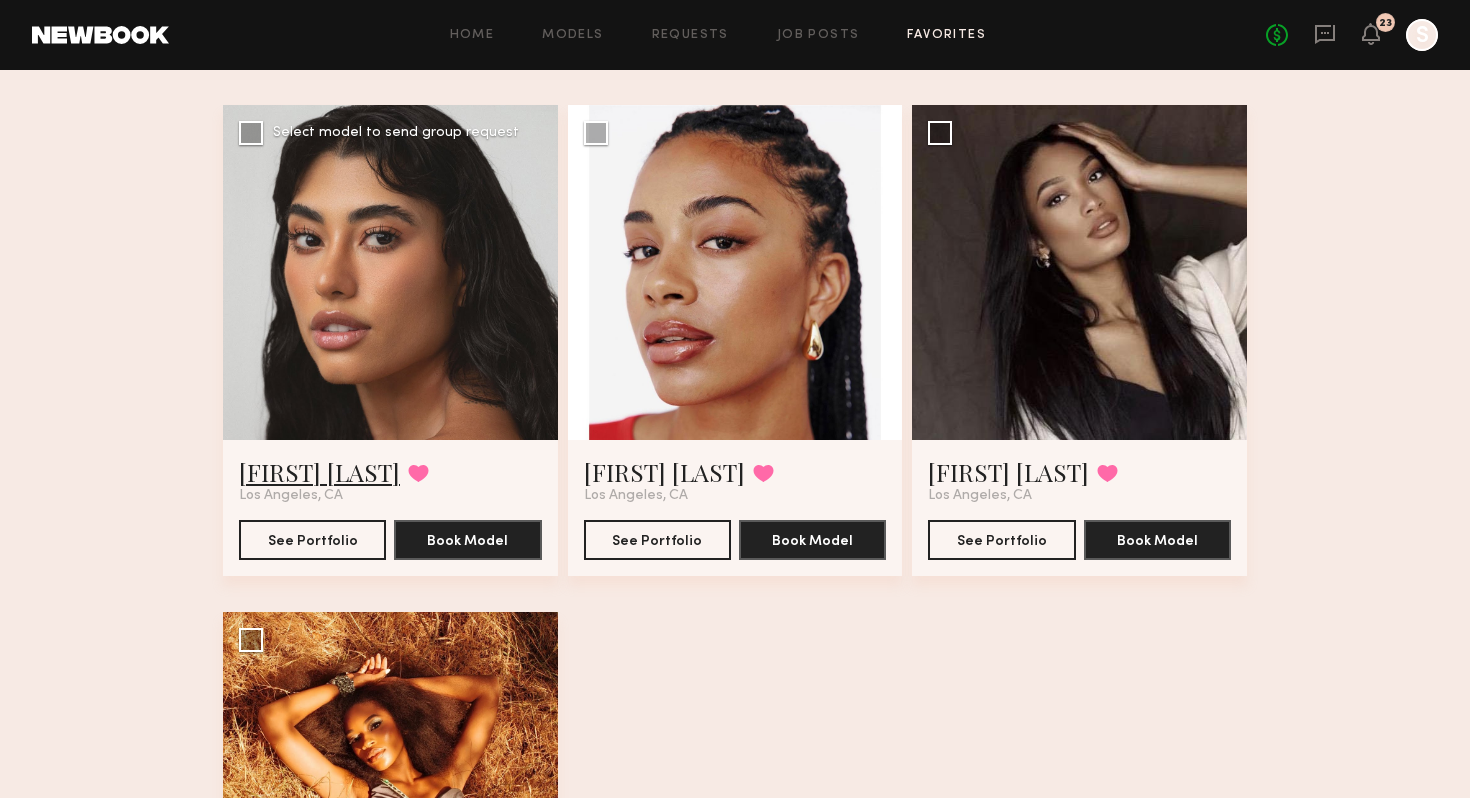click on "Camila R." 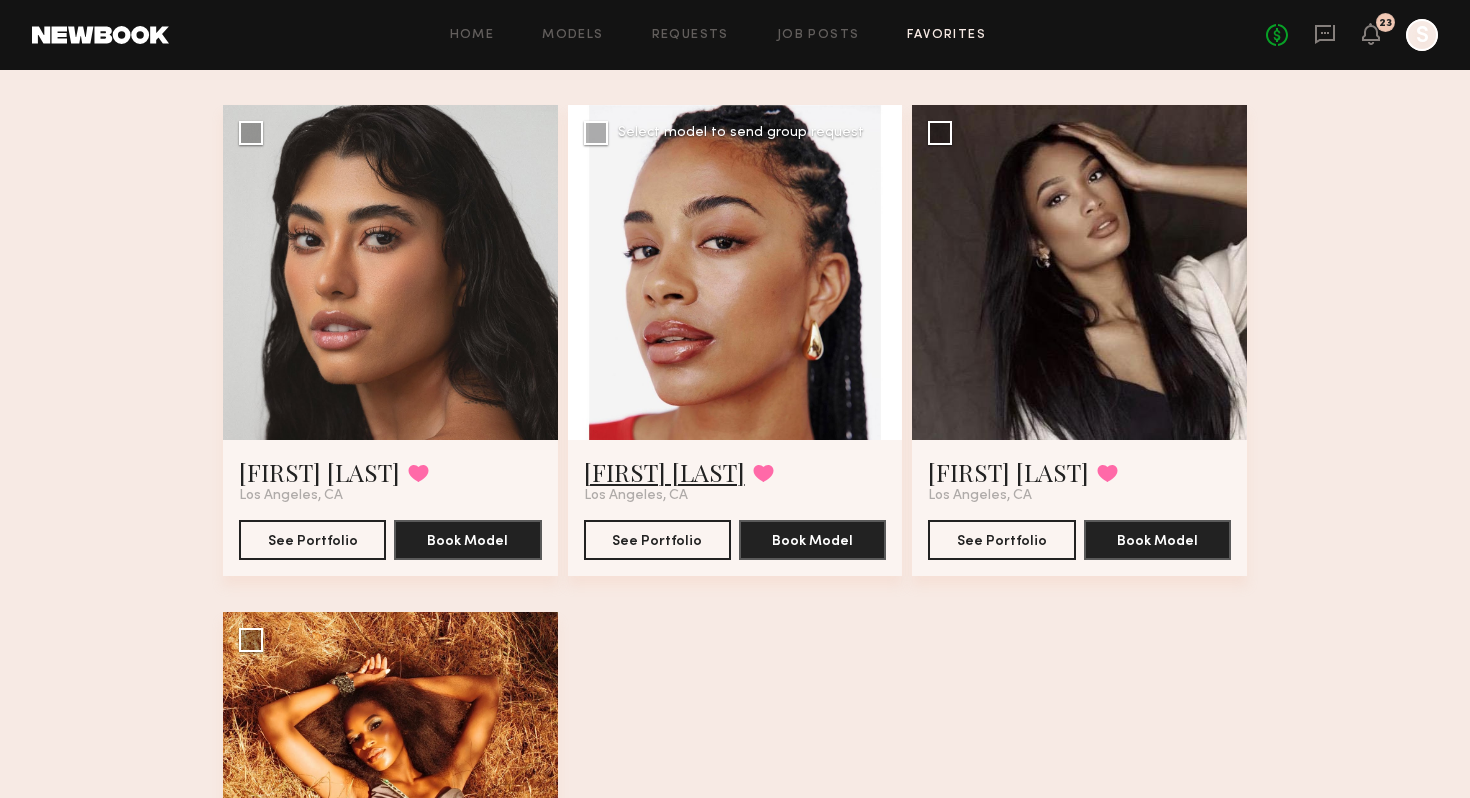 click on "Chloe W." 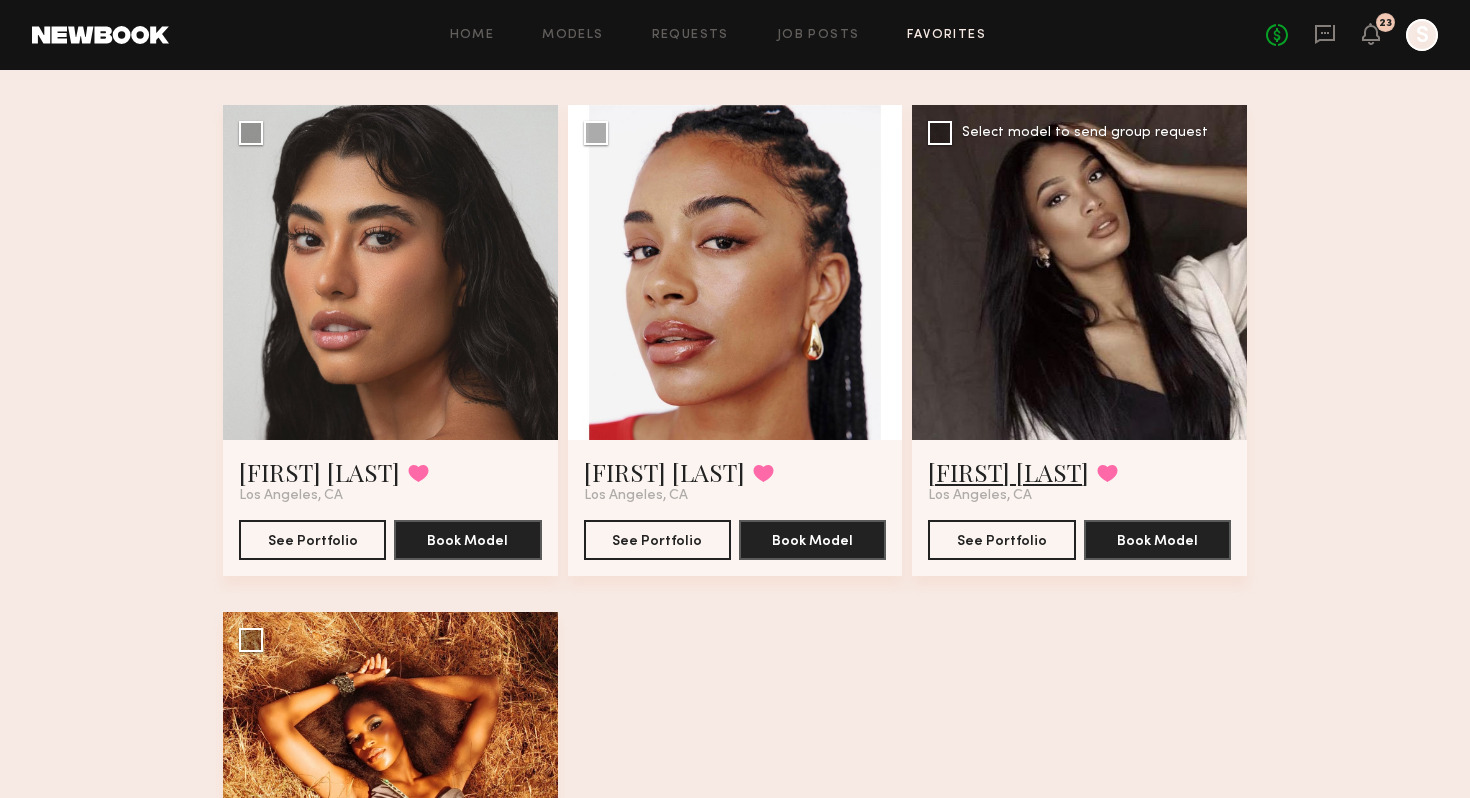 click on "Mallory C." 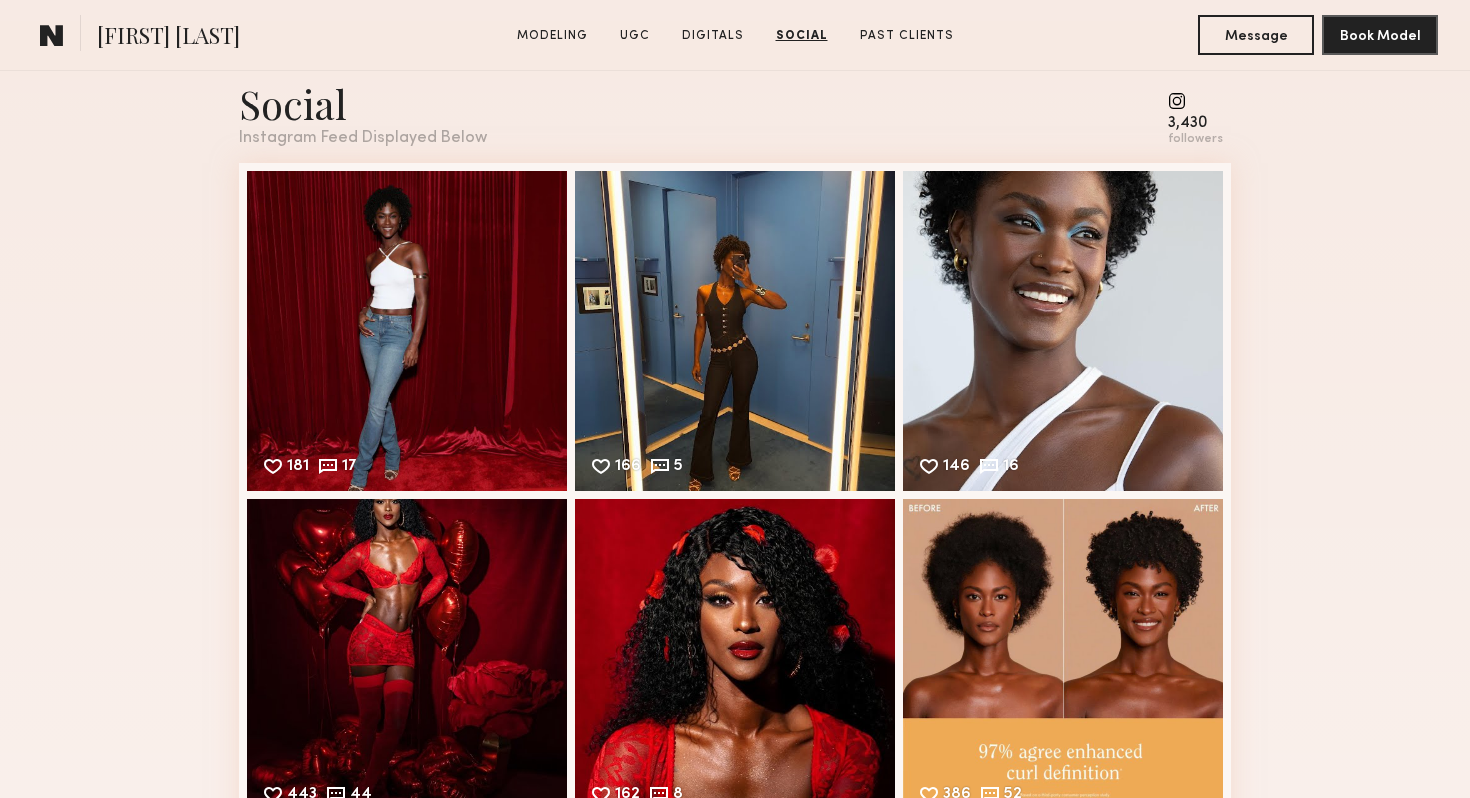 scroll, scrollTop: 5677, scrollLeft: 0, axis: vertical 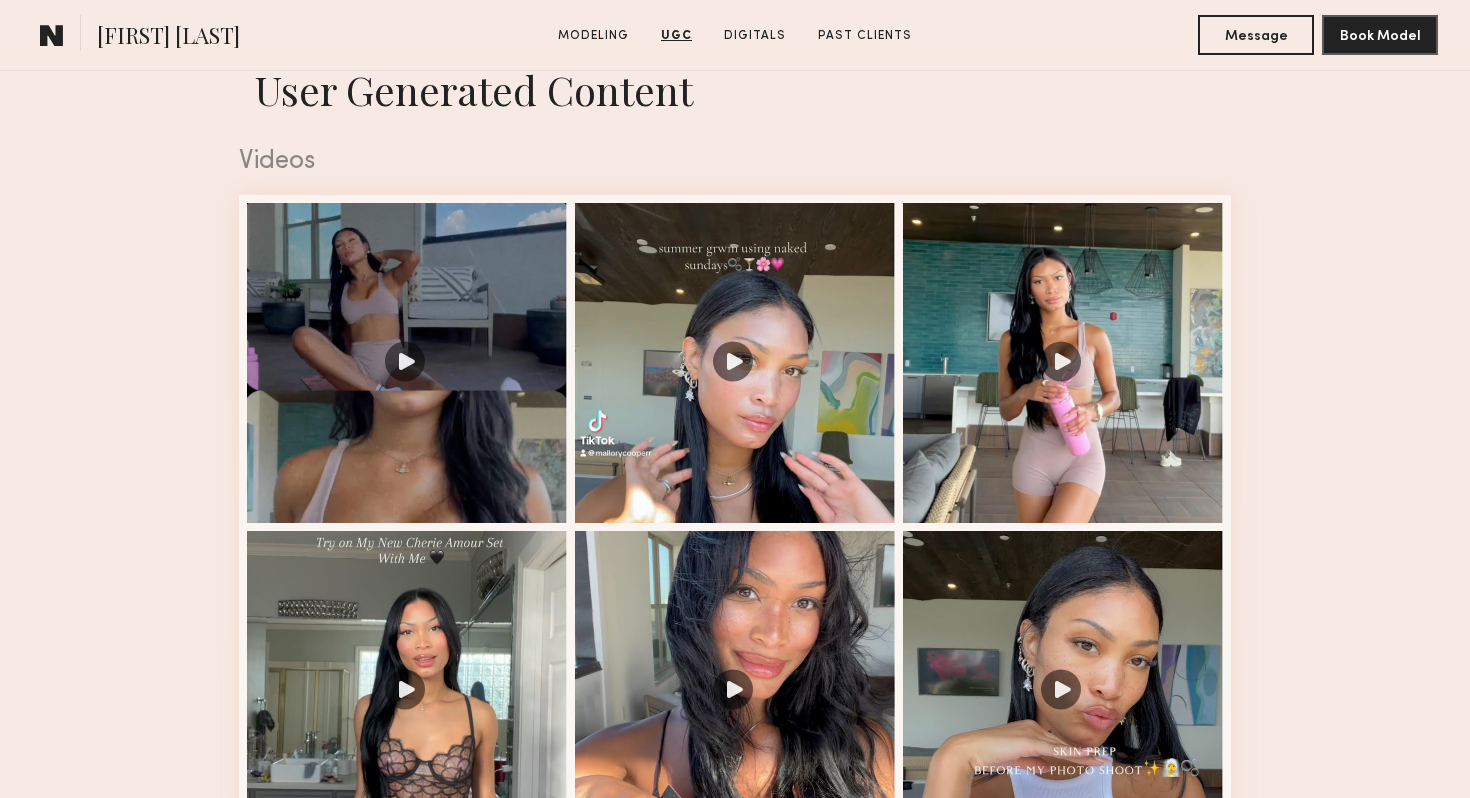 click at bounding box center (735, 691) 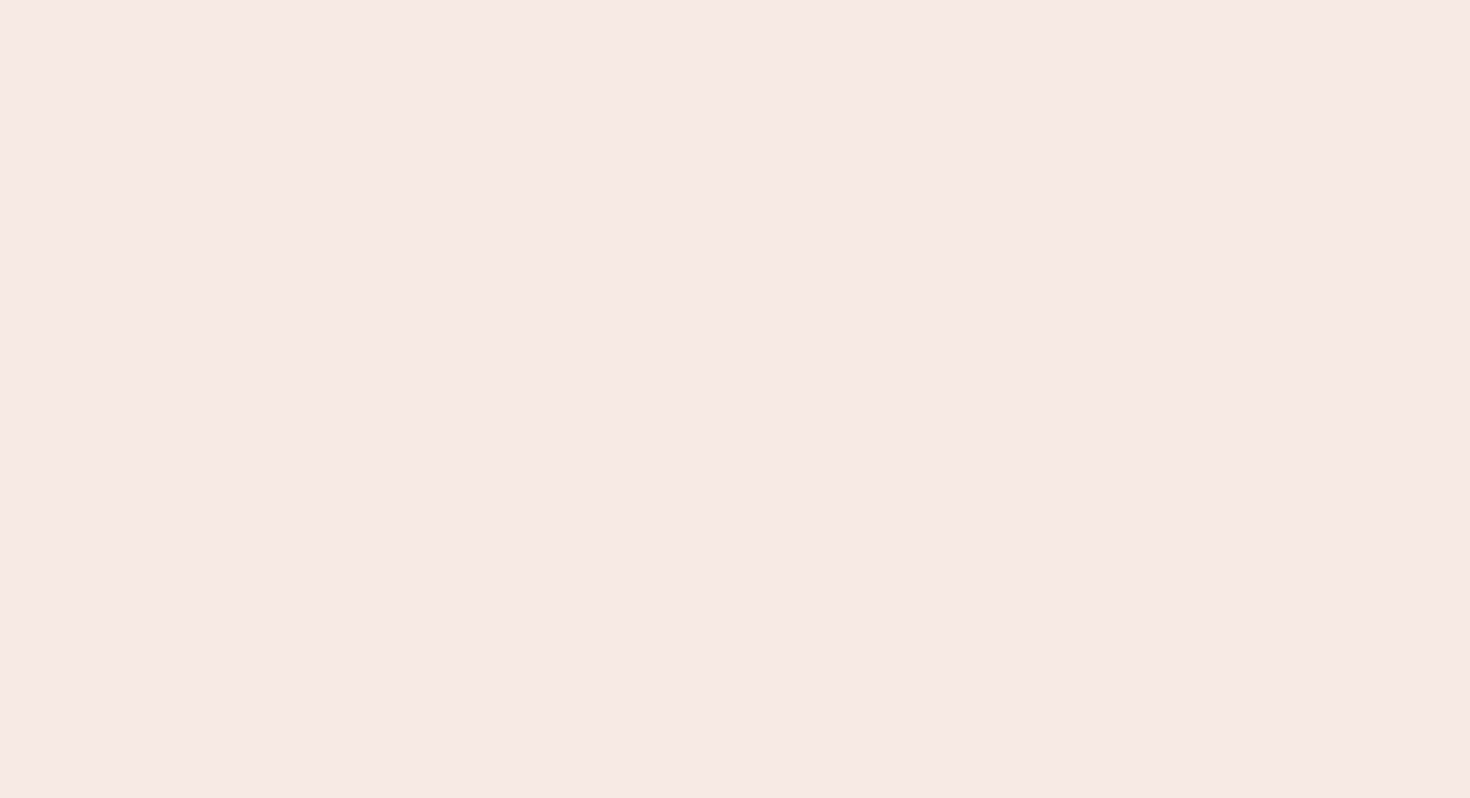 scroll, scrollTop: 0, scrollLeft: 0, axis: both 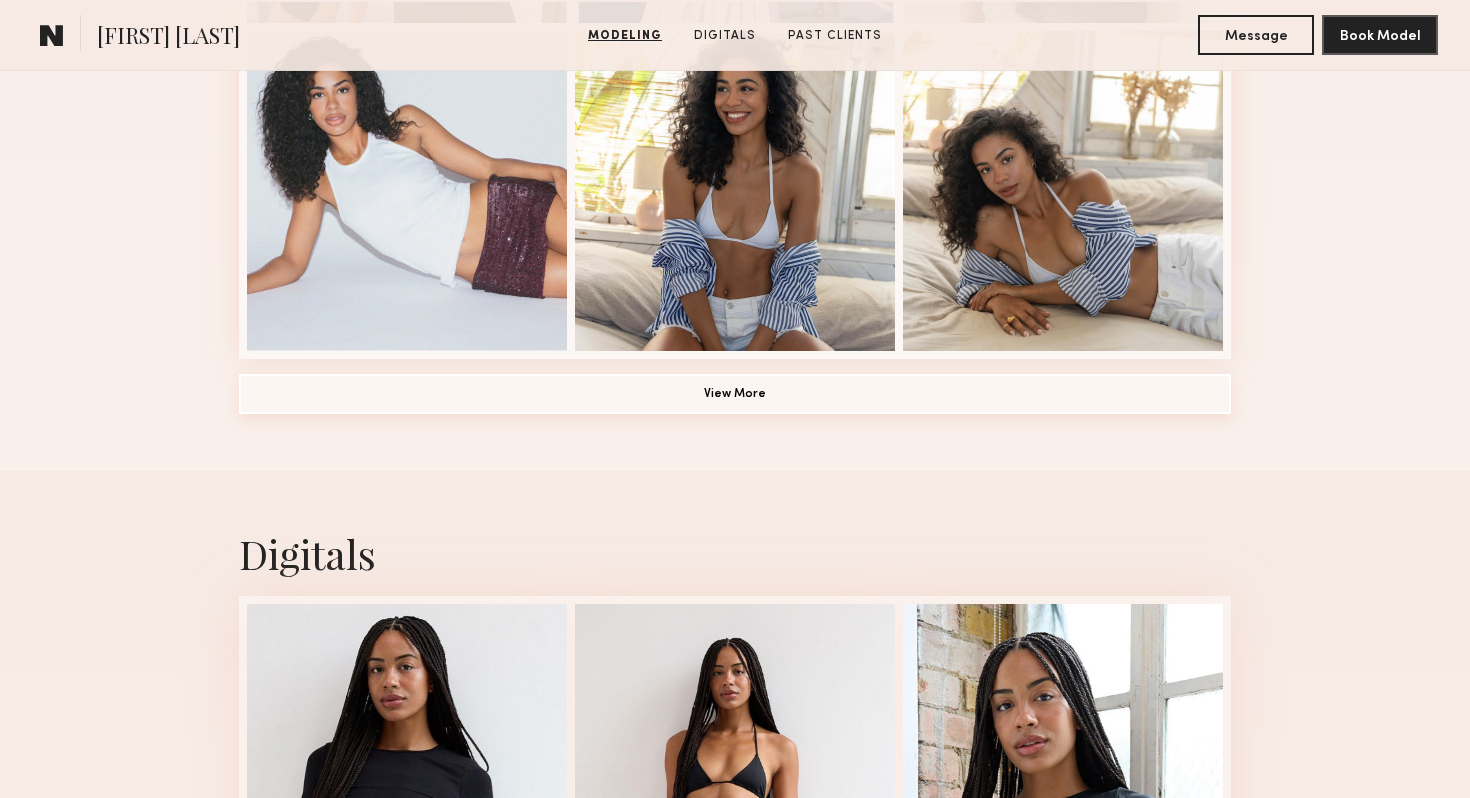click on "View More" 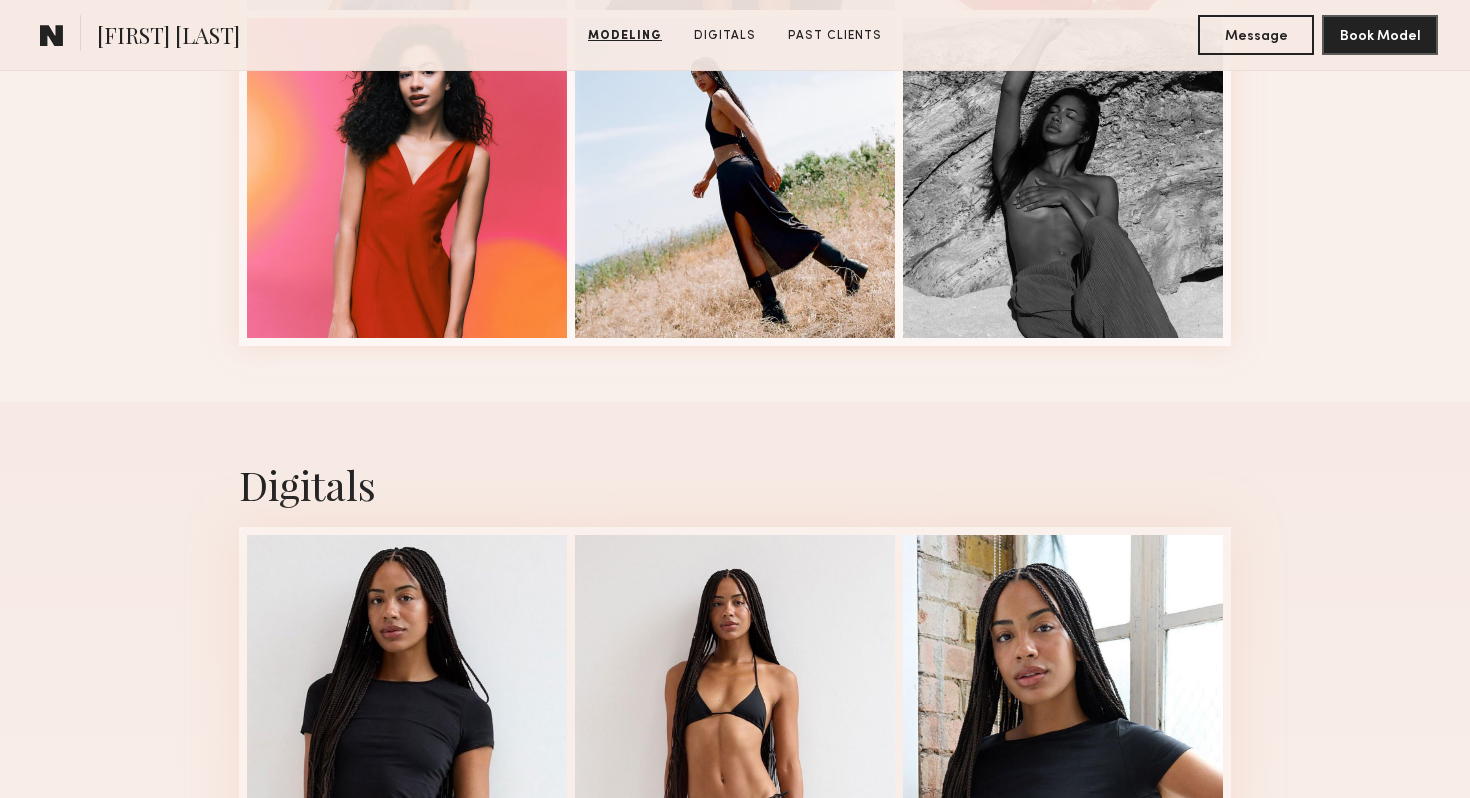 scroll, scrollTop: 2963, scrollLeft: 0, axis: vertical 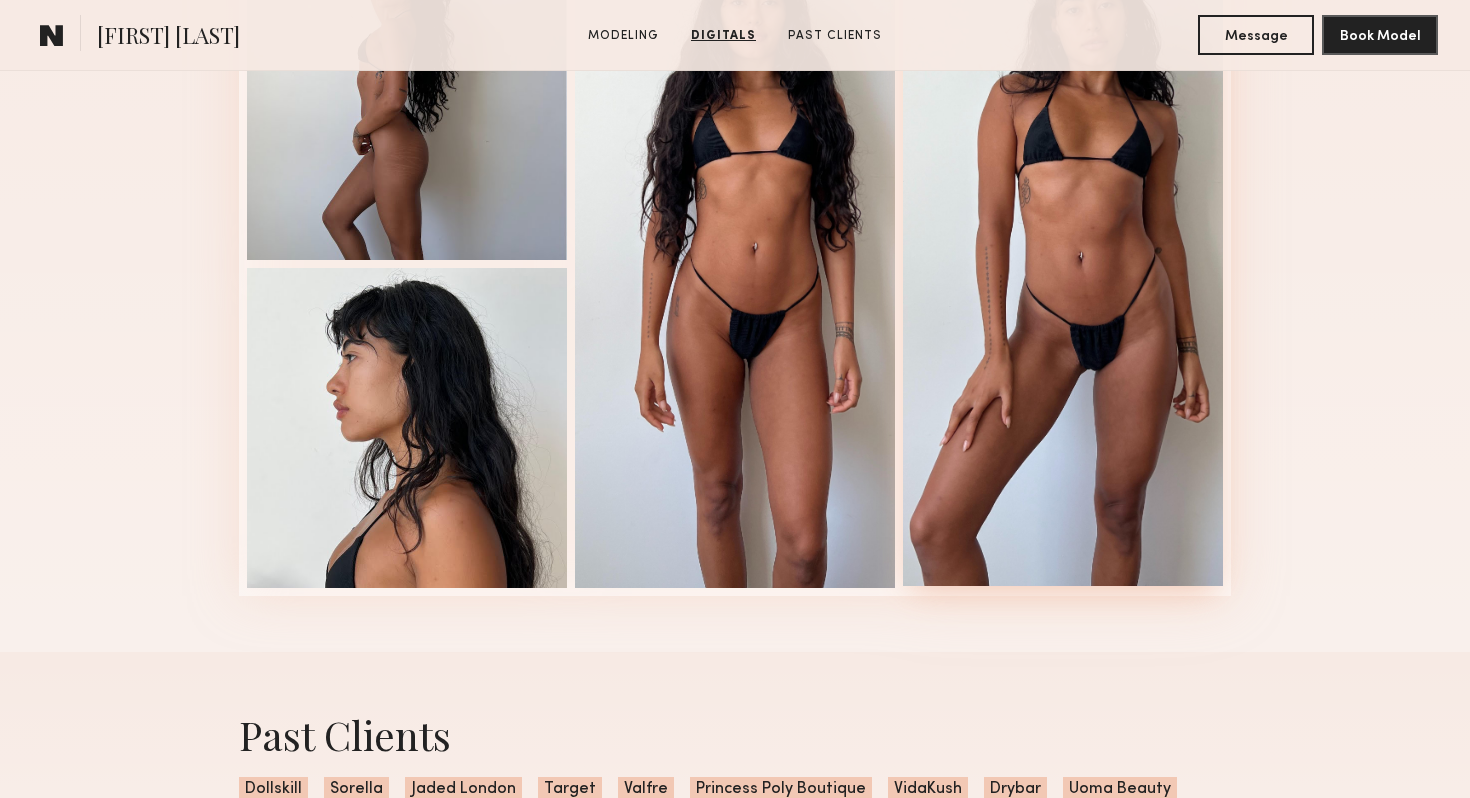 click at bounding box center [1063, 262] 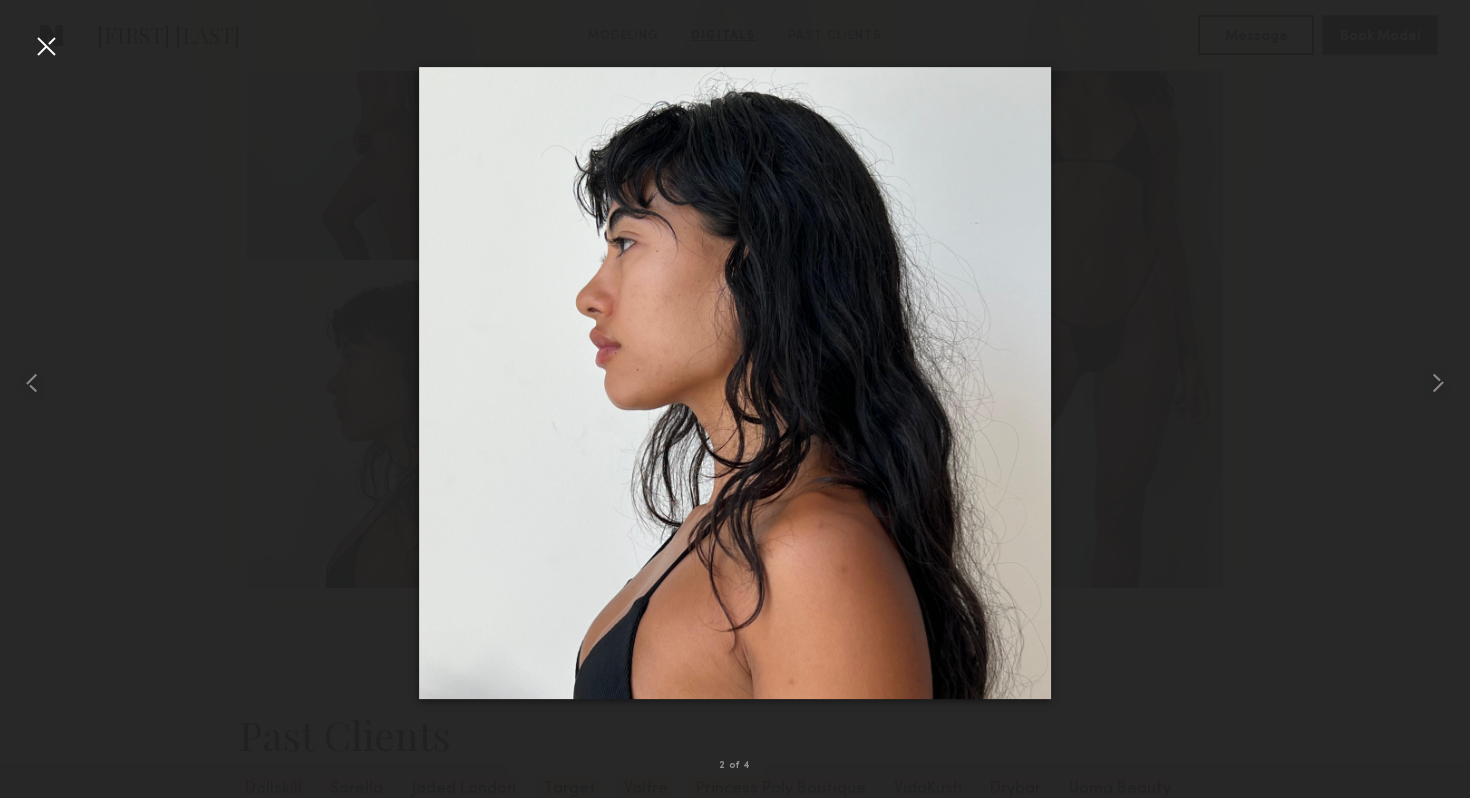 click at bounding box center (46, 46) 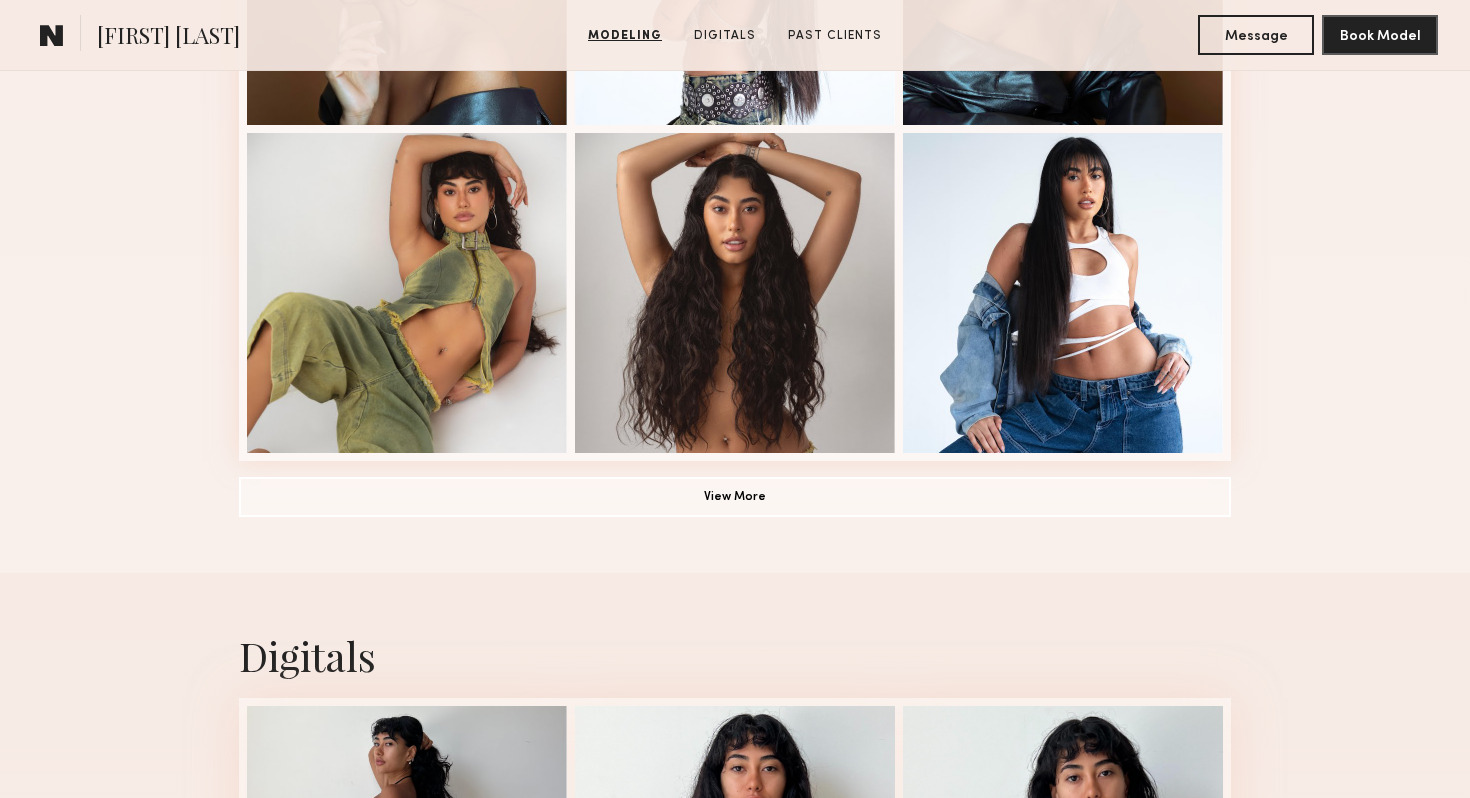 scroll, scrollTop: 1443, scrollLeft: 0, axis: vertical 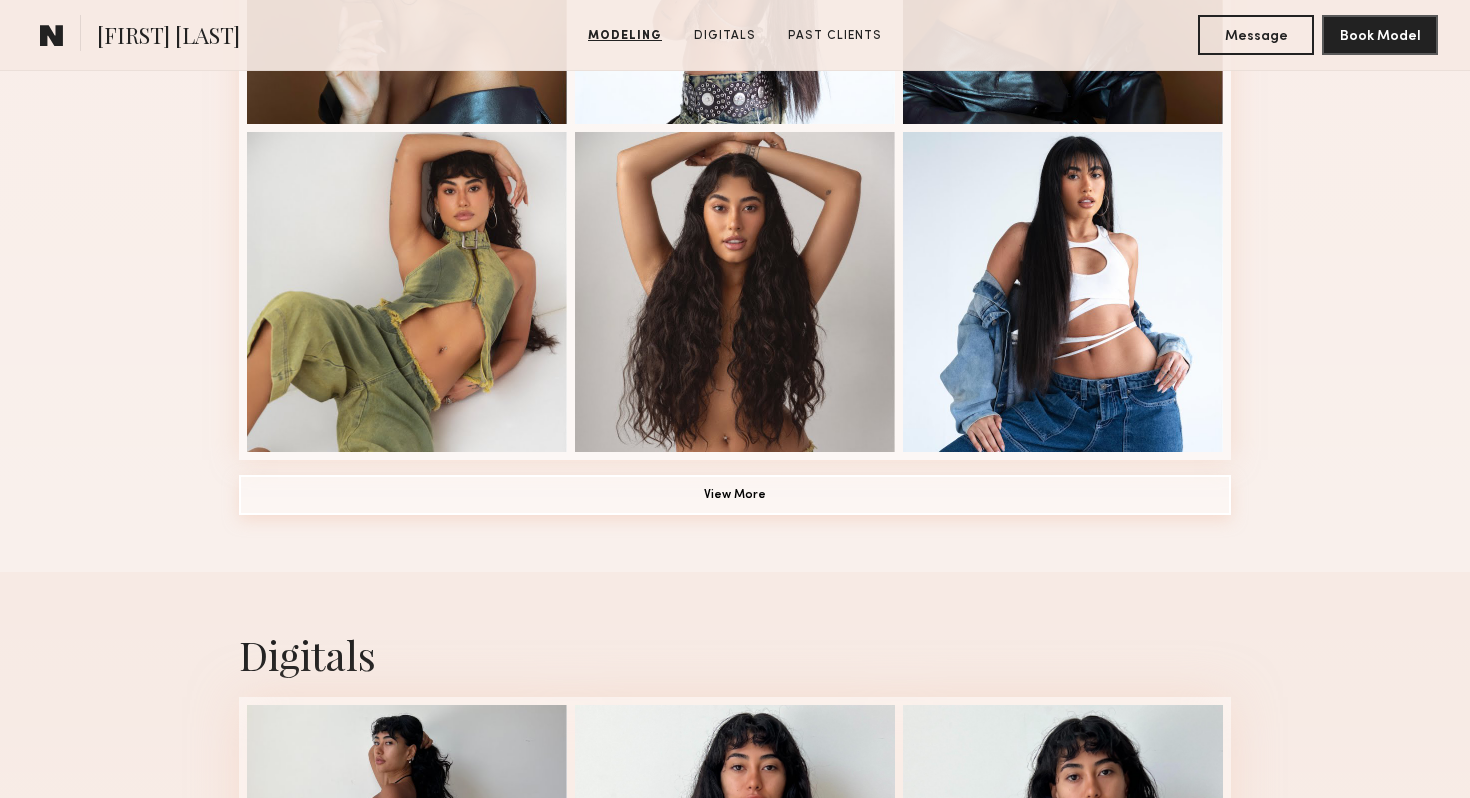 click on "View More" 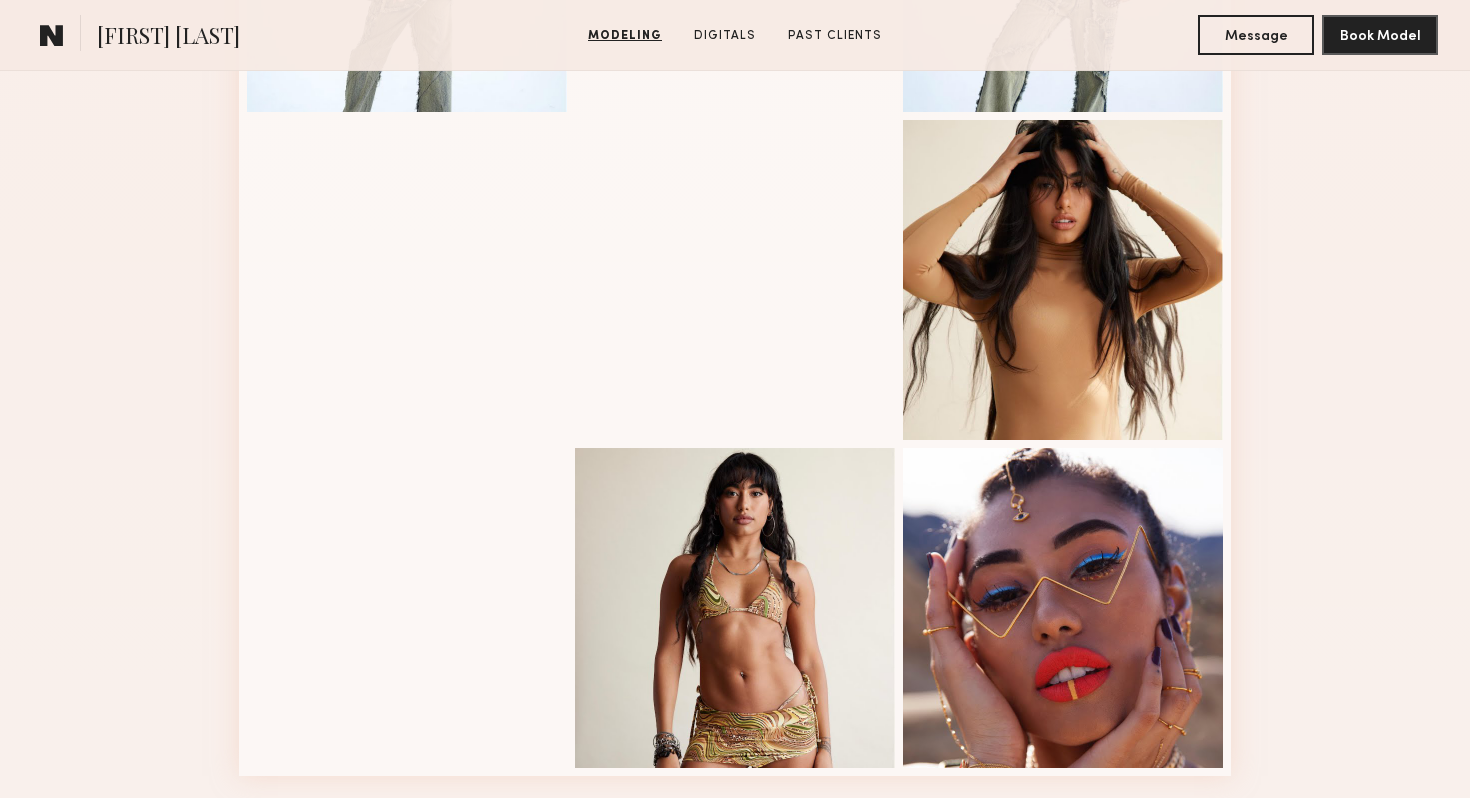scroll, scrollTop: 2682, scrollLeft: 0, axis: vertical 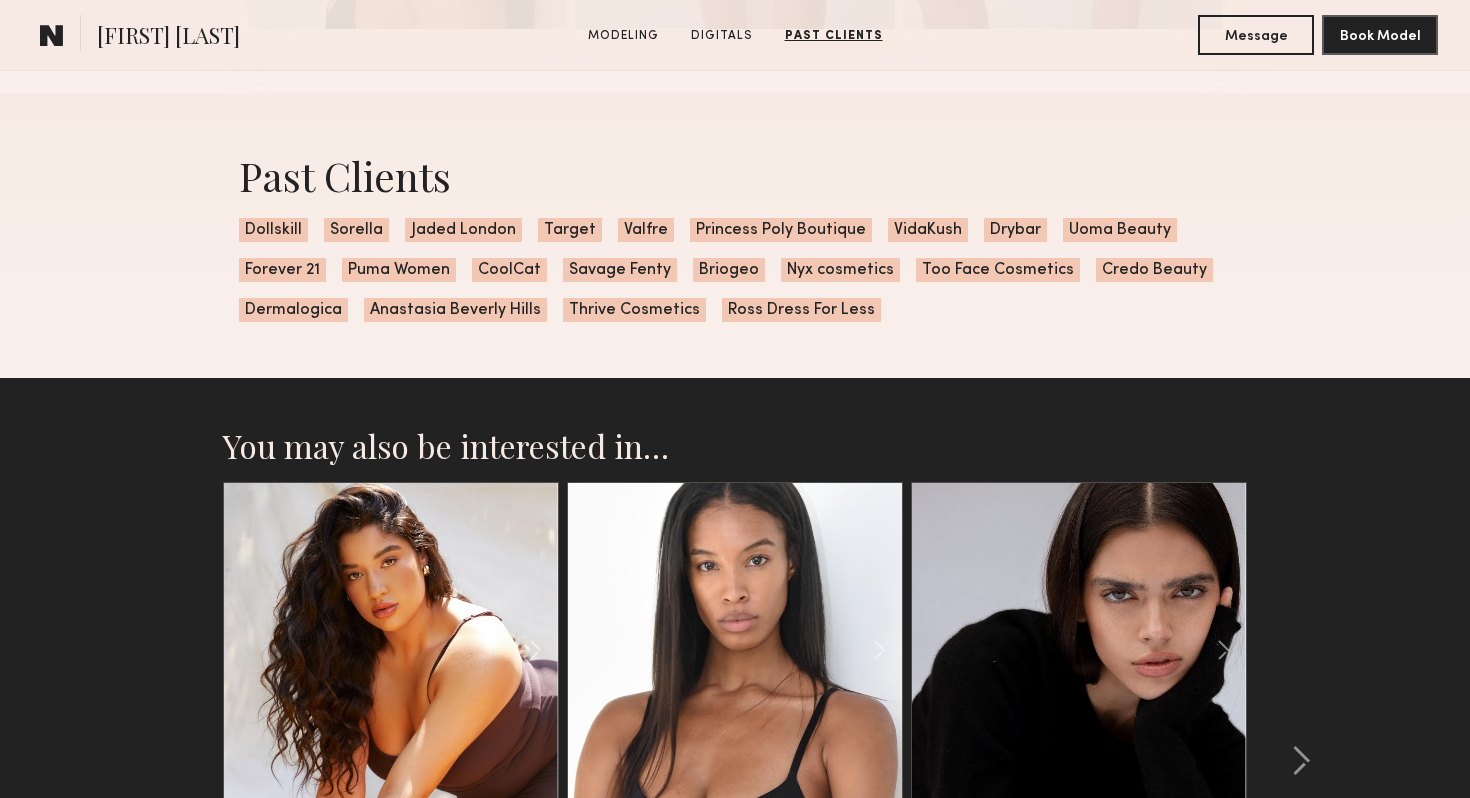 click on "Credo Beauty" at bounding box center [1154, 270] 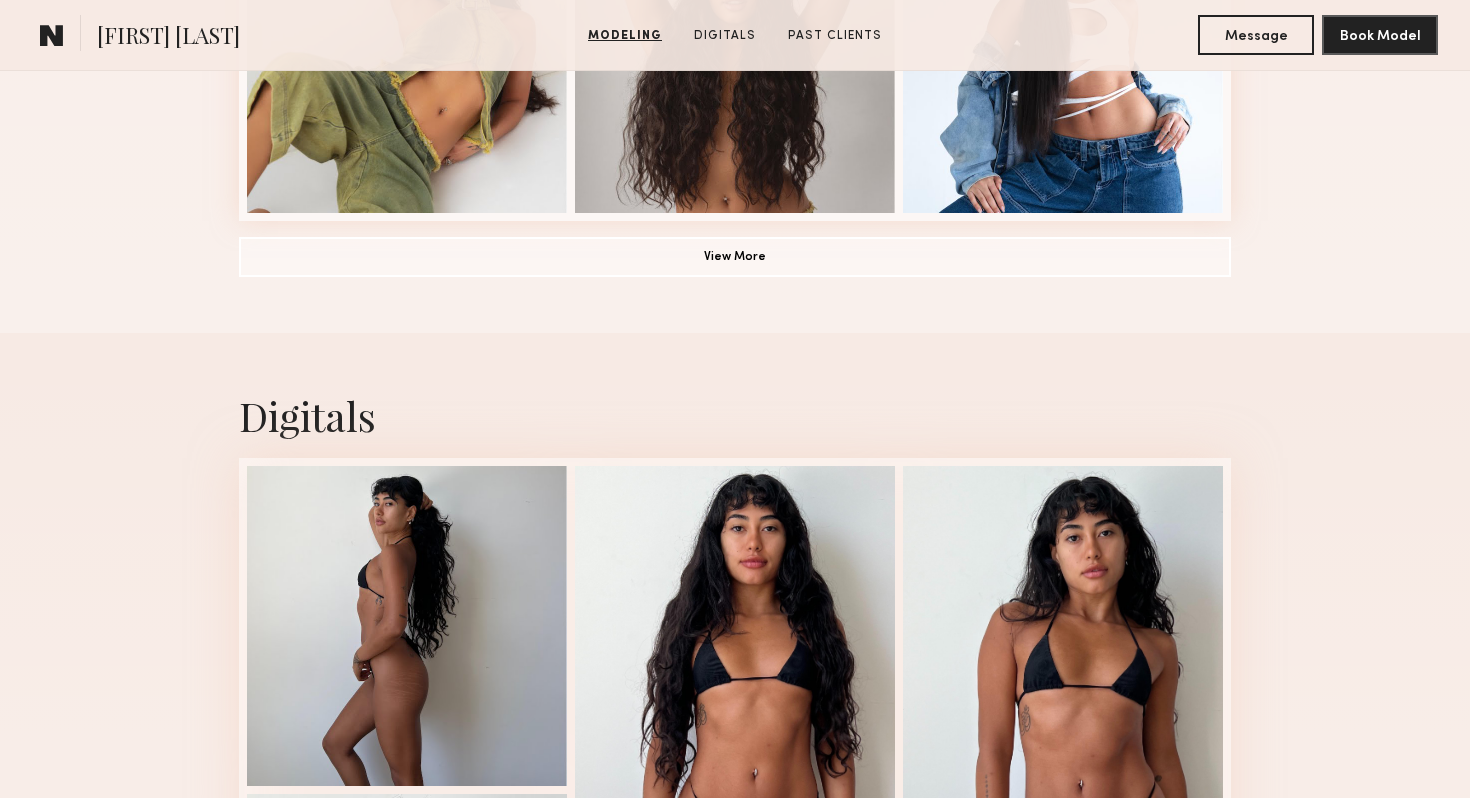 scroll, scrollTop: 1974, scrollLeft: 0, axis: vertical 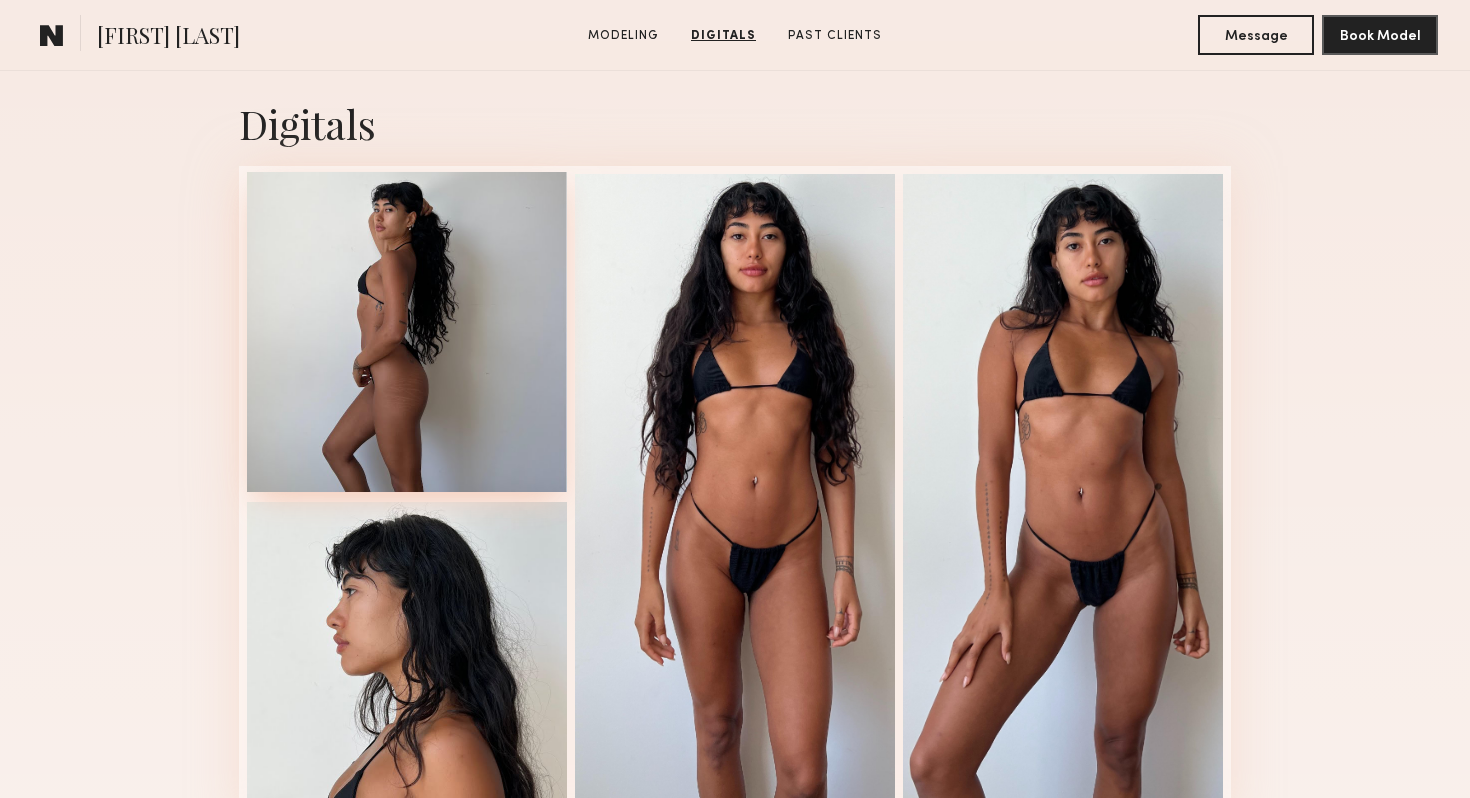 click at bounding box center [407, 332] 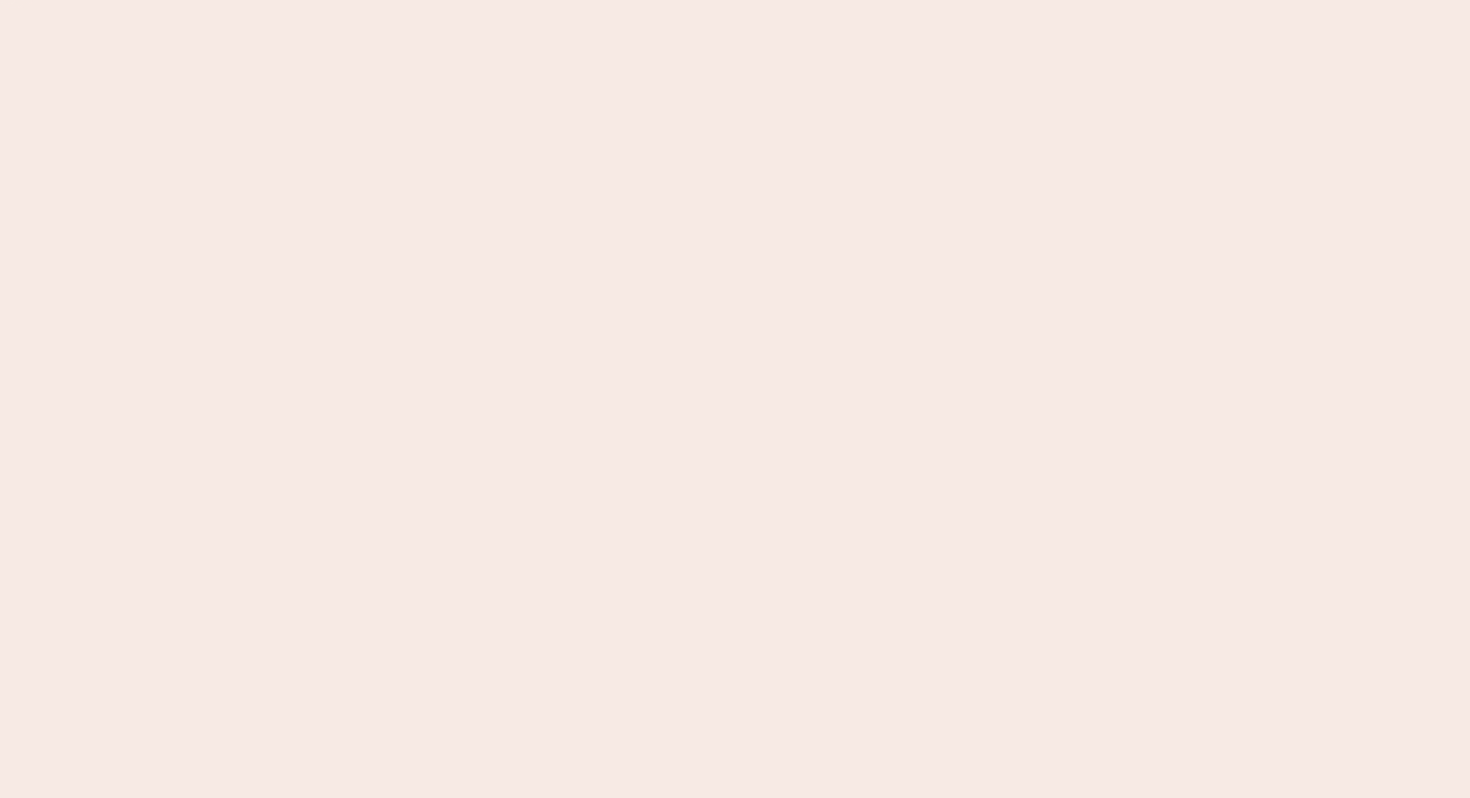 scroll, scrollTop: 0, scrollLeft: 0, axis: both 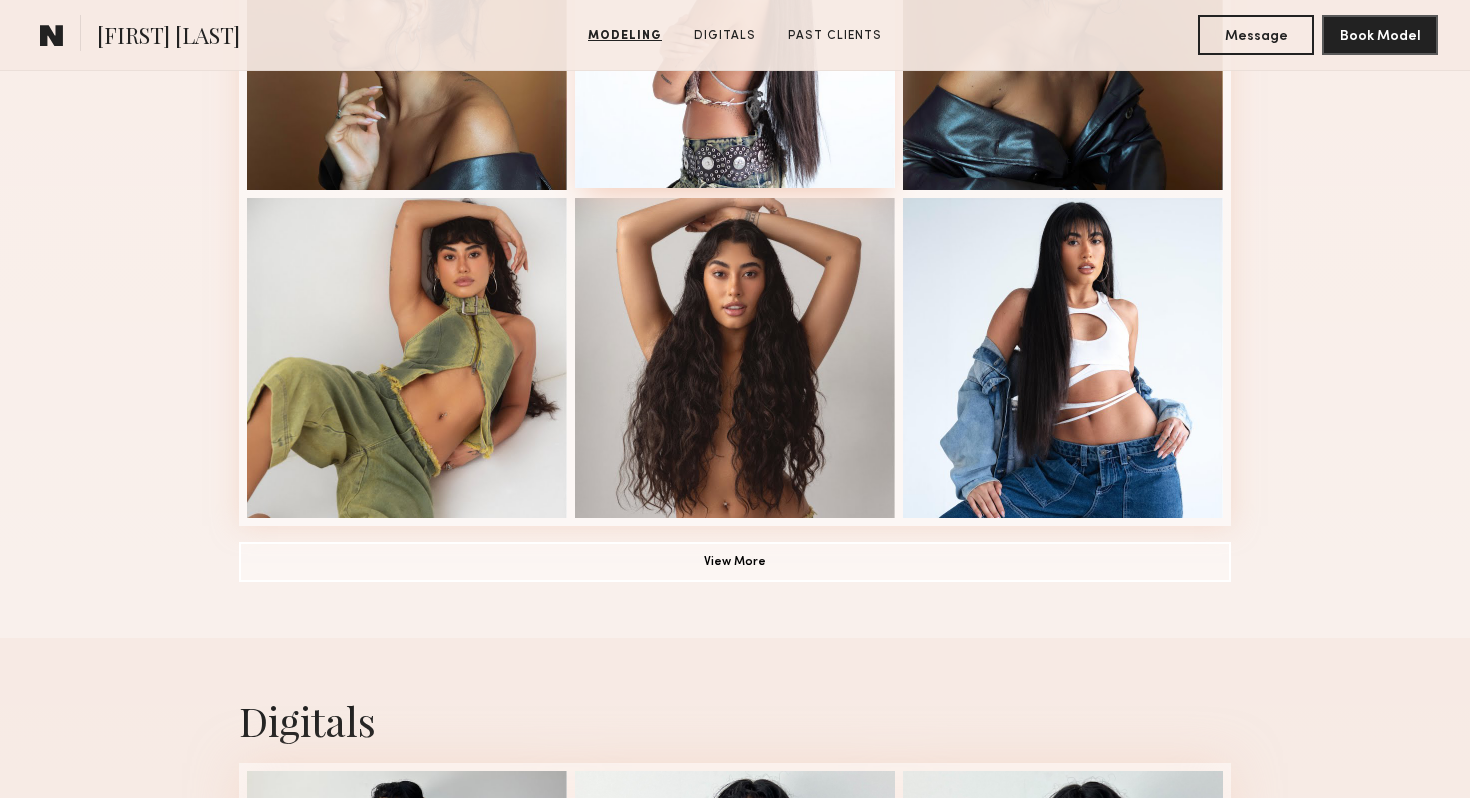 click at bounding box center [735, 28] 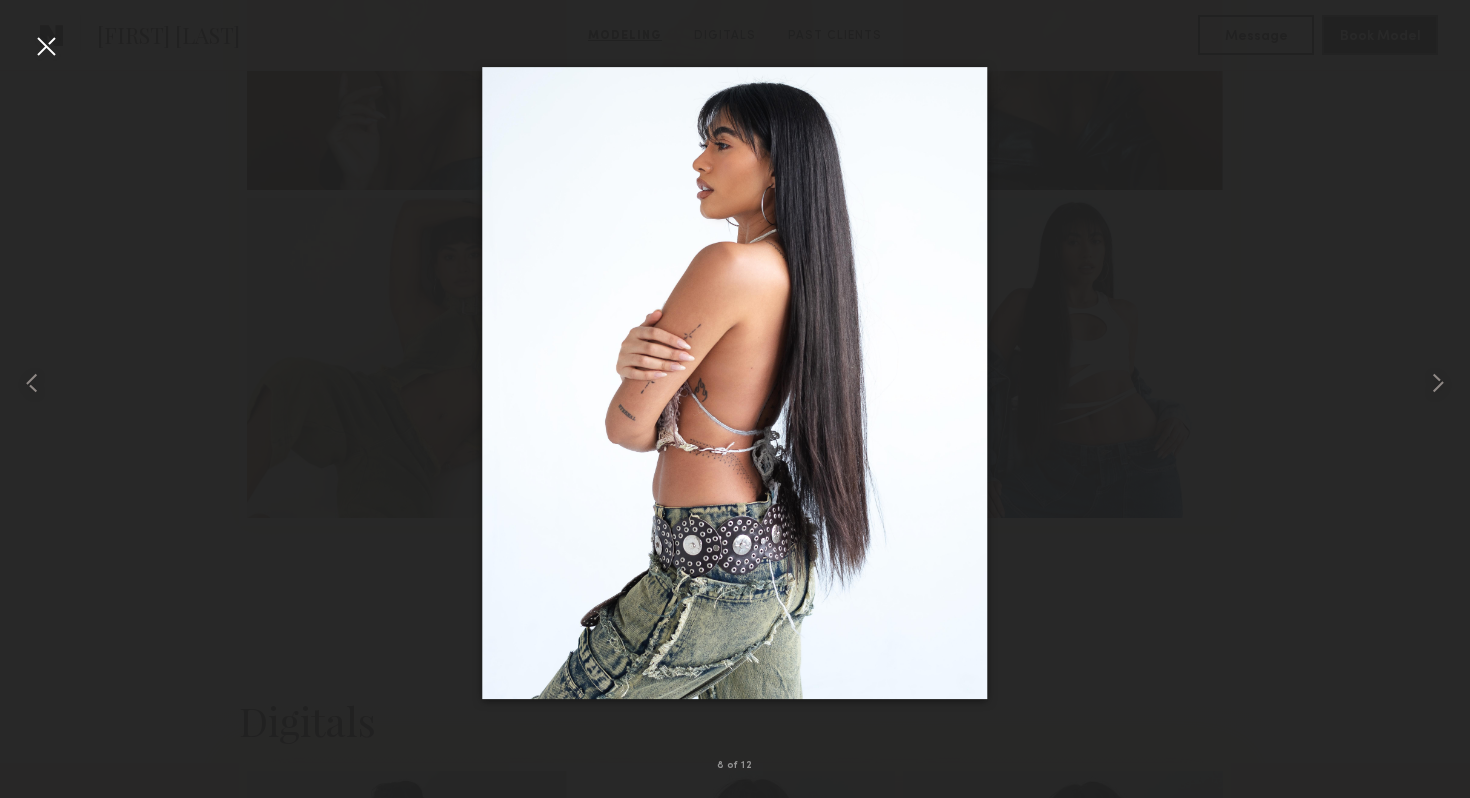 click at bounding box center [735, 383] 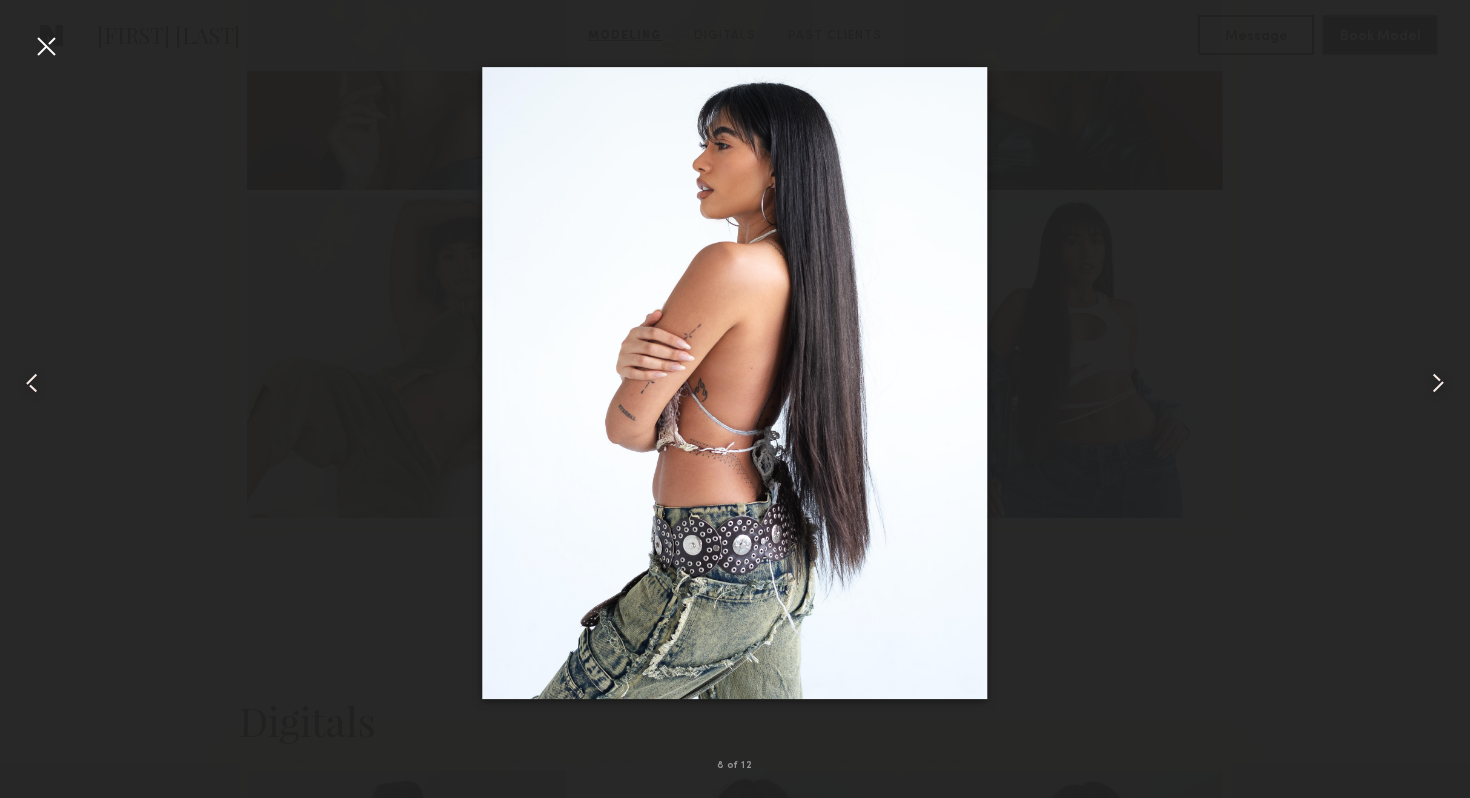 click at bounding box center (735, 383) 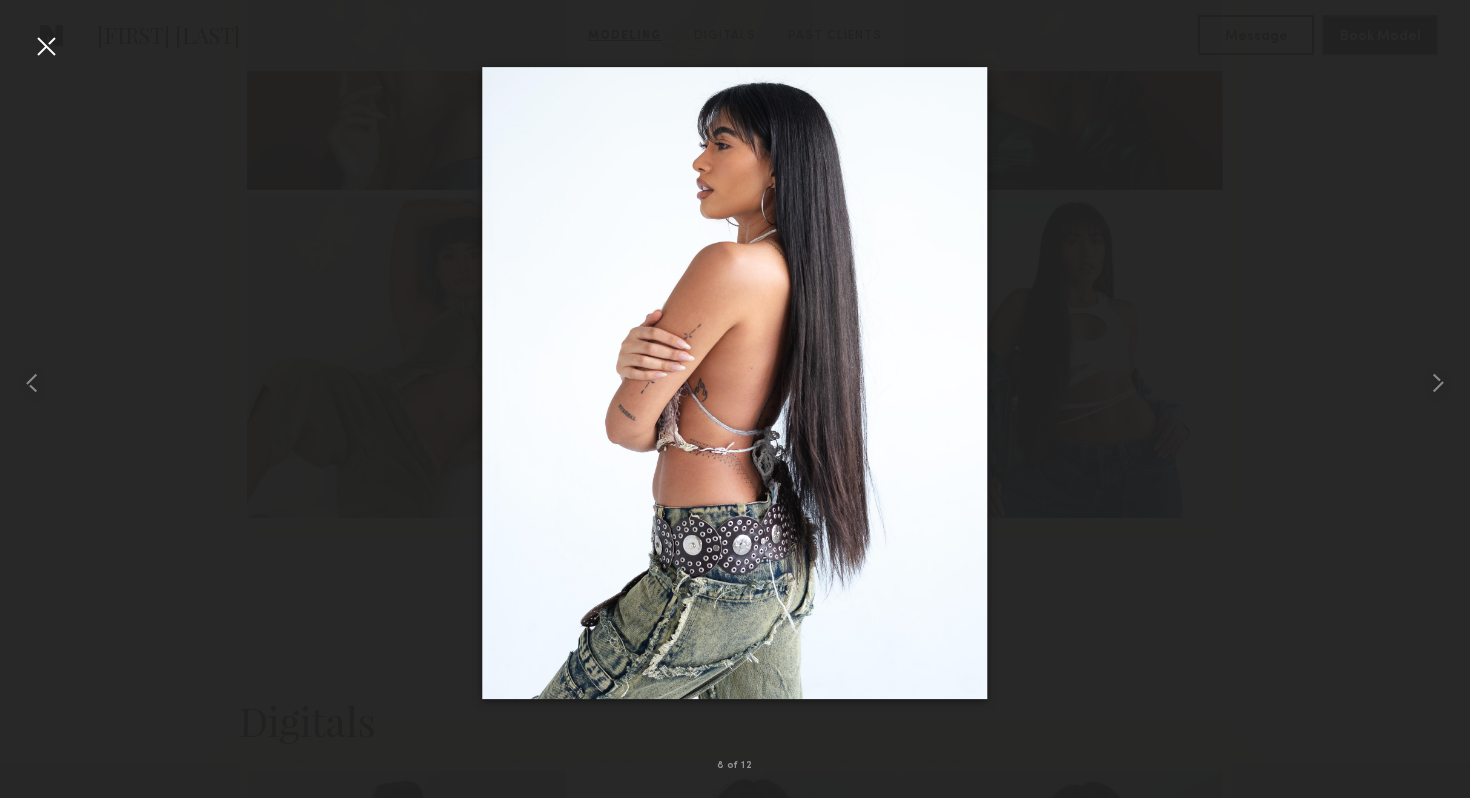 click at bounding box center [46, 46] 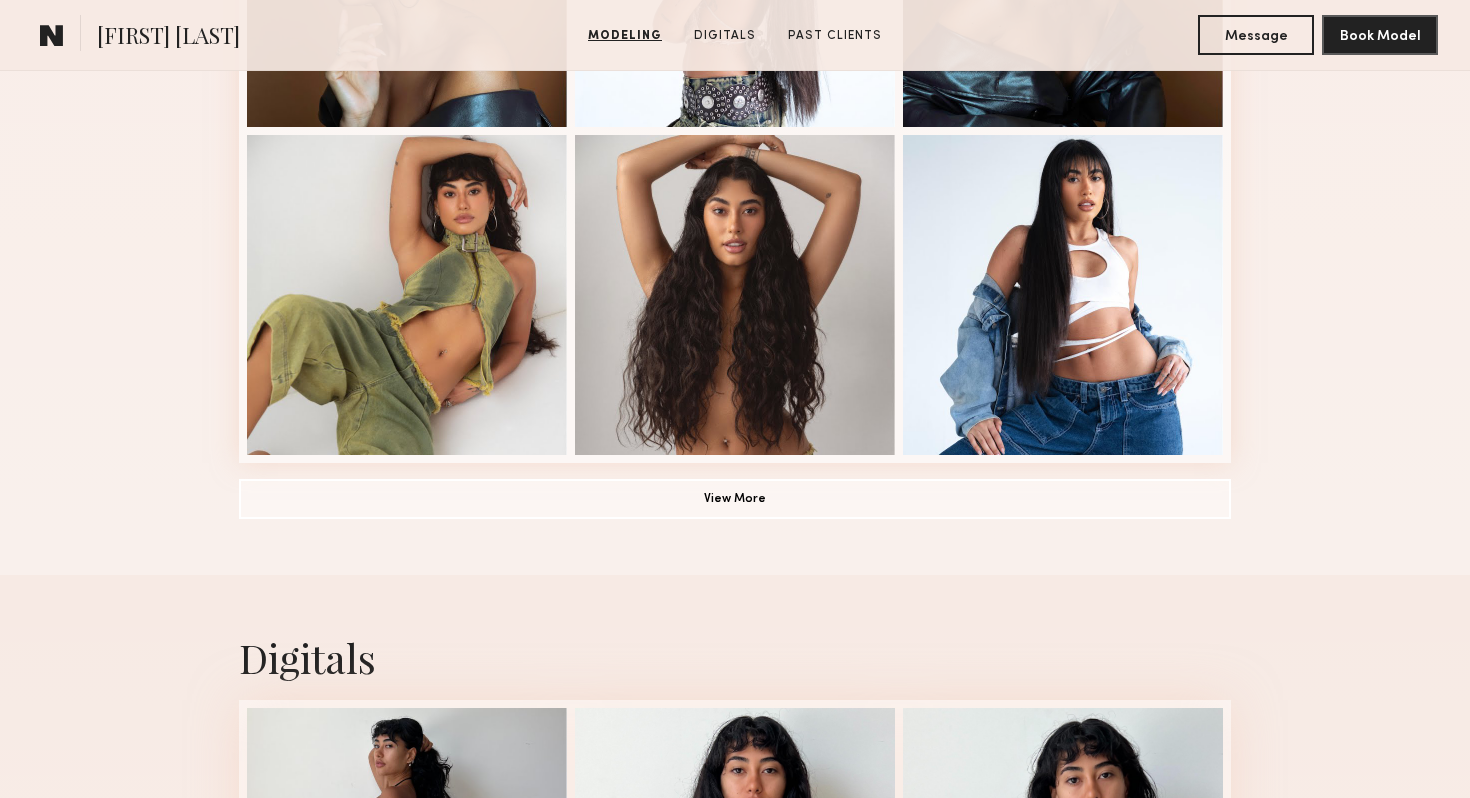 scroll, scrollTop: 1464, scrollLeft: 0, axis: vertical 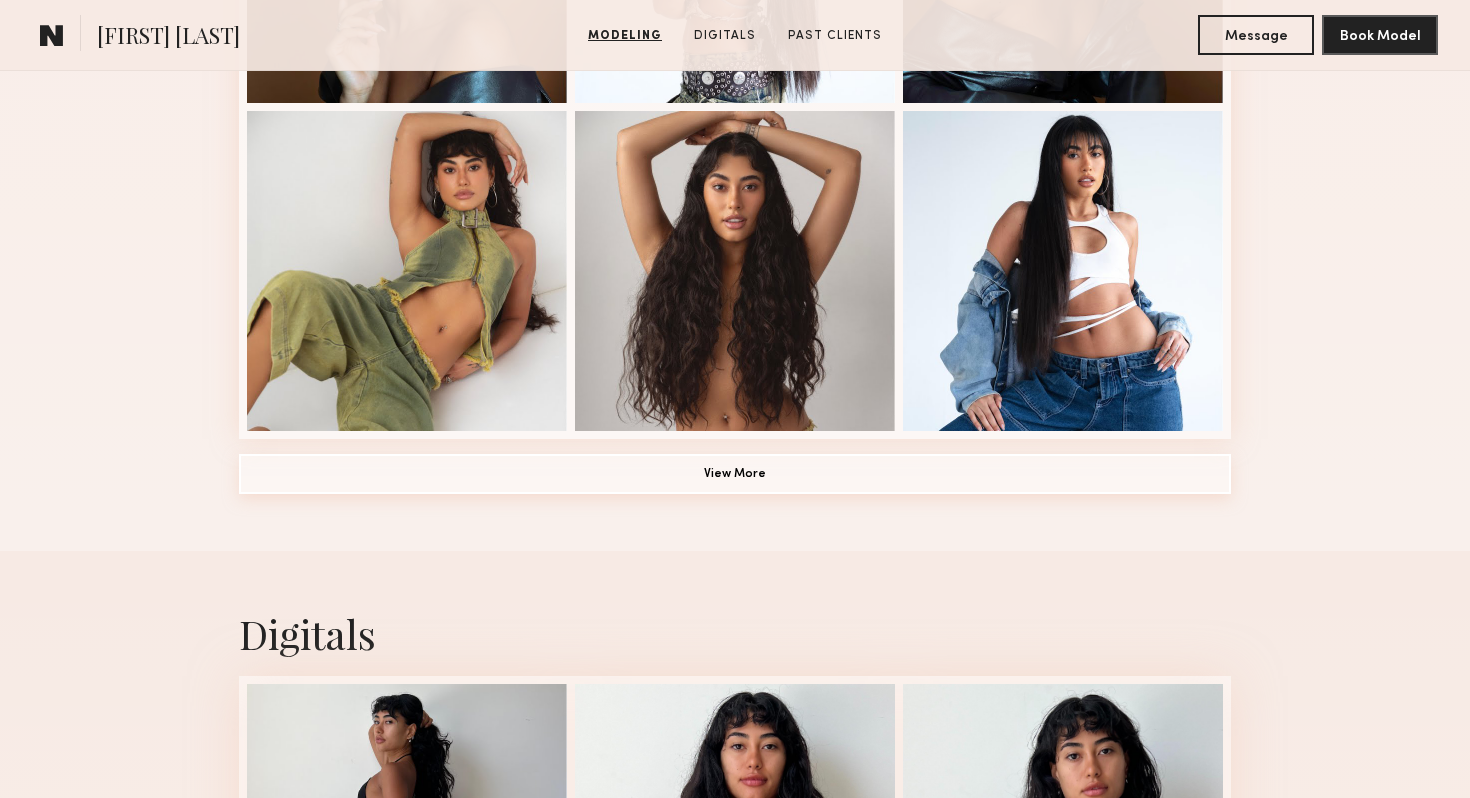 click on "View More" 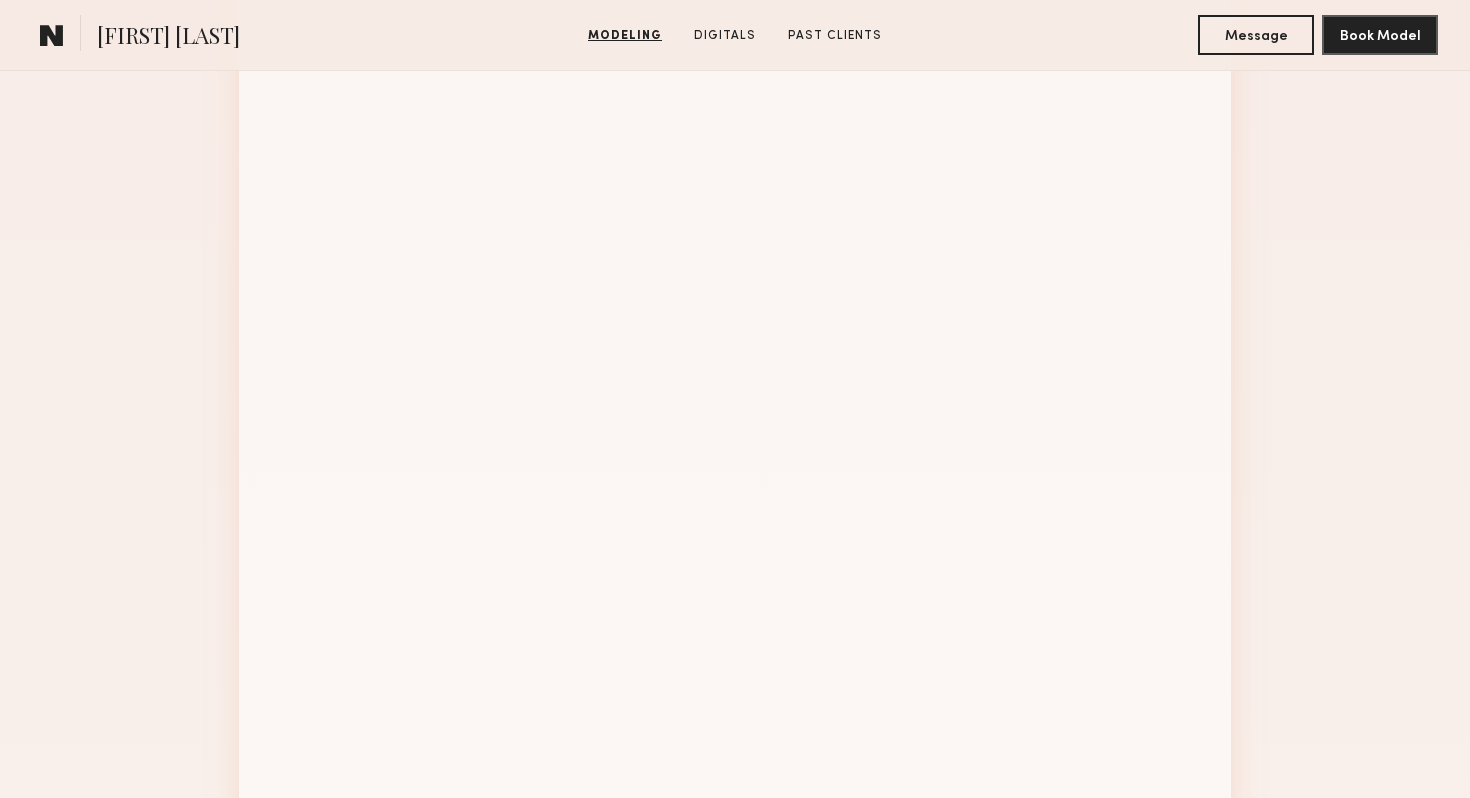 scroll, scrollTop: 2155, scrollLeft: 0, axis: vertical 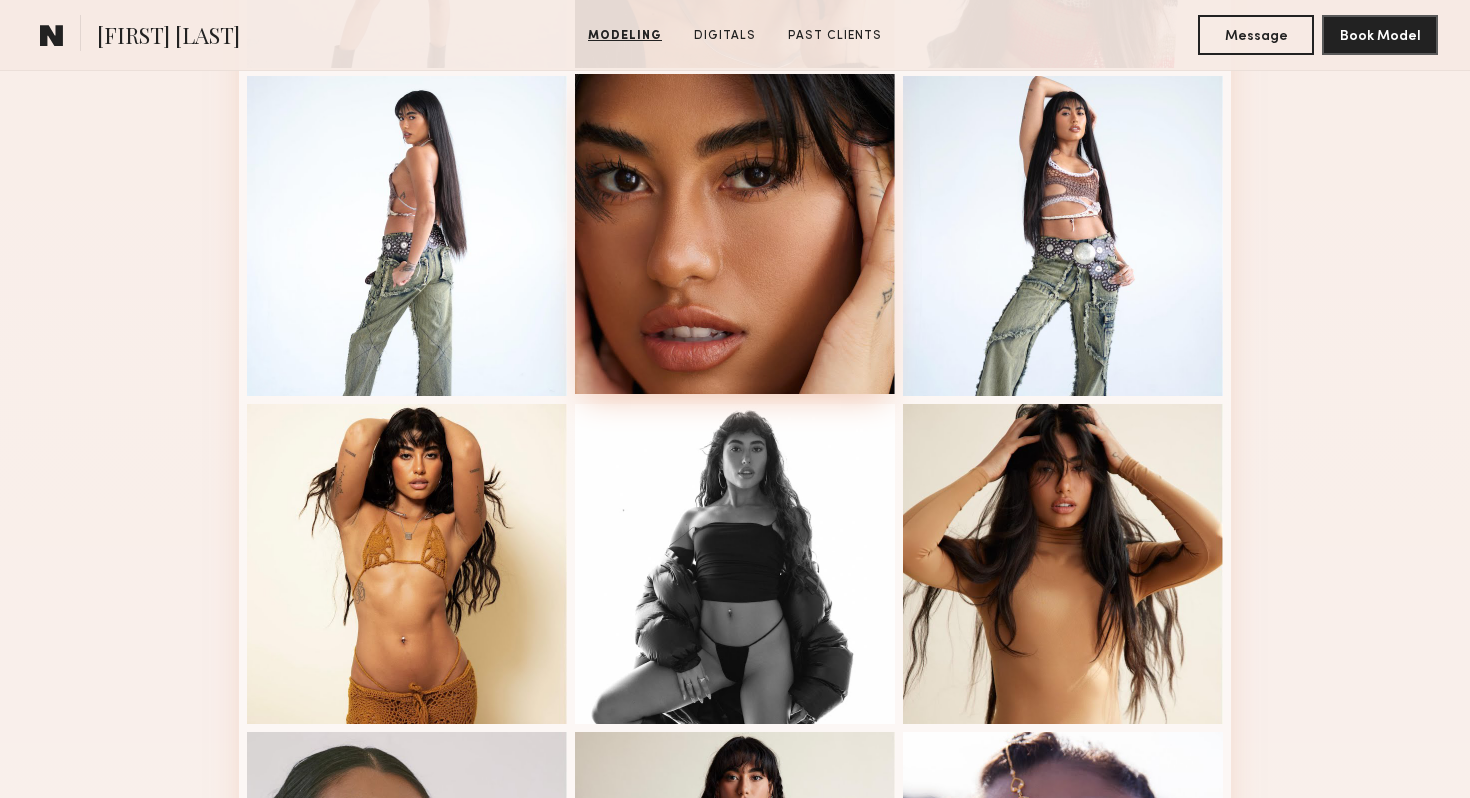 click at bounding box center [735, 234] 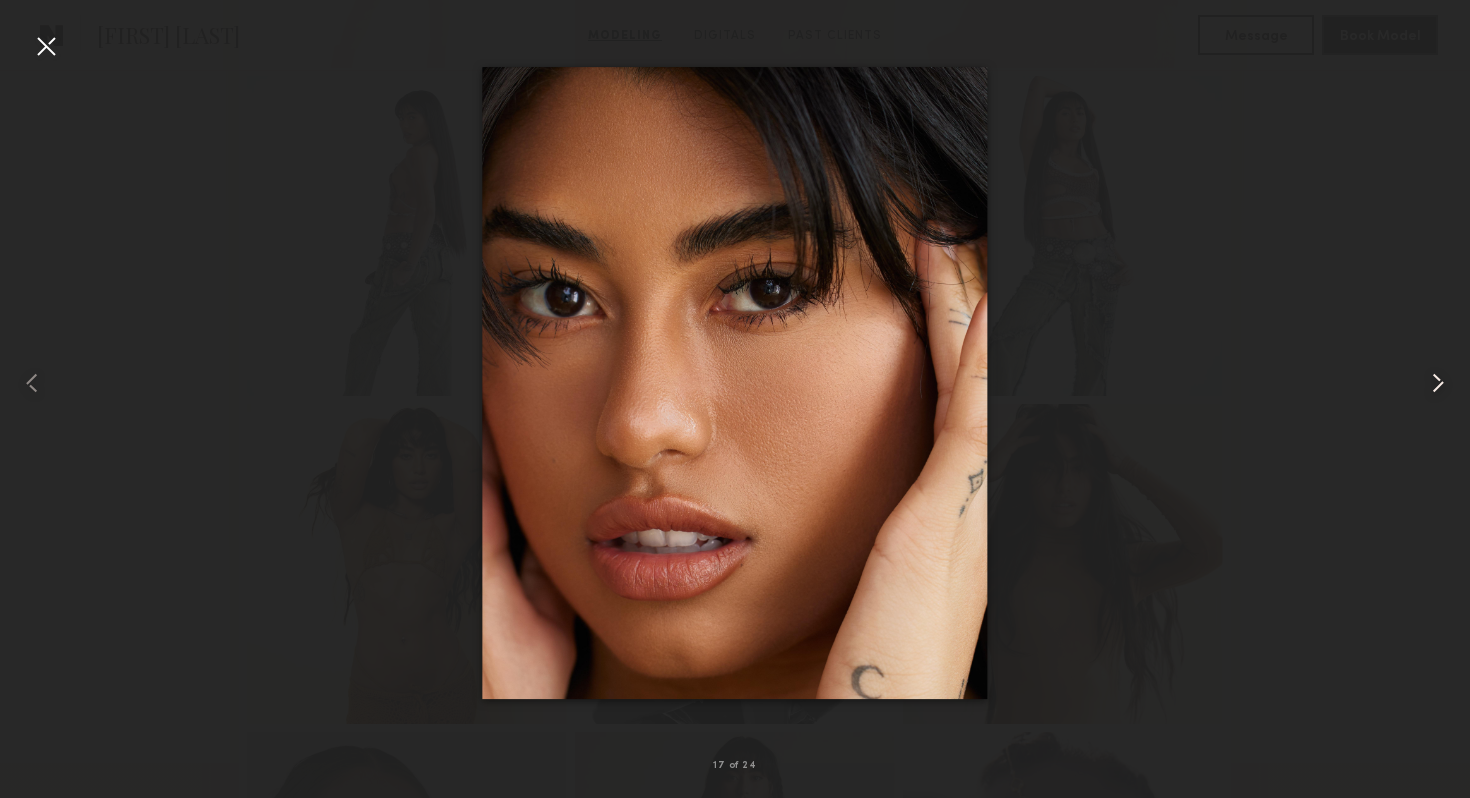 click at bounding box center [1438, 383] 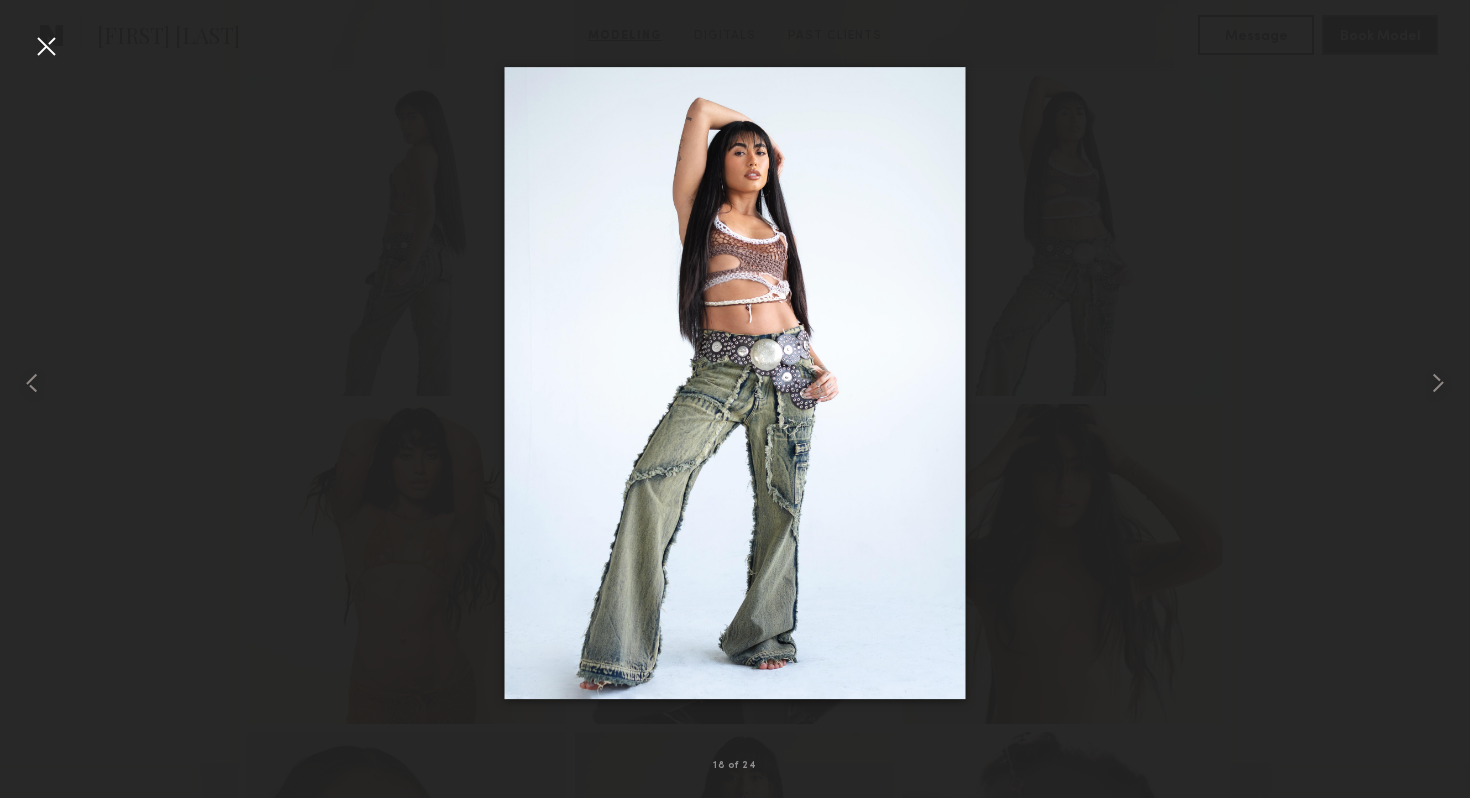 click at bounding box center (46, 46) 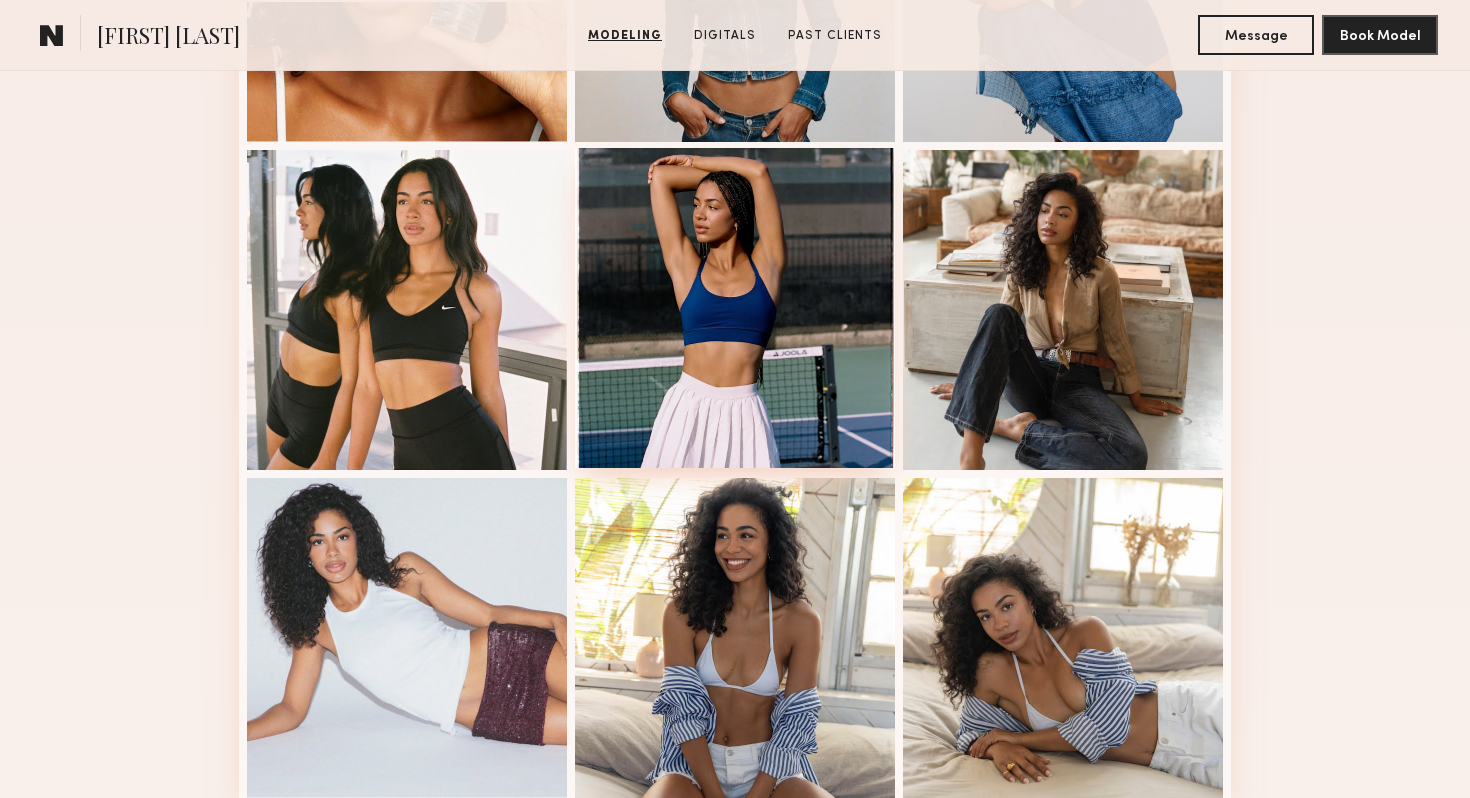 scroll, scrollTop: 1063, scrollLeft: 0, axis: vertical 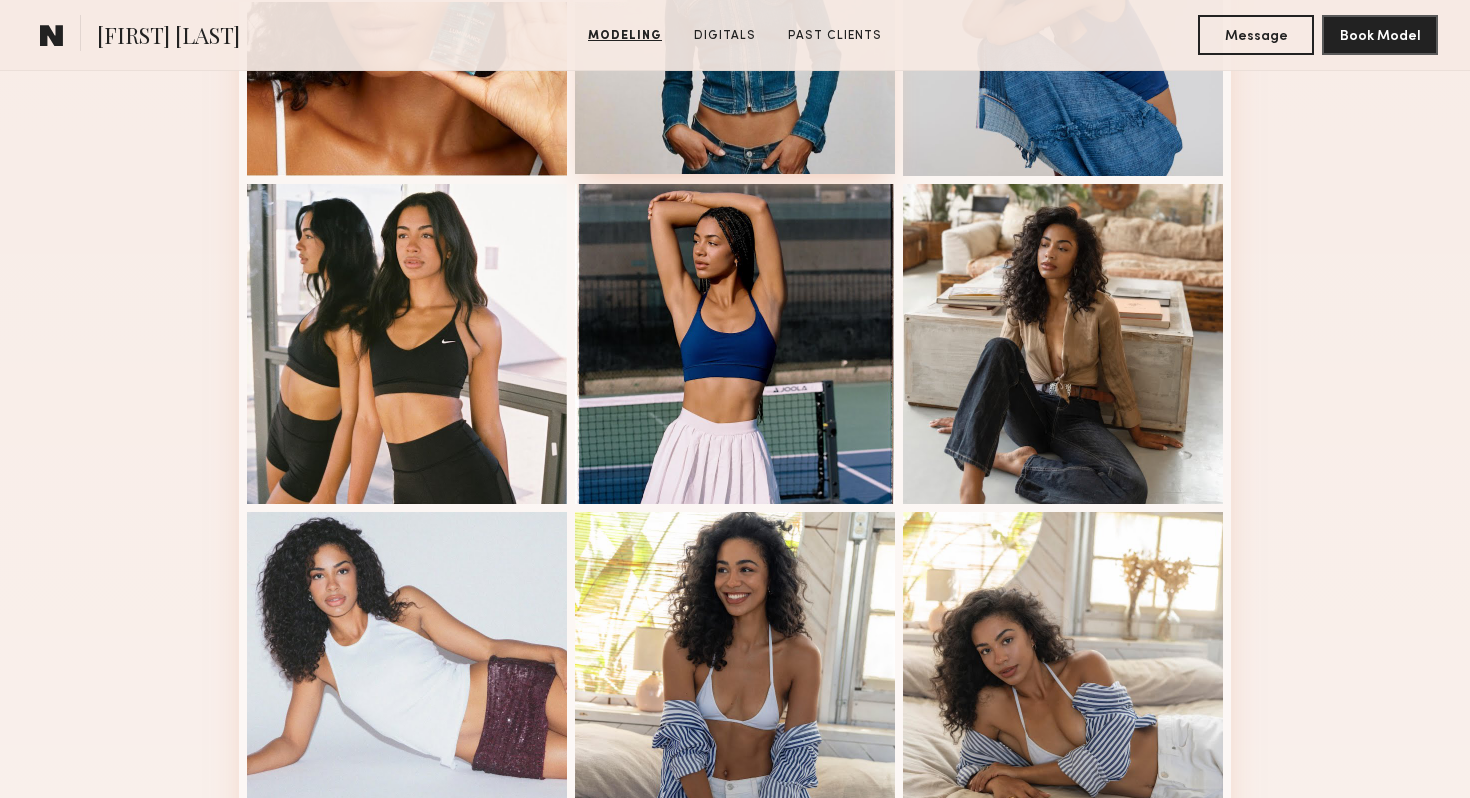 click at bounding box center [735, 14] 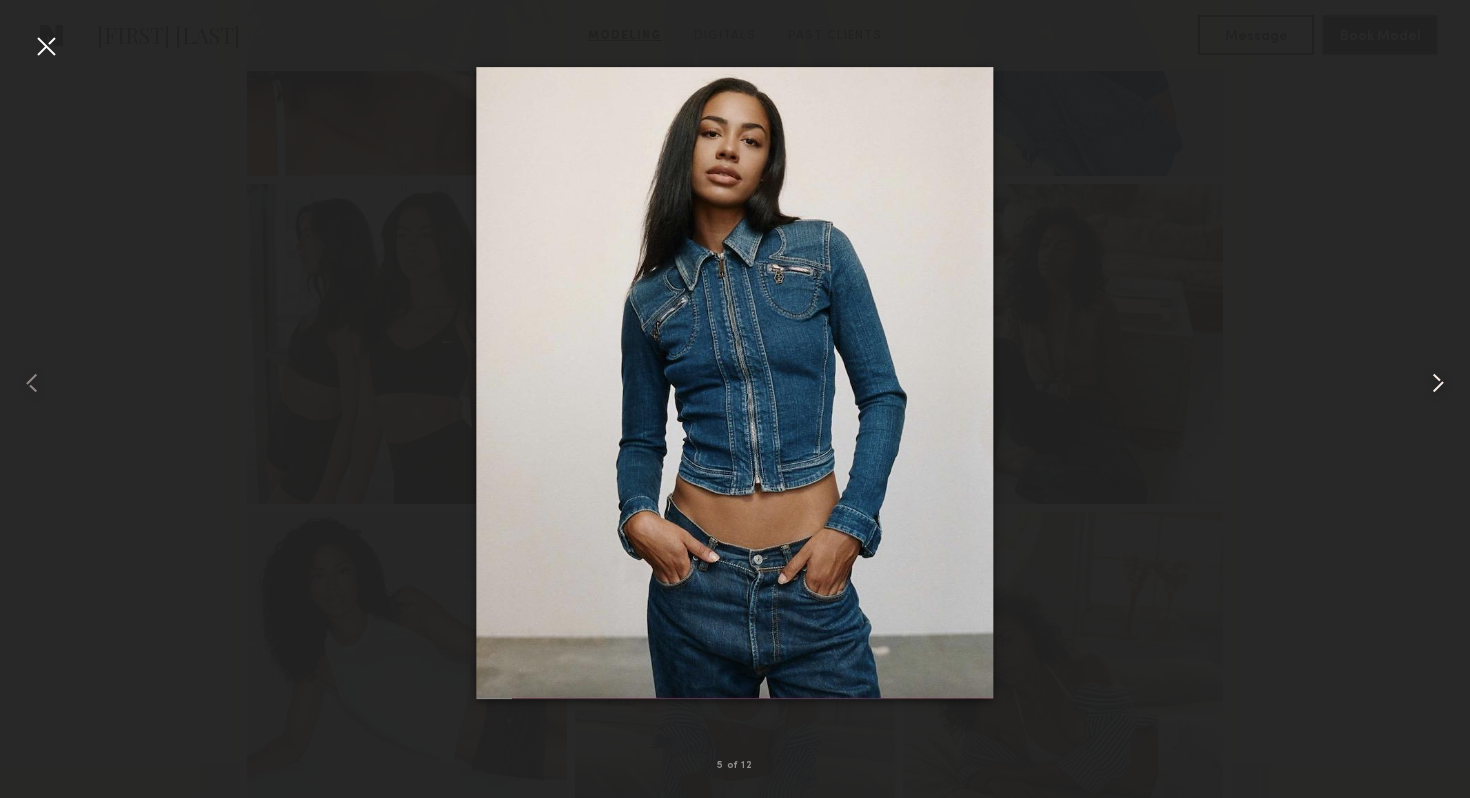 click at bounding box center (1438, 383) 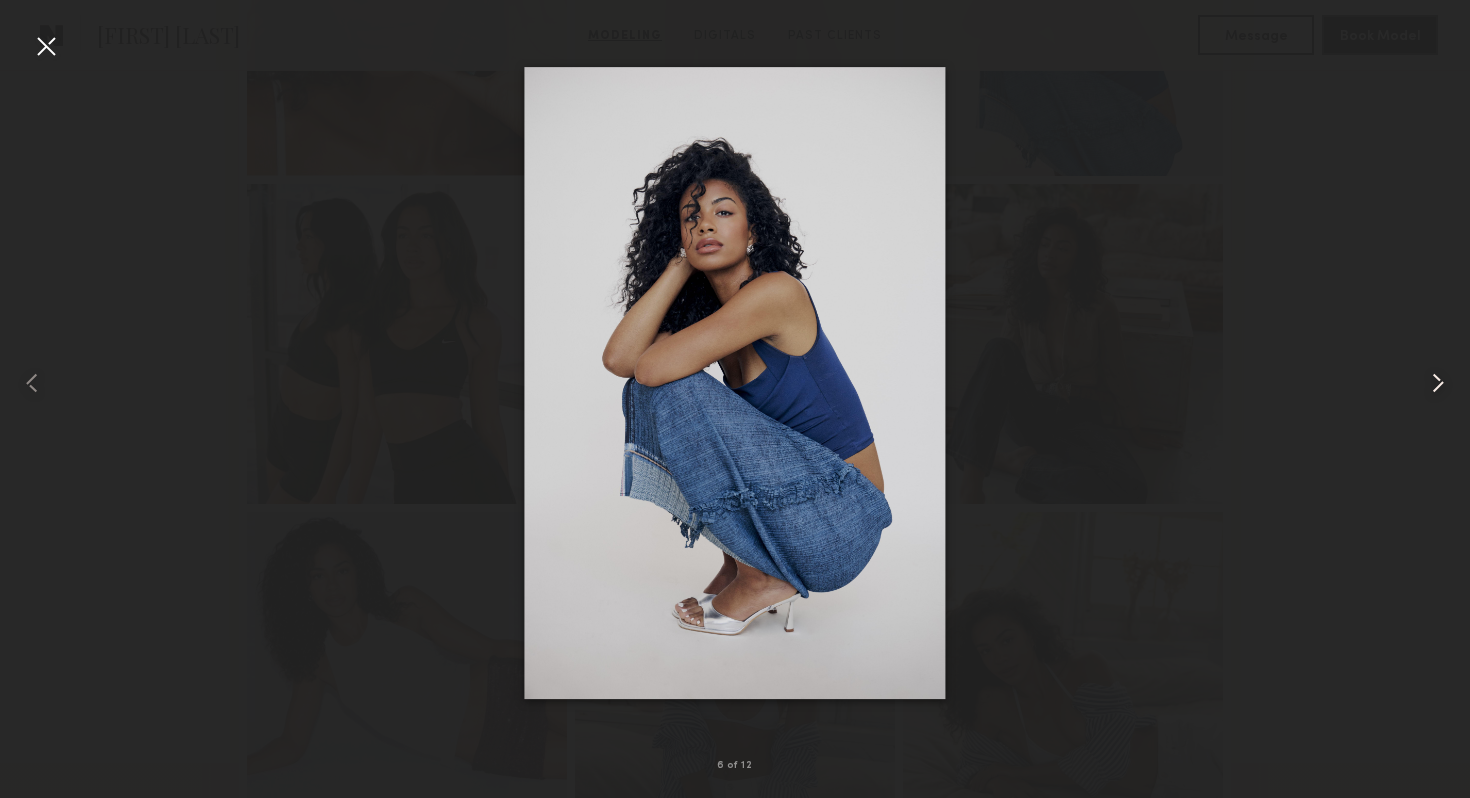 click at bounding box center (1438, 383) 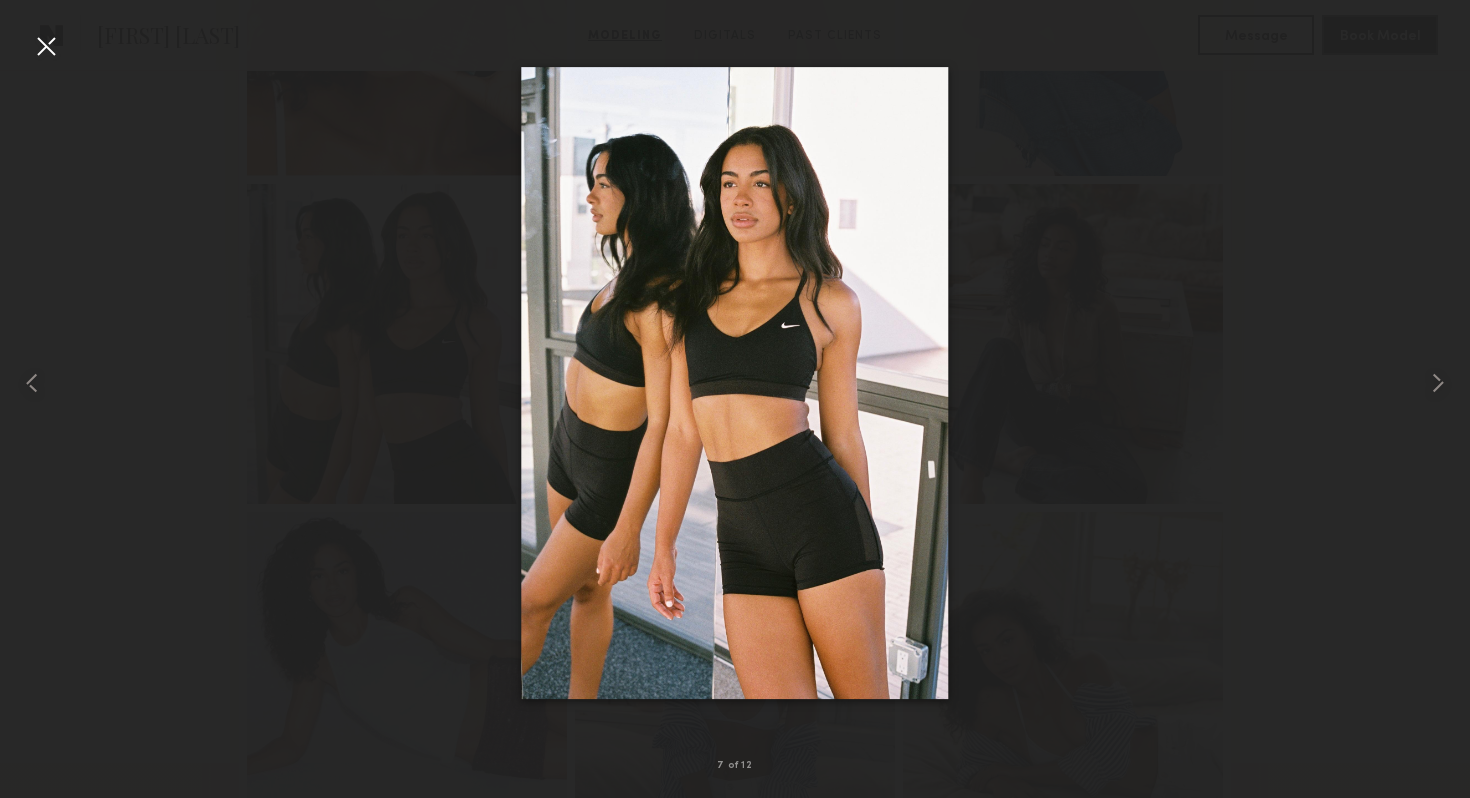 click at bounding box center [46, 46] 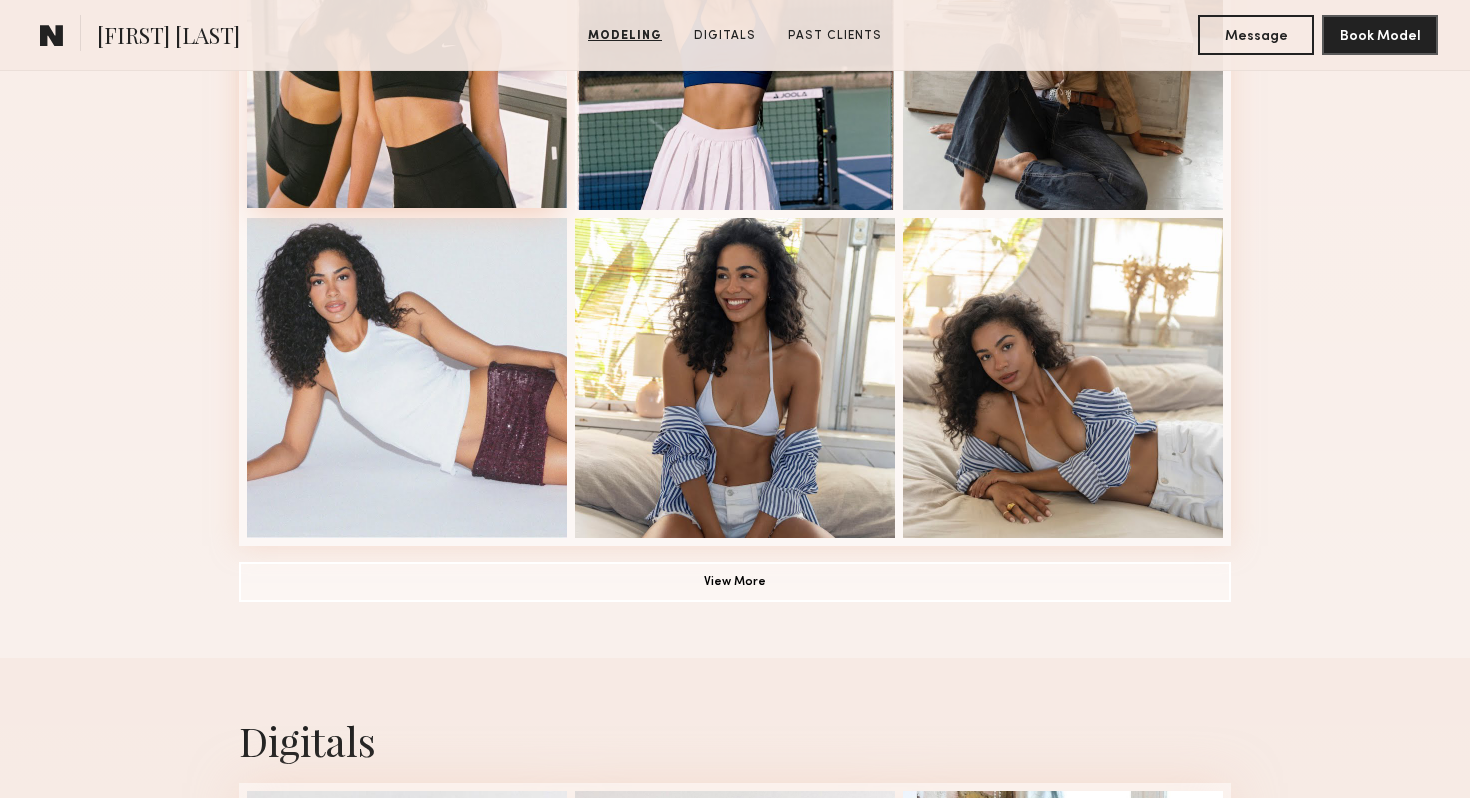 scroll, scrollTop: 1554, scrollLeft: 0, axis: vertical 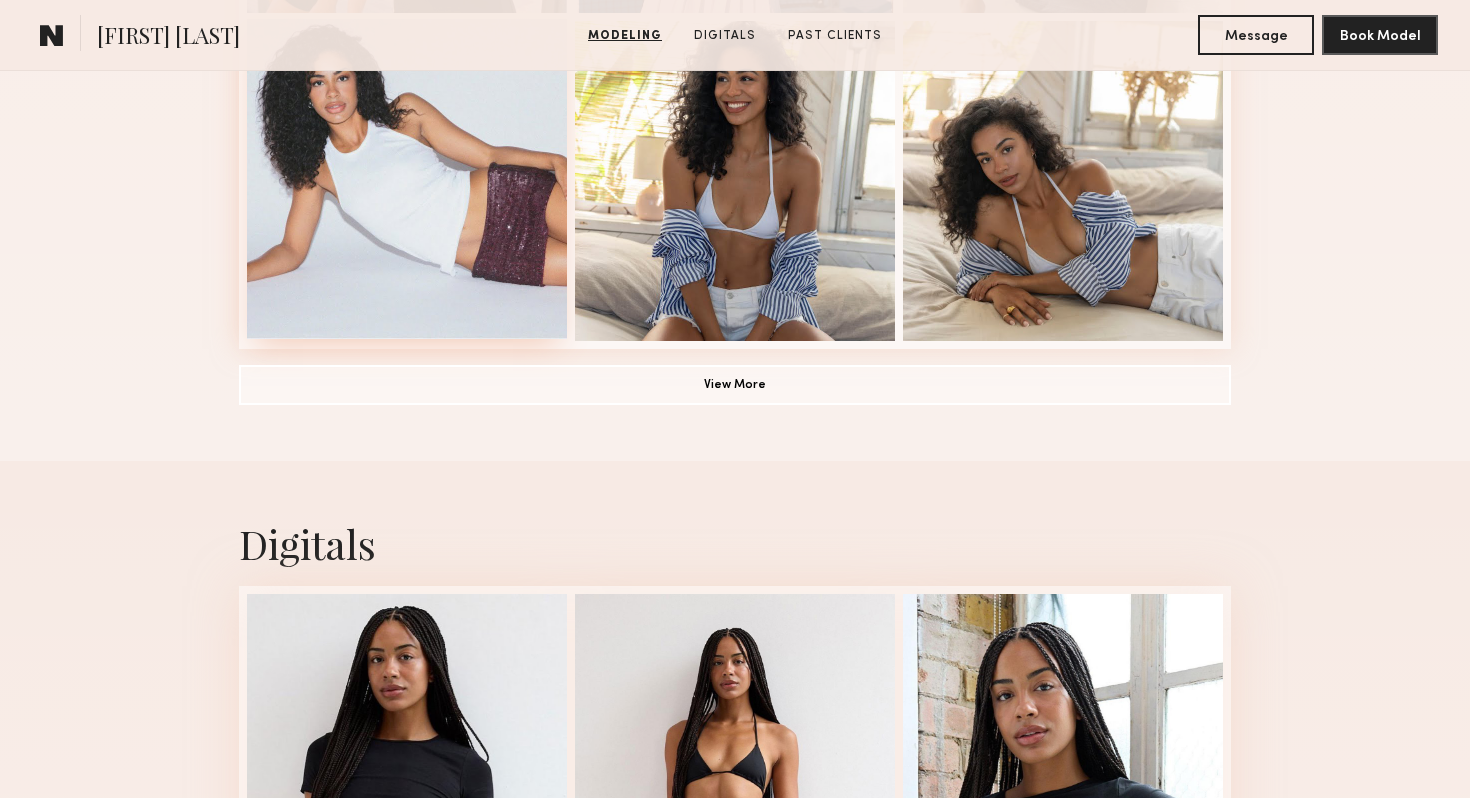 click at bounding box center [407, 179] 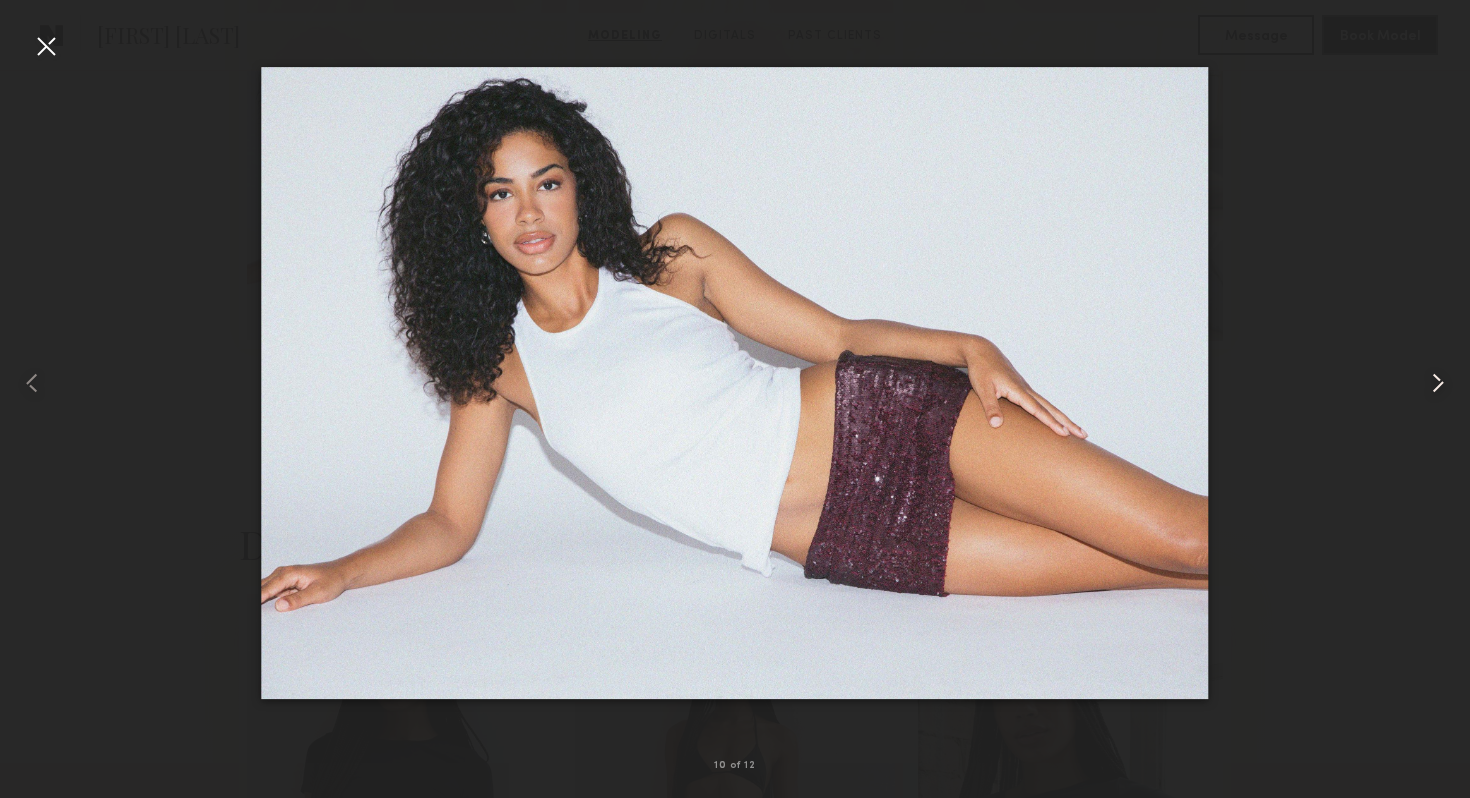click at bounding box center [1438, 383] 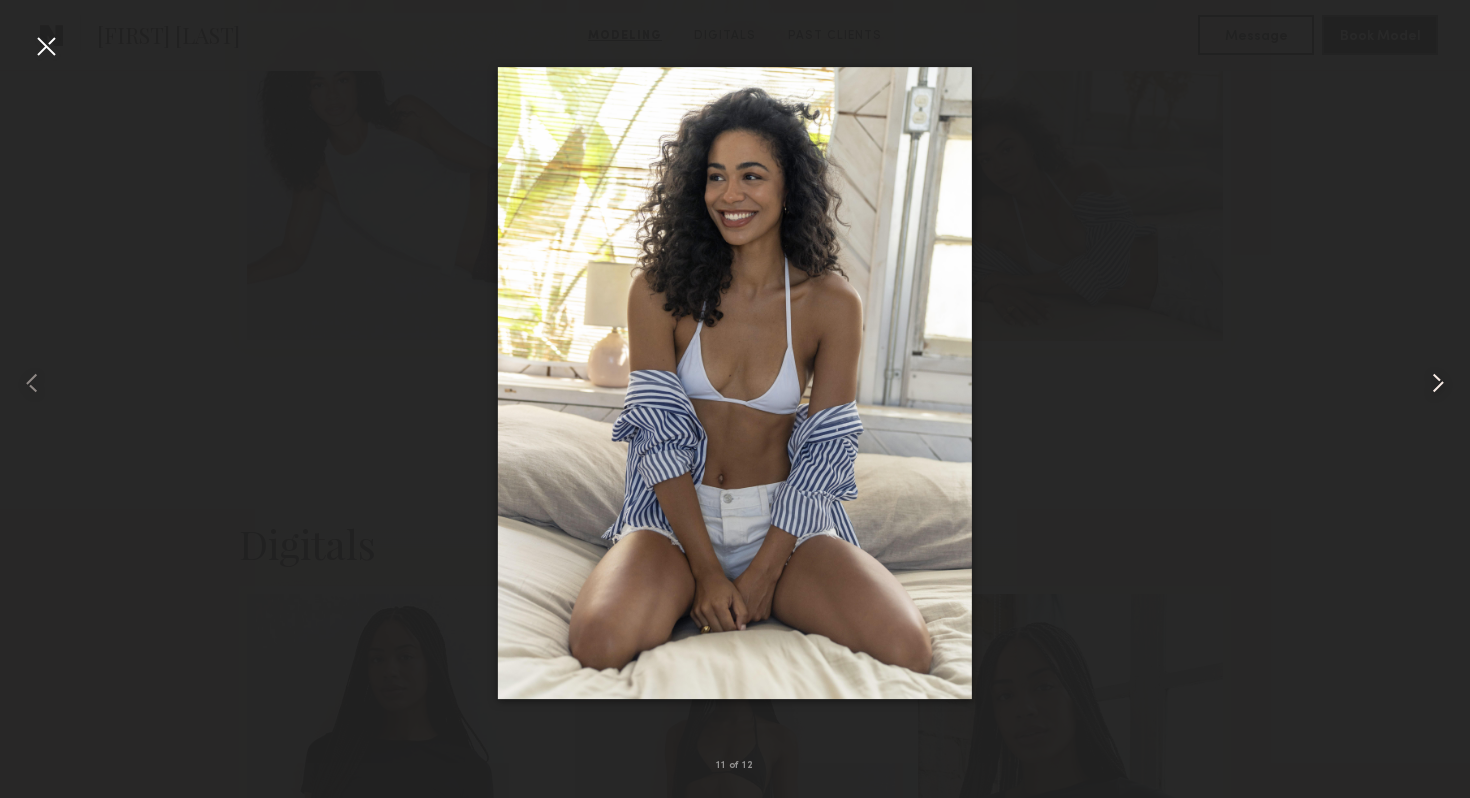 click at bounding box center (1438, 383) 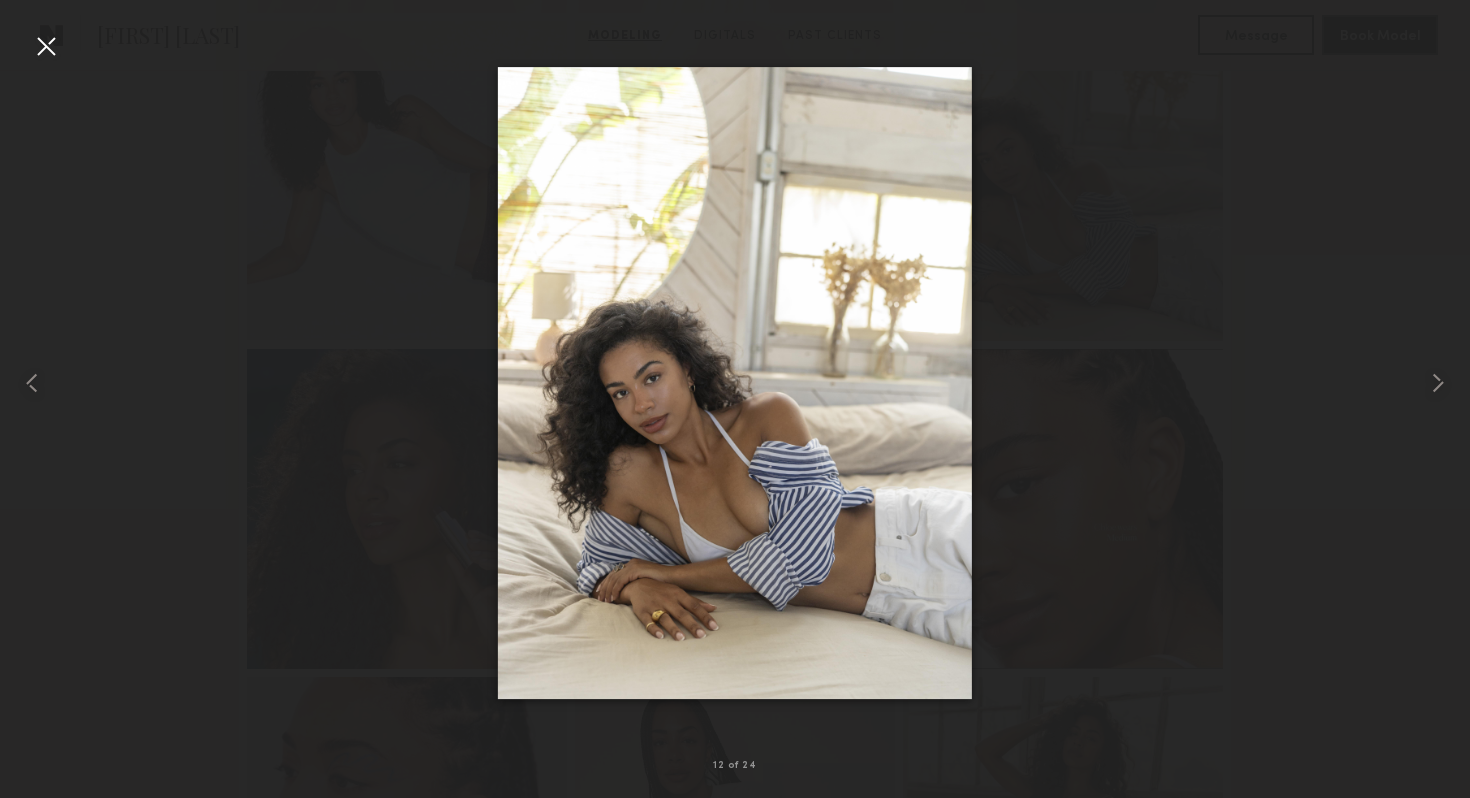 click at bounding box center (46, 46) 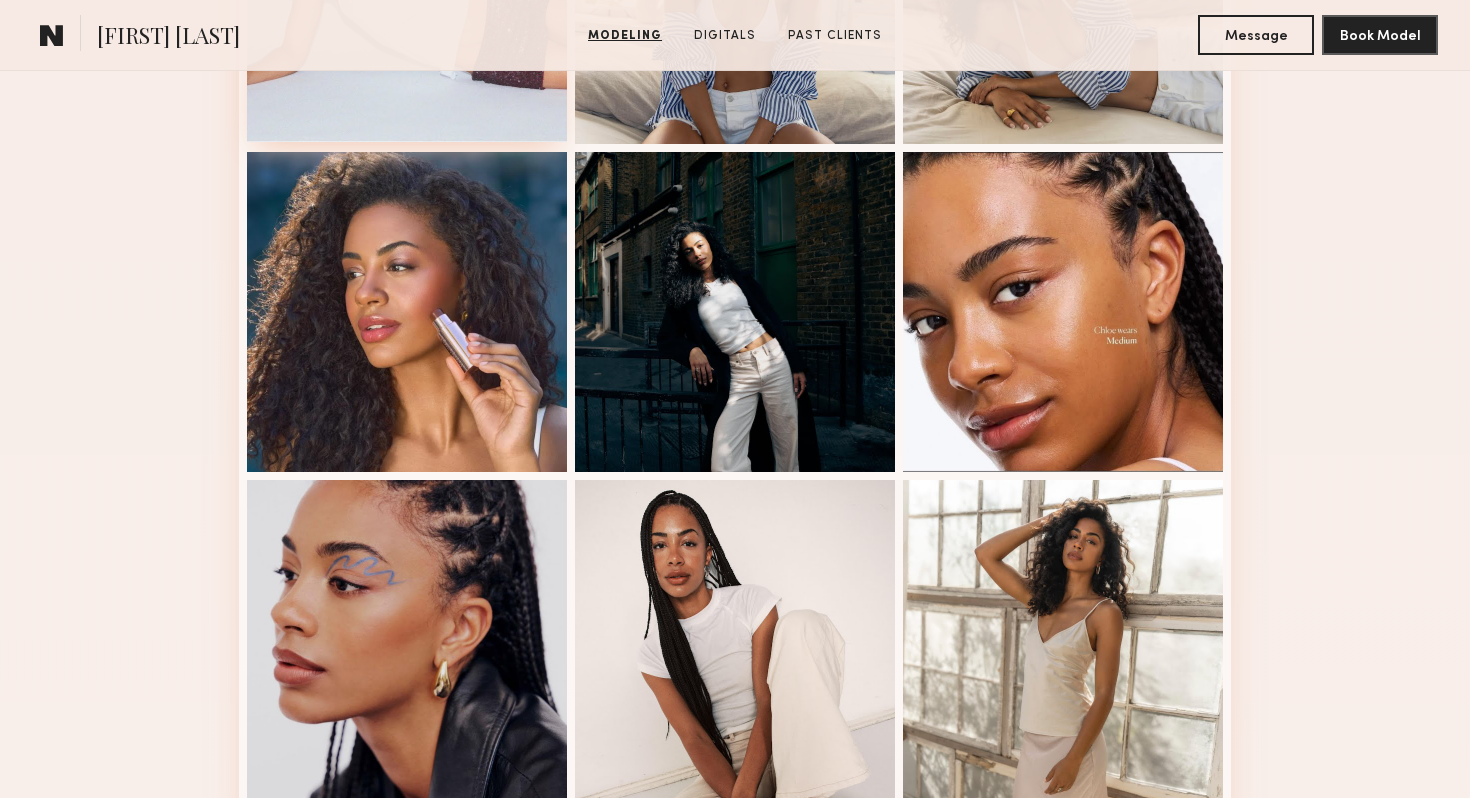 scroll, scrollTop: 1765, scrollLeft: 0, axis: vertical 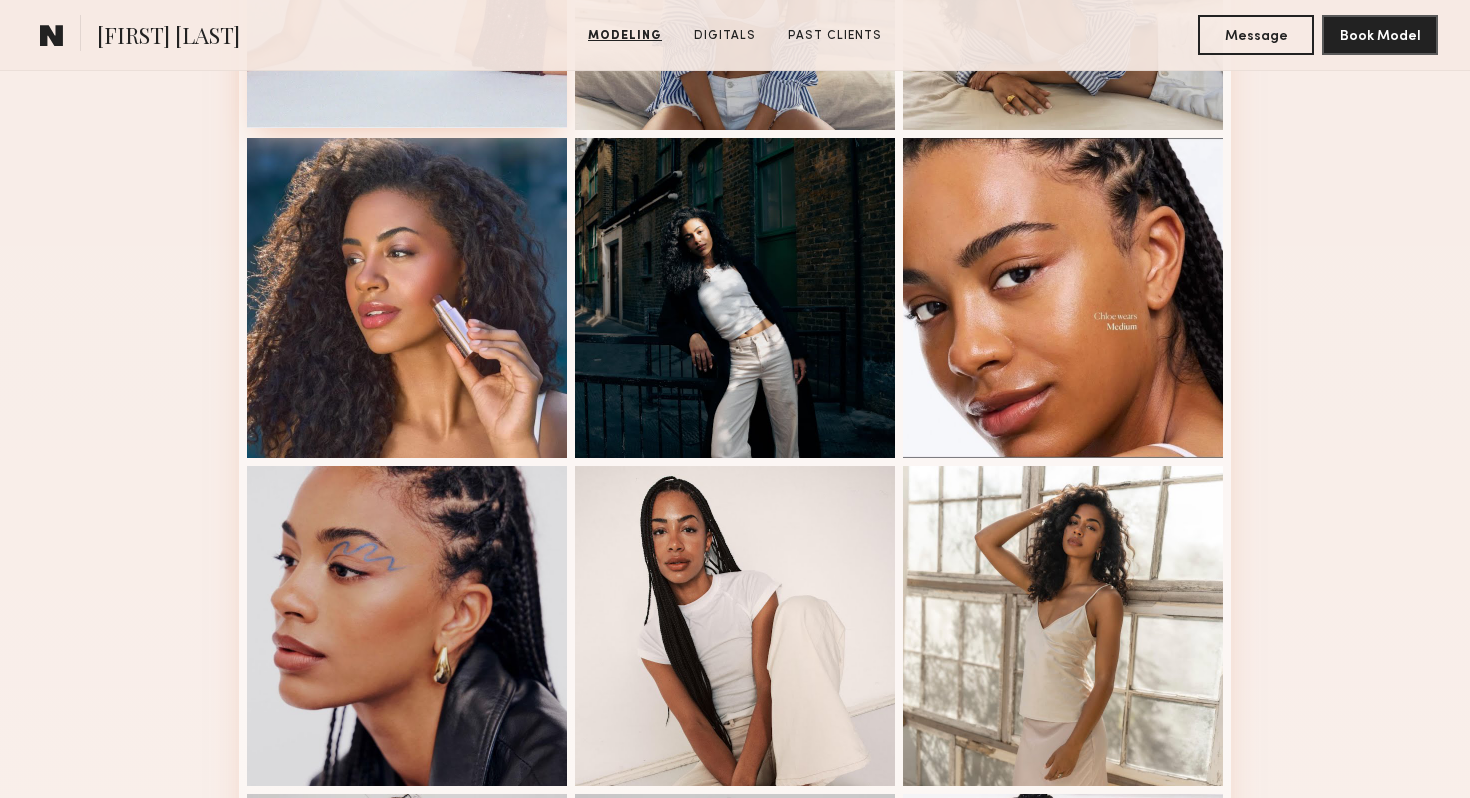 click at bounding box center [407, 298] 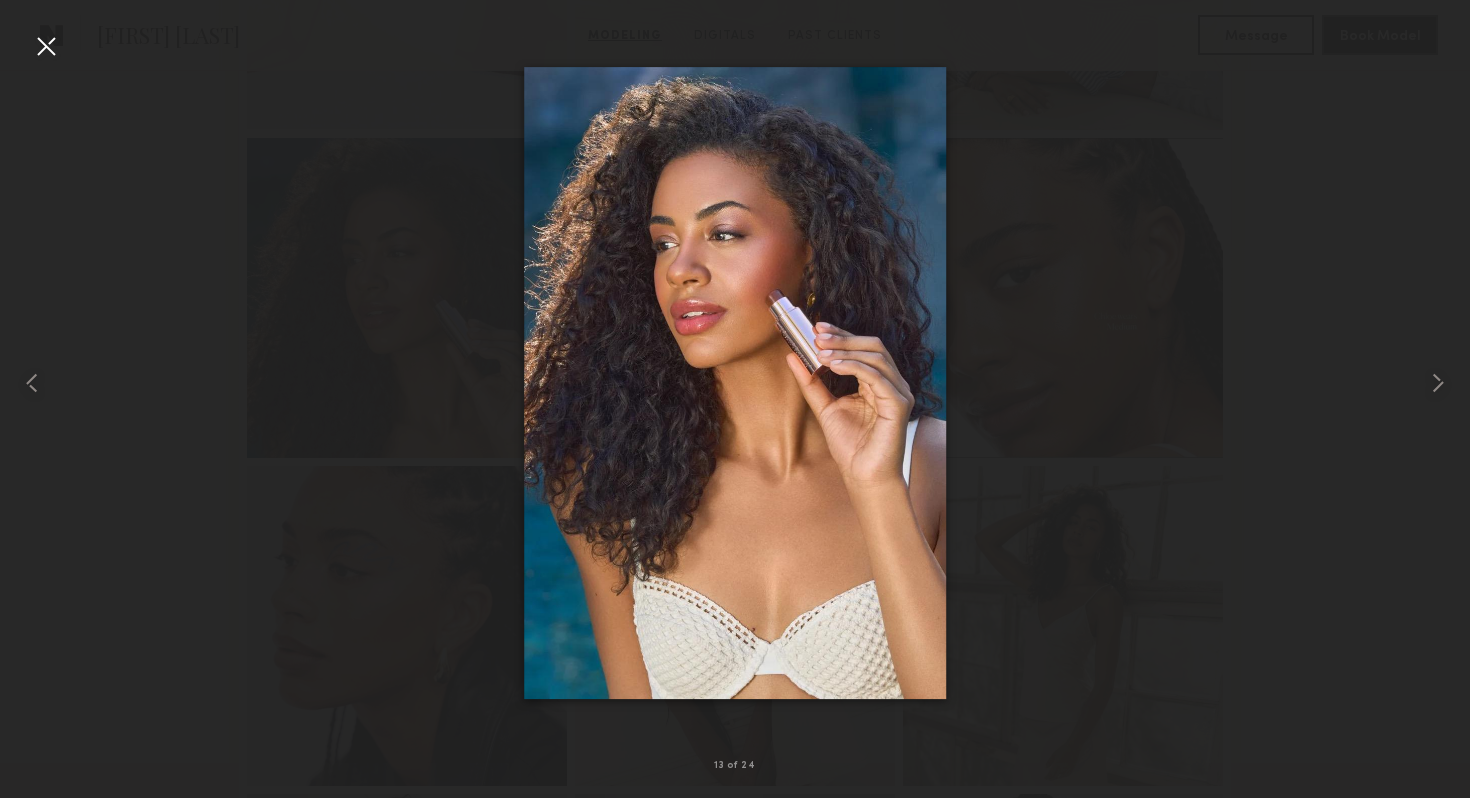 click at bounding box center [735, 383] 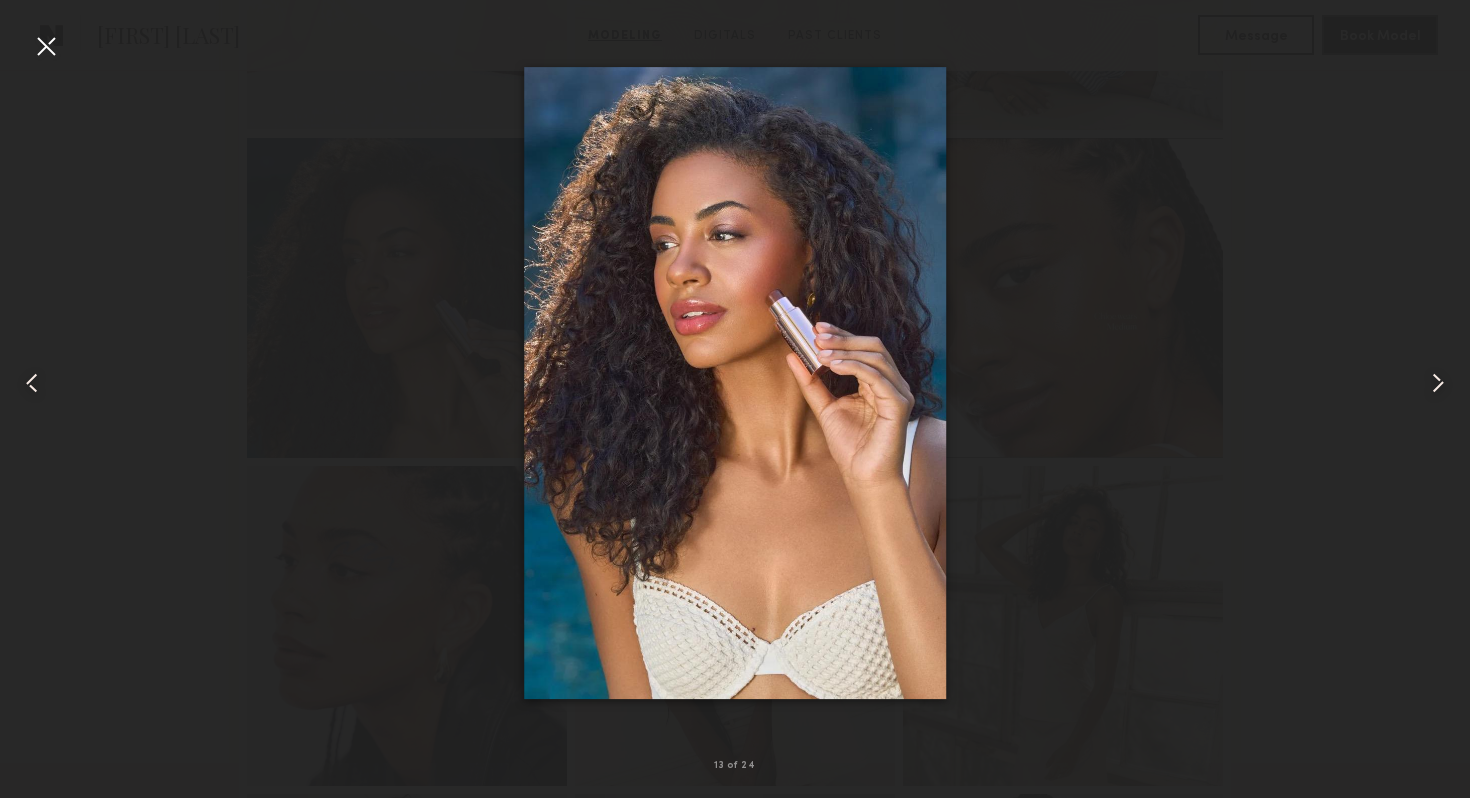 click at bounding box center (29, 383) 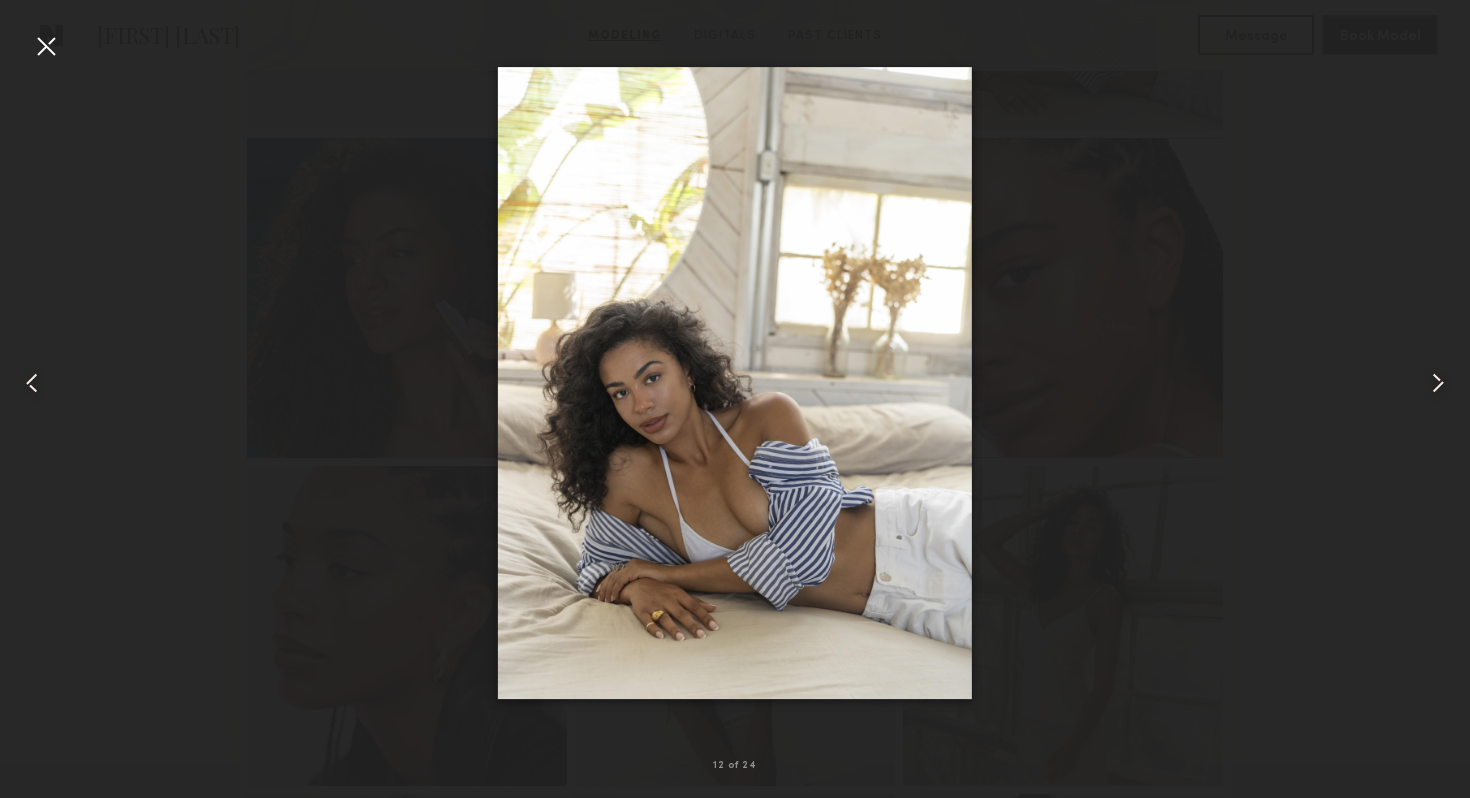 click at bounding box center [46, 46] 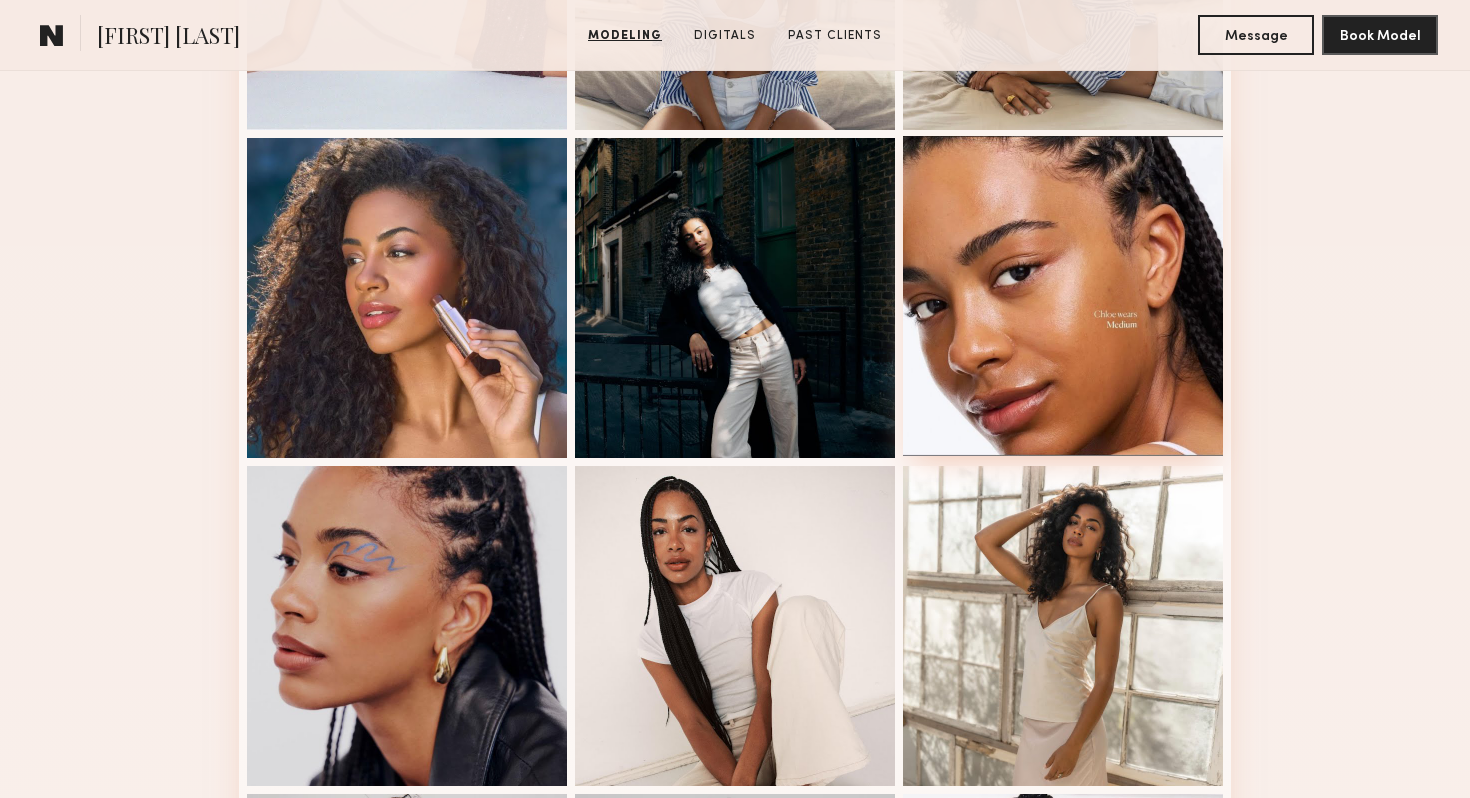 click at bounding box center [1063, 296] 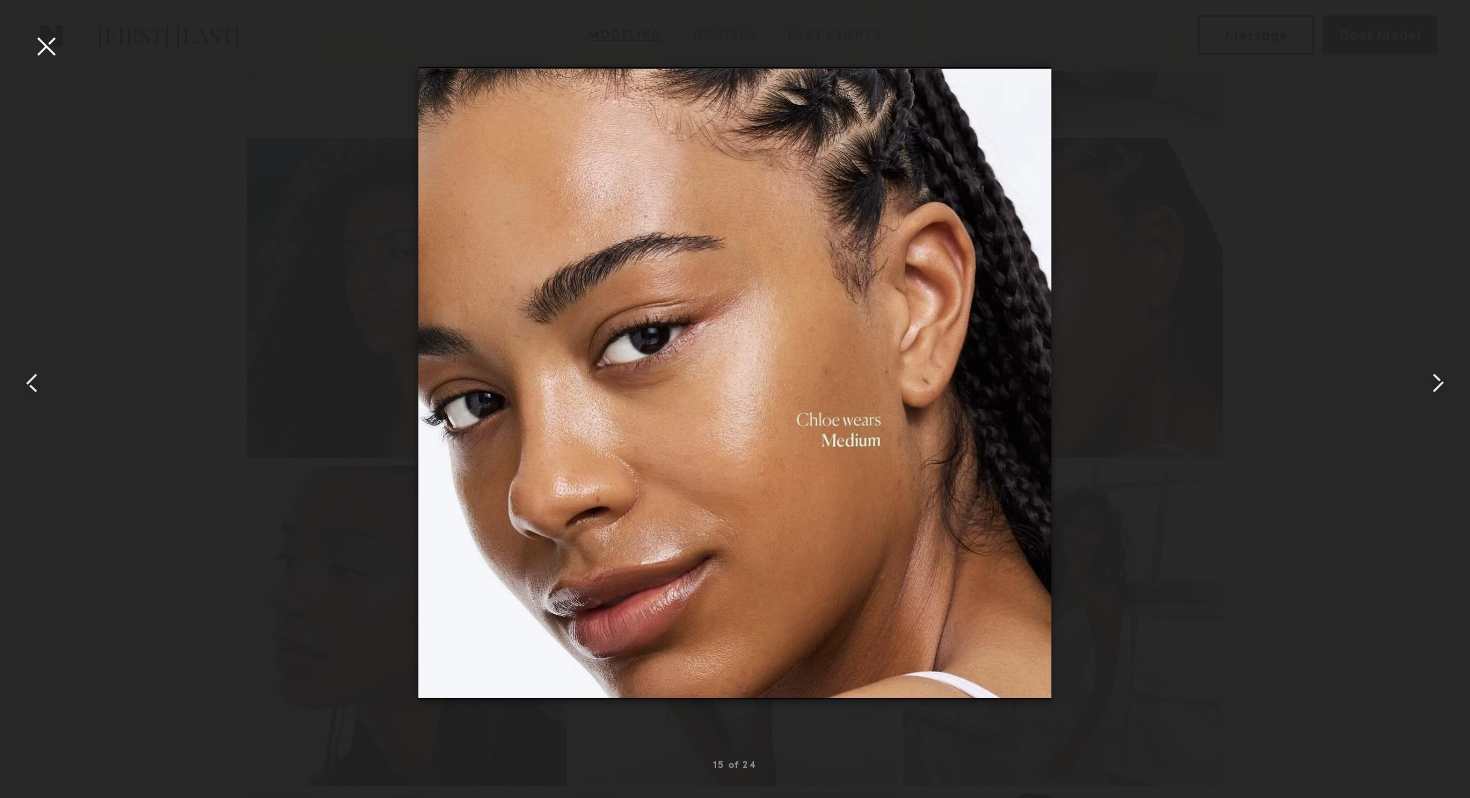click at bounding box center [1438, 383] 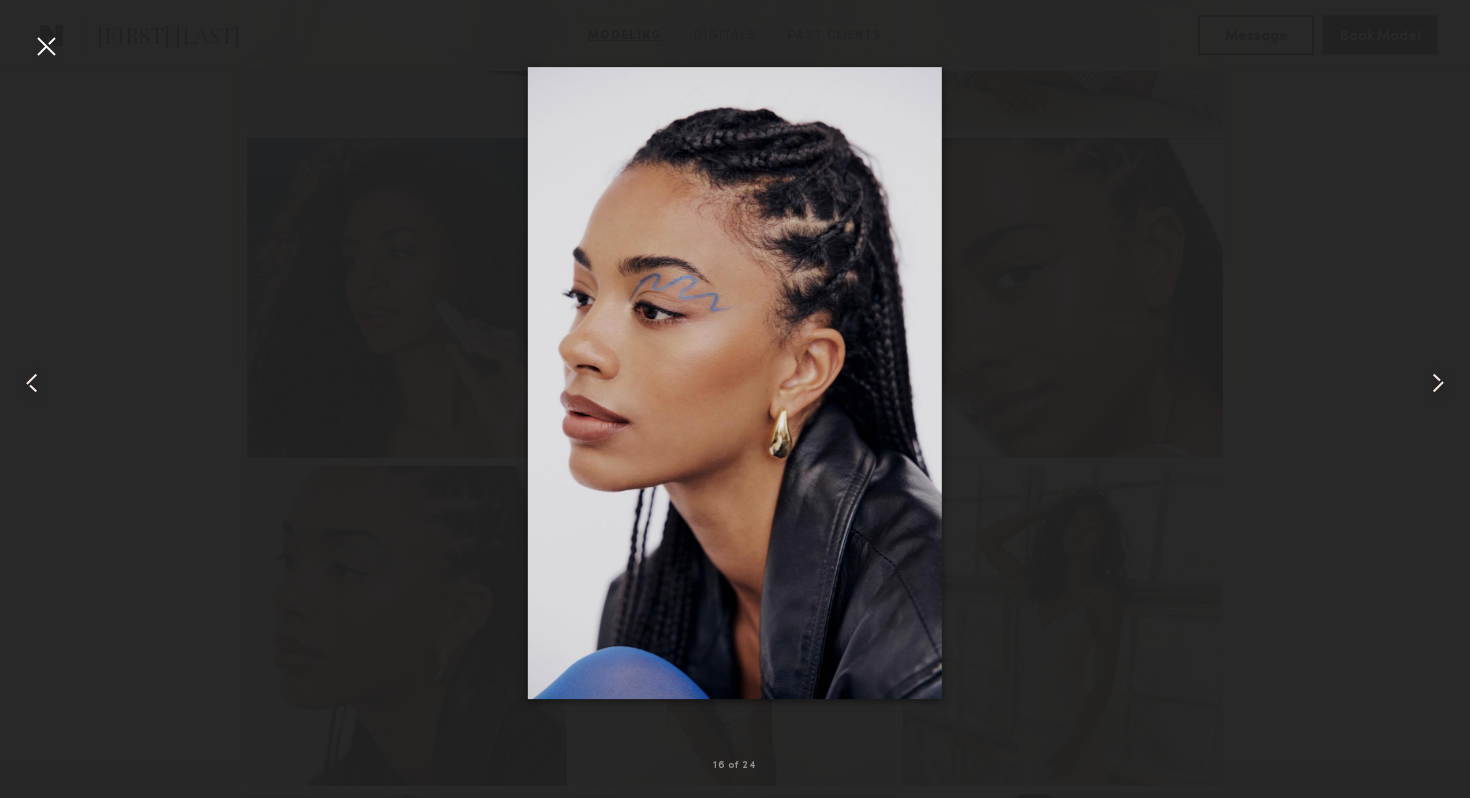 click at bounding box center [32, 383] 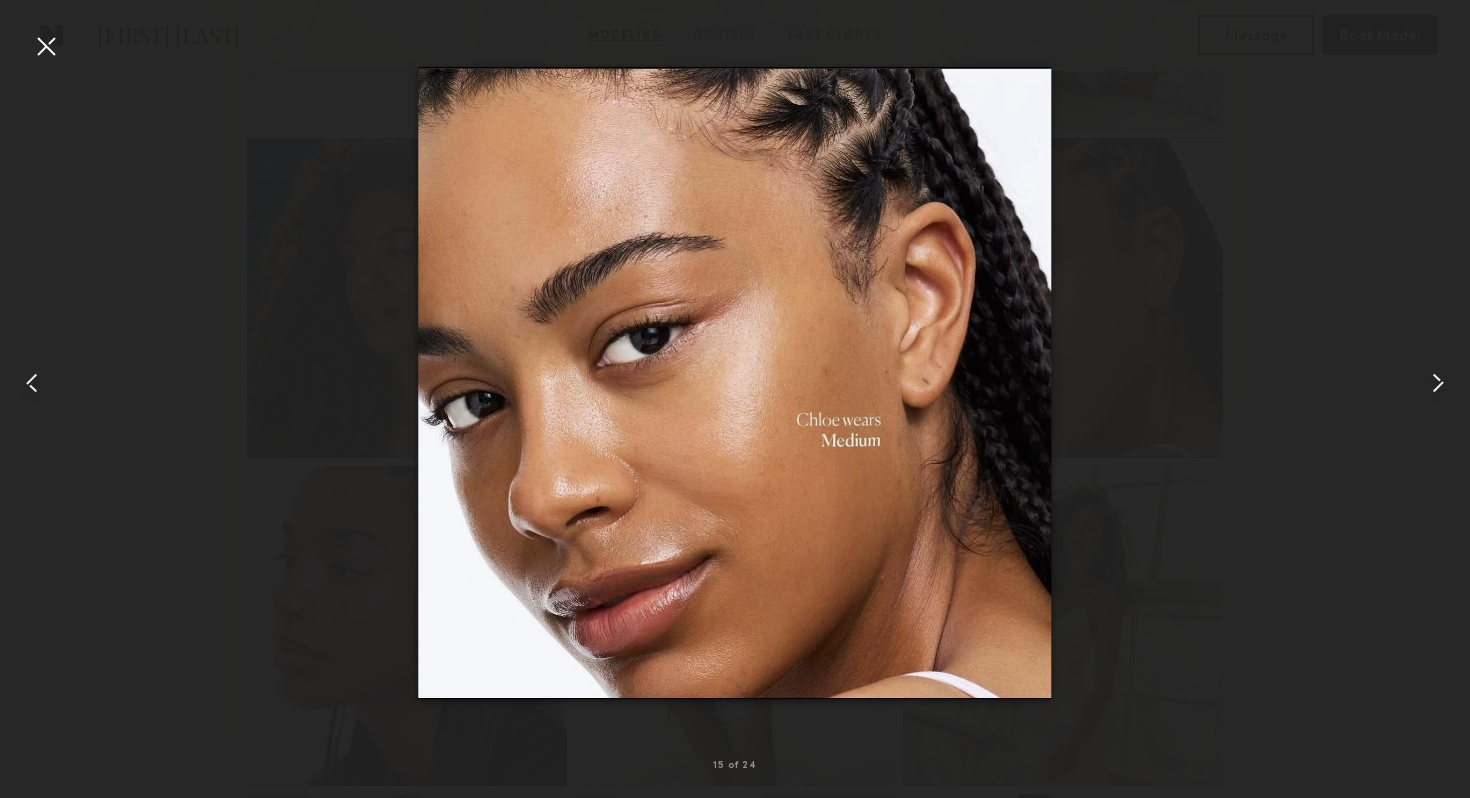 click at bounding box center (1440, 383) 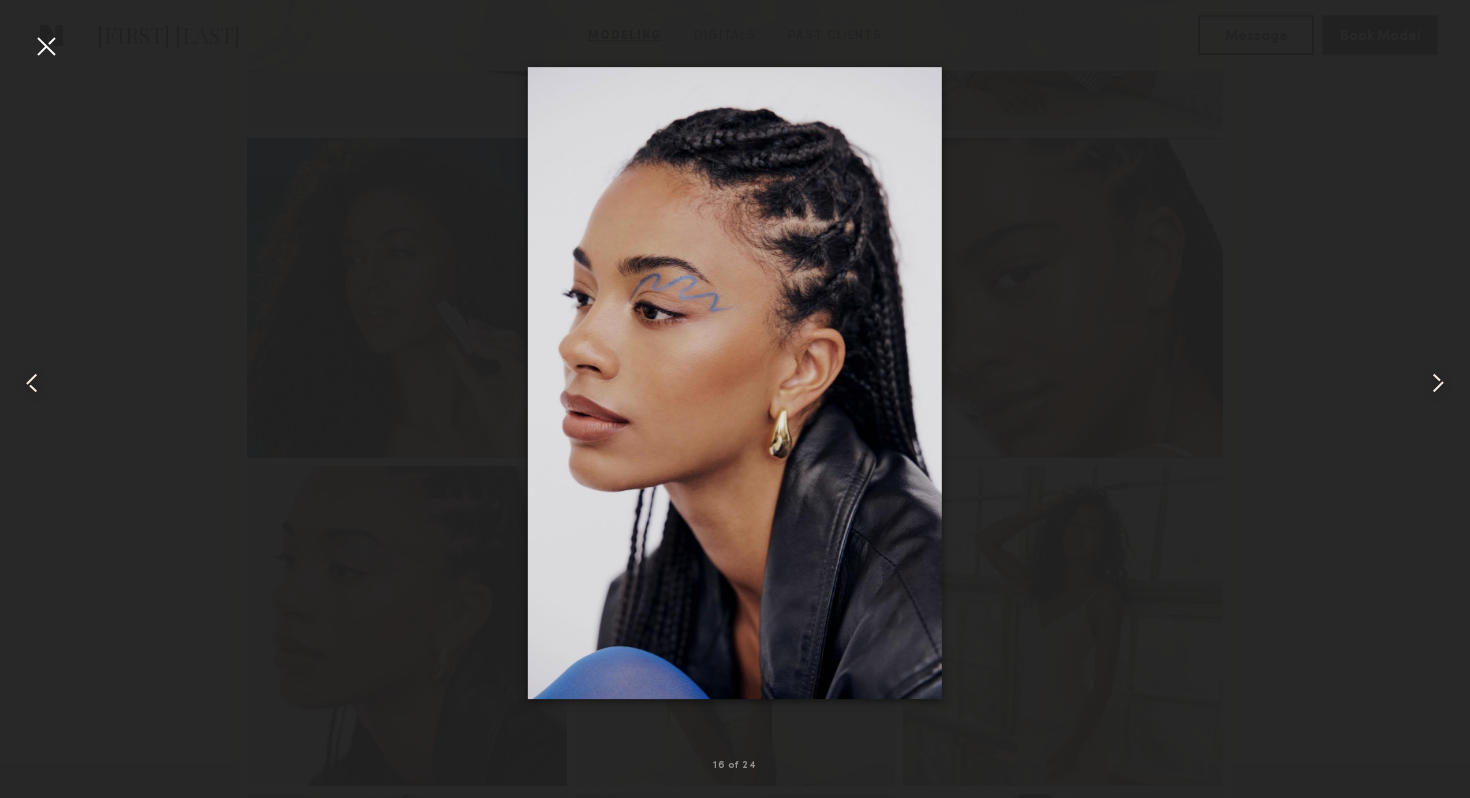 click at bounding box center [32, 383] 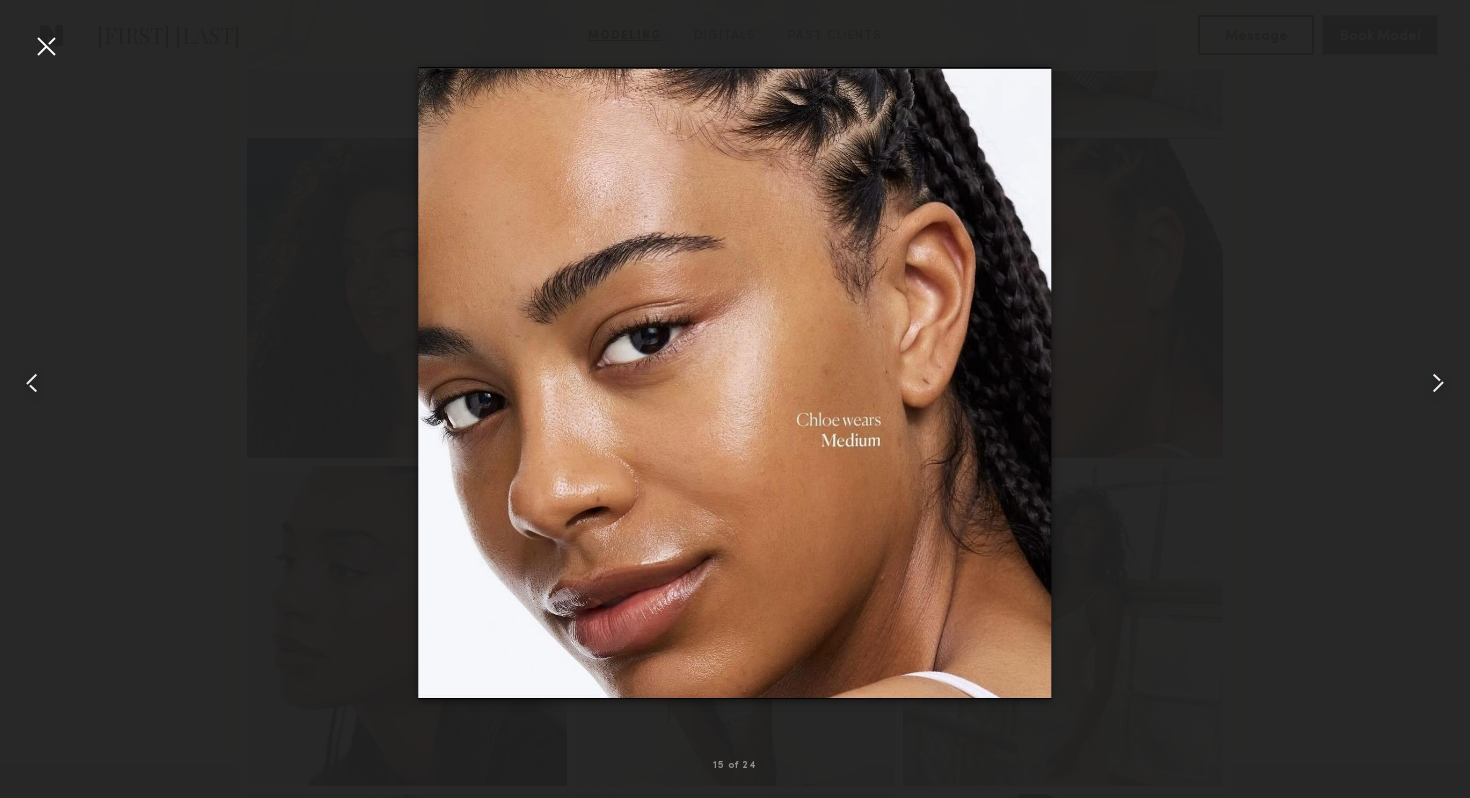 click at bounding box center (46, 46) 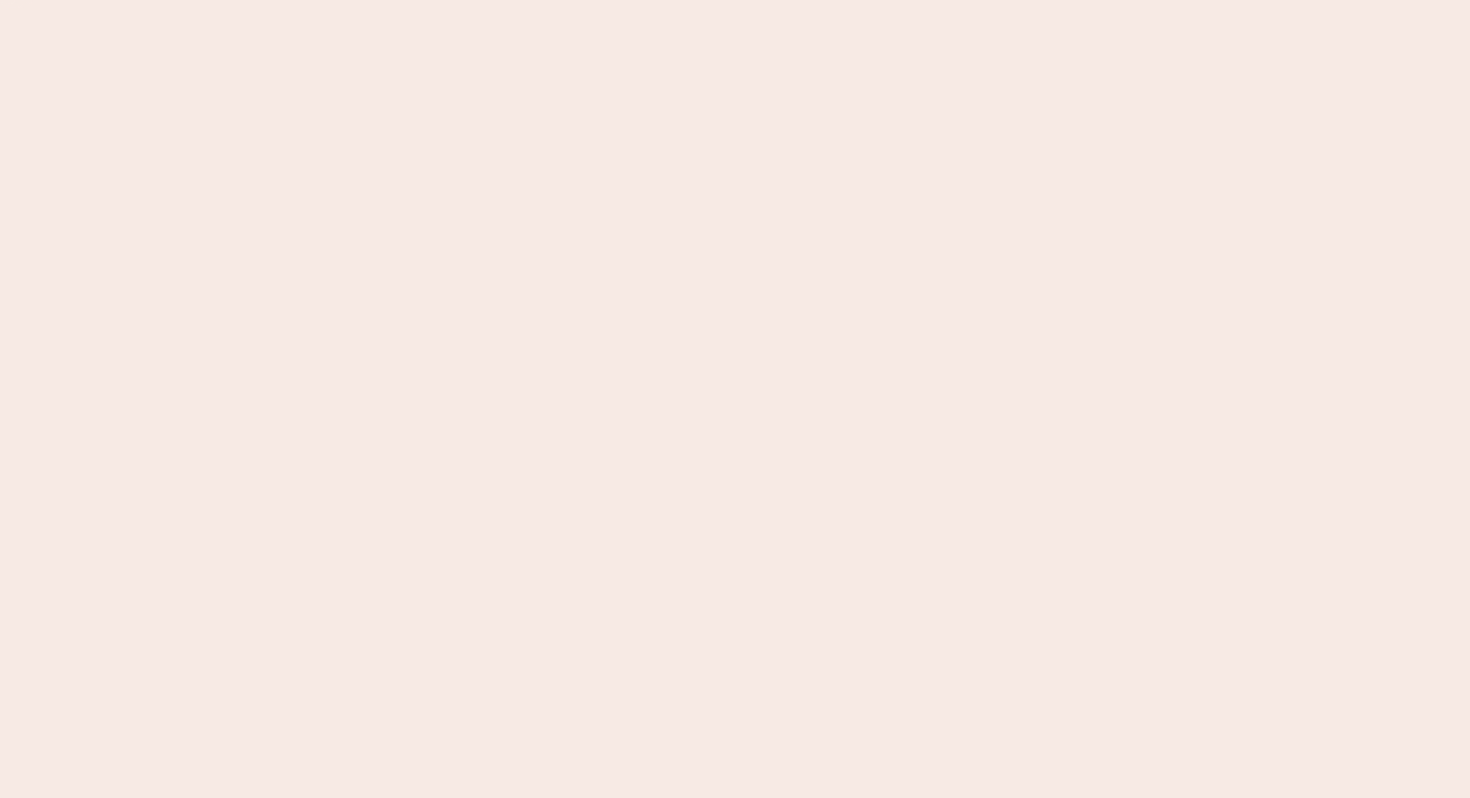 scroll, scrollTop: 0, scrollLeft: 0, axis: both 